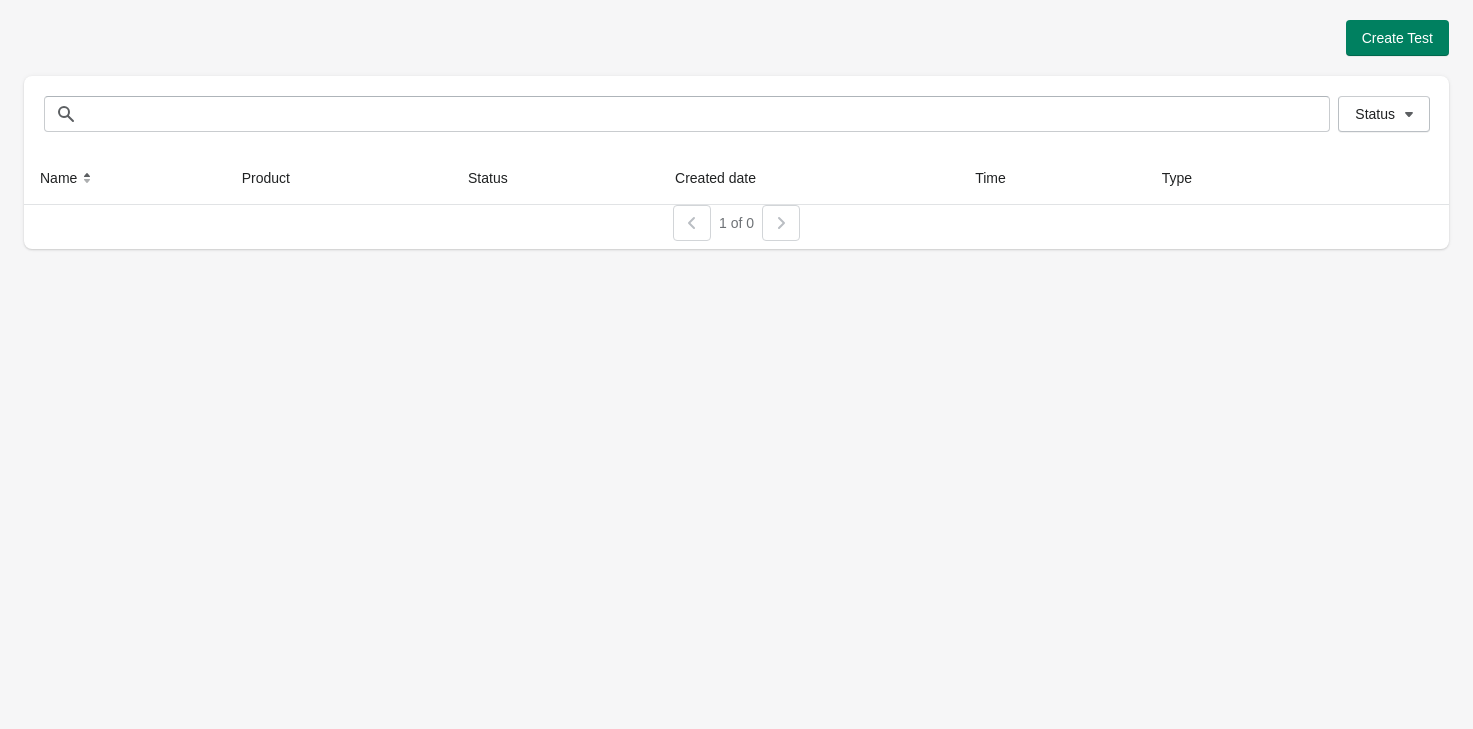 scroll, scrollTop: 0, scrollLeft: 0, axis: both 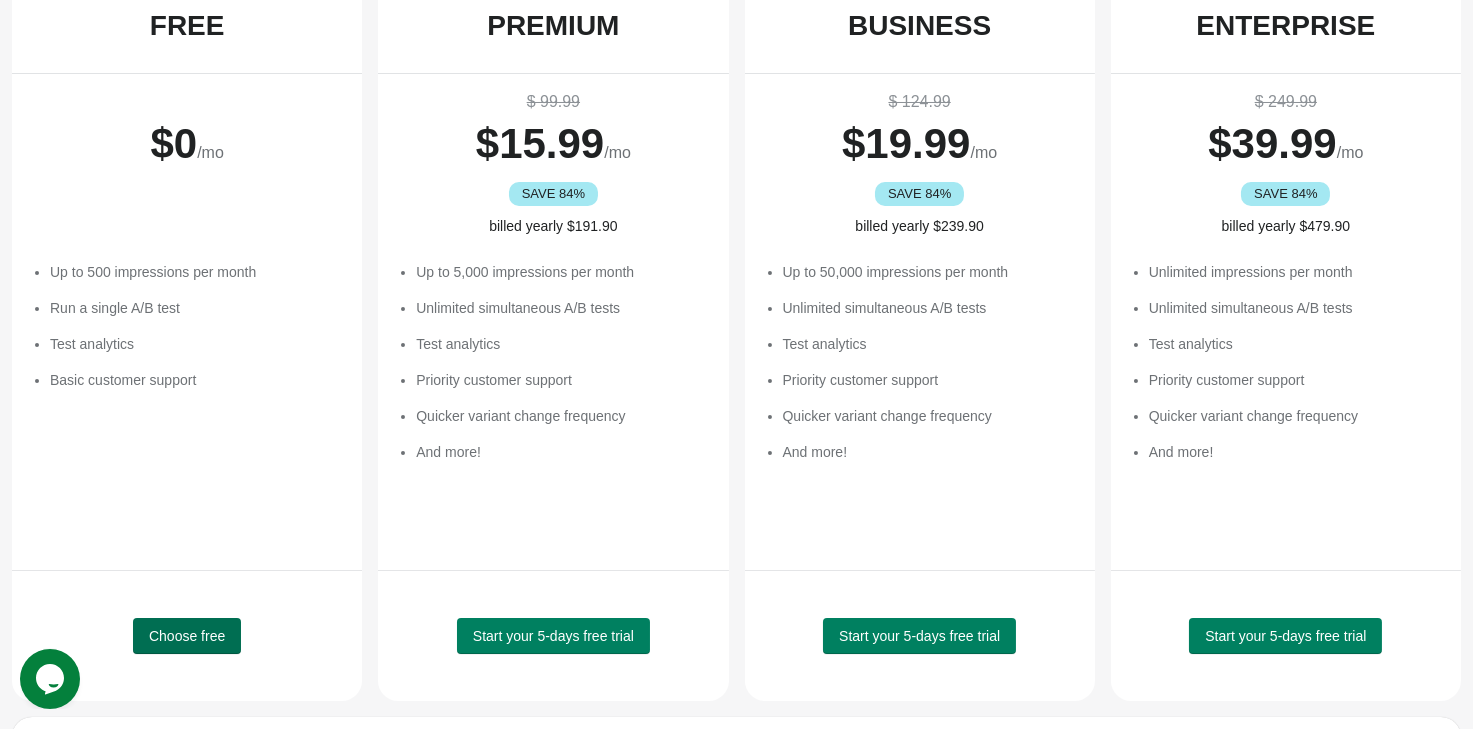 click on "Choose free" at bounding box center (187, 636) 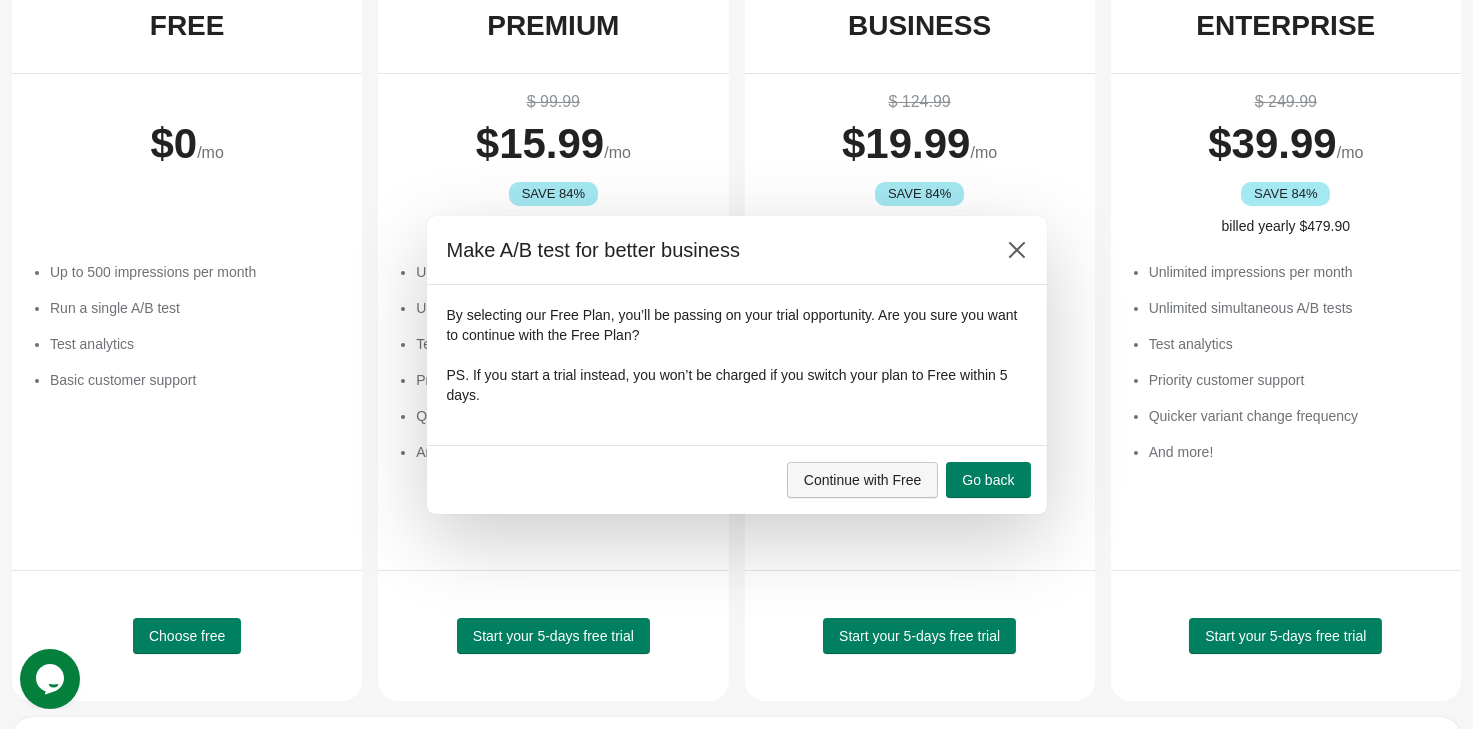 click on "Continue with Free" at bounding box center [863, 480] 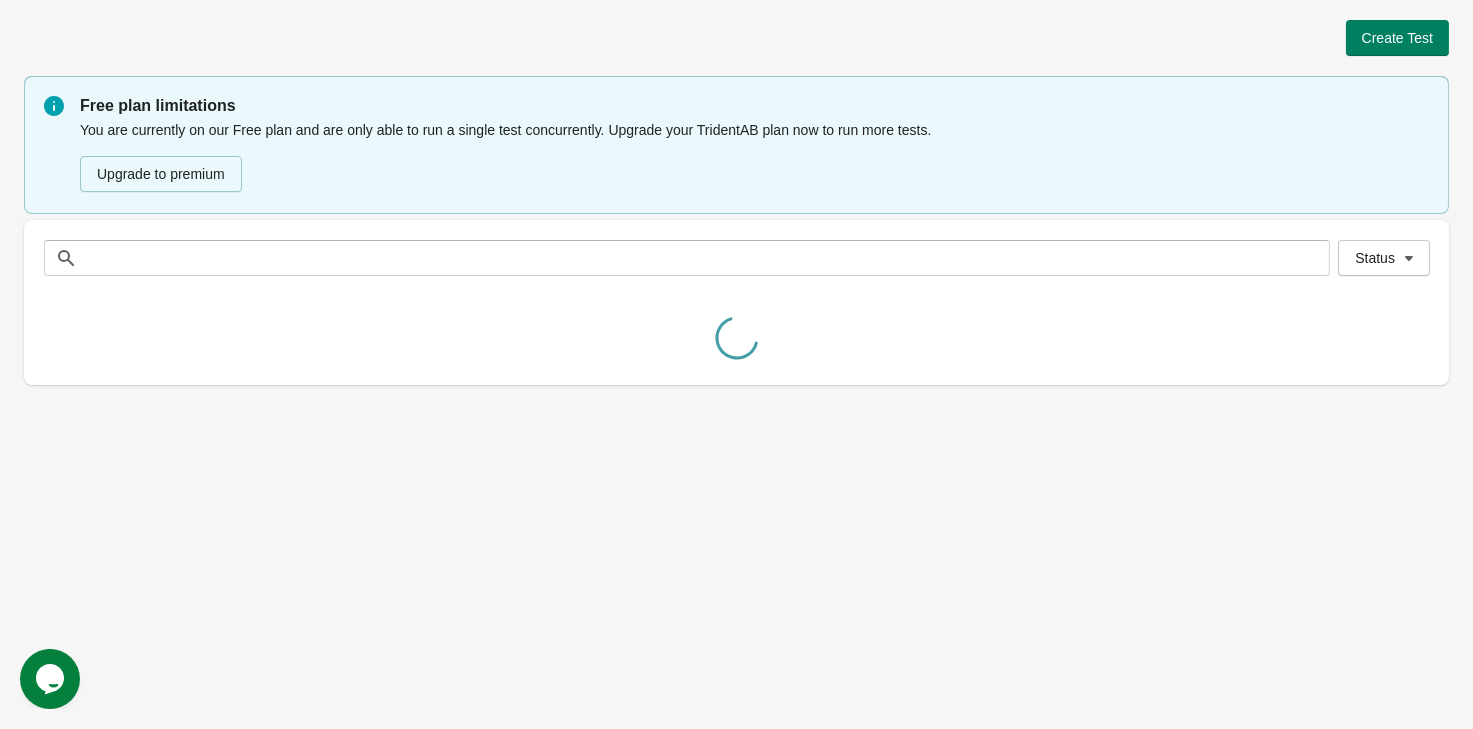 scroll, scrollTop: 0, scrollLeft: 0, axis: both 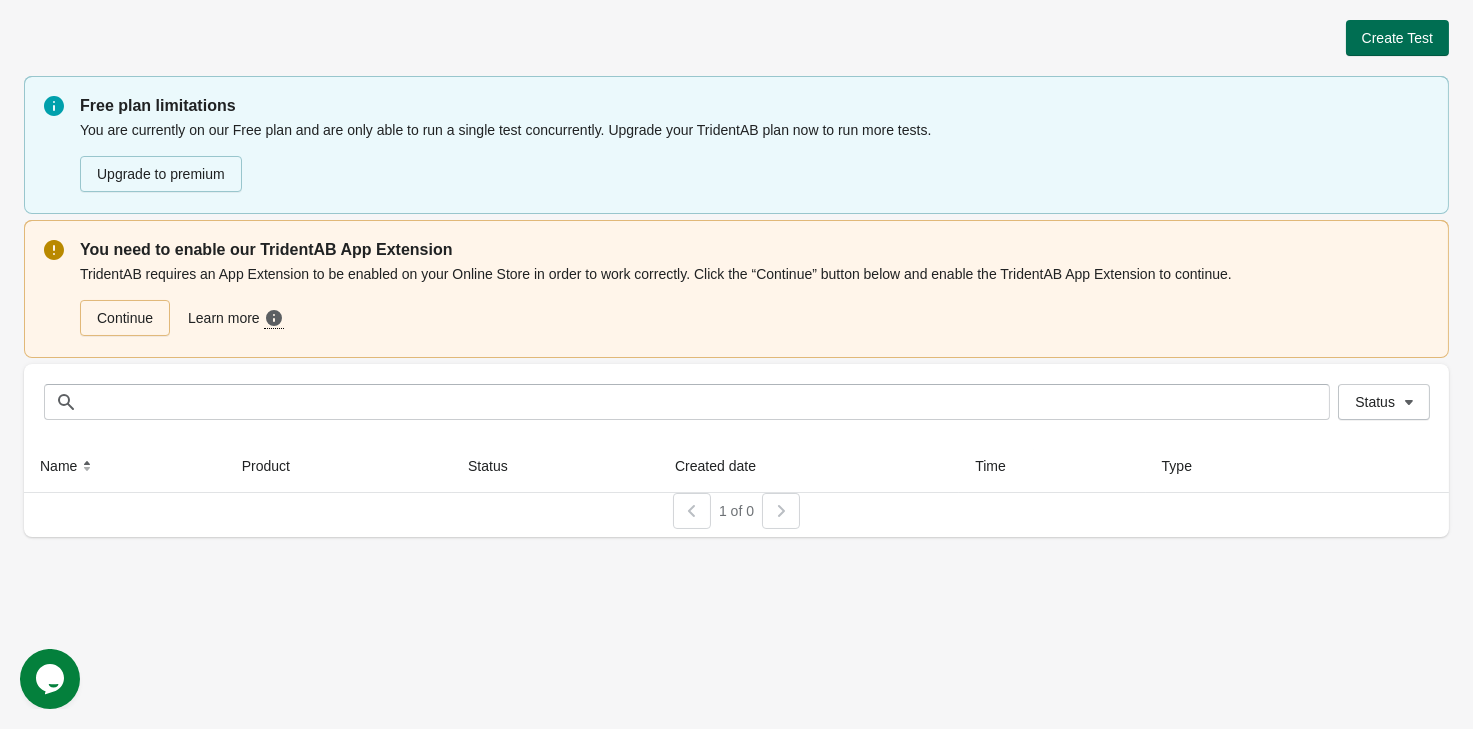 click on "Create Test" at bounding box center (1397, 38) 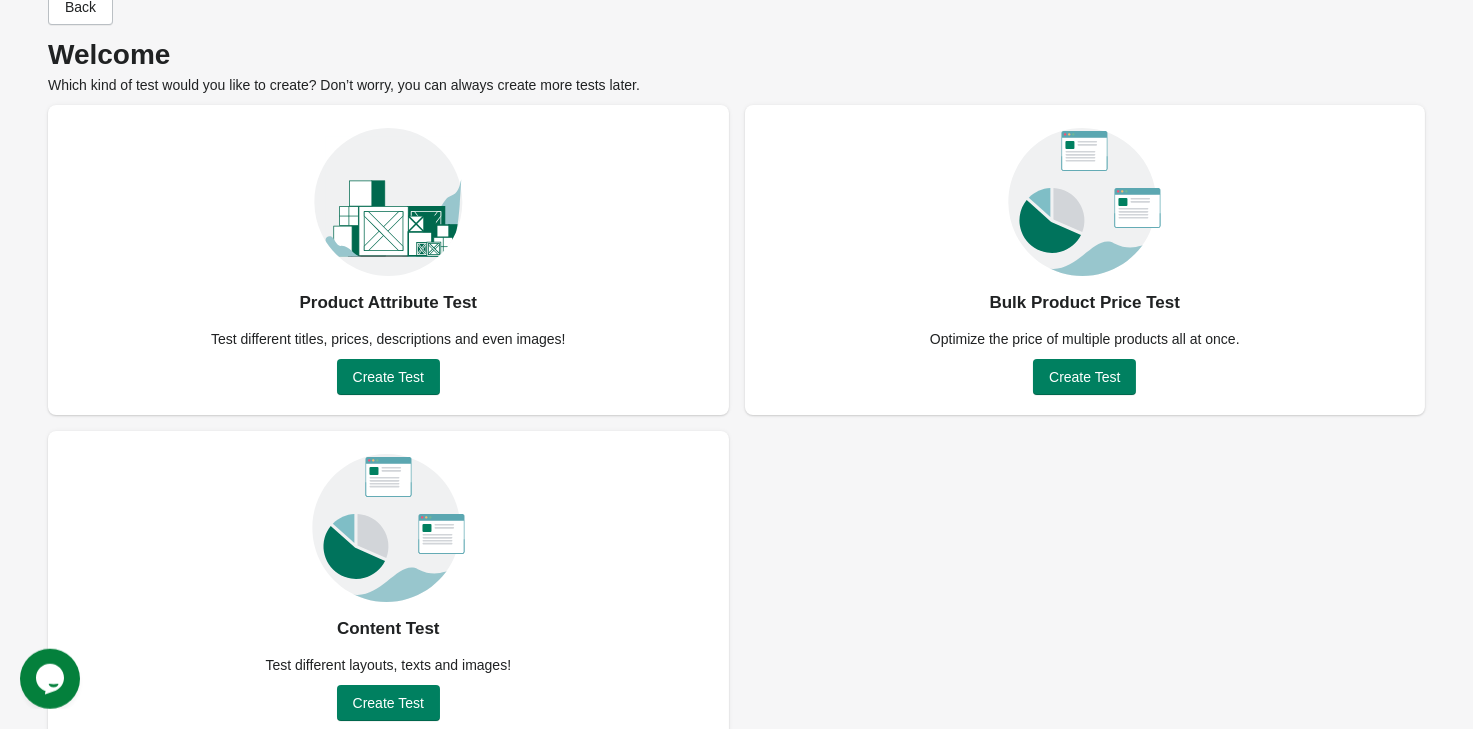 scroll, scrollTop: 78, scrollLeft: 0, axis: vertical 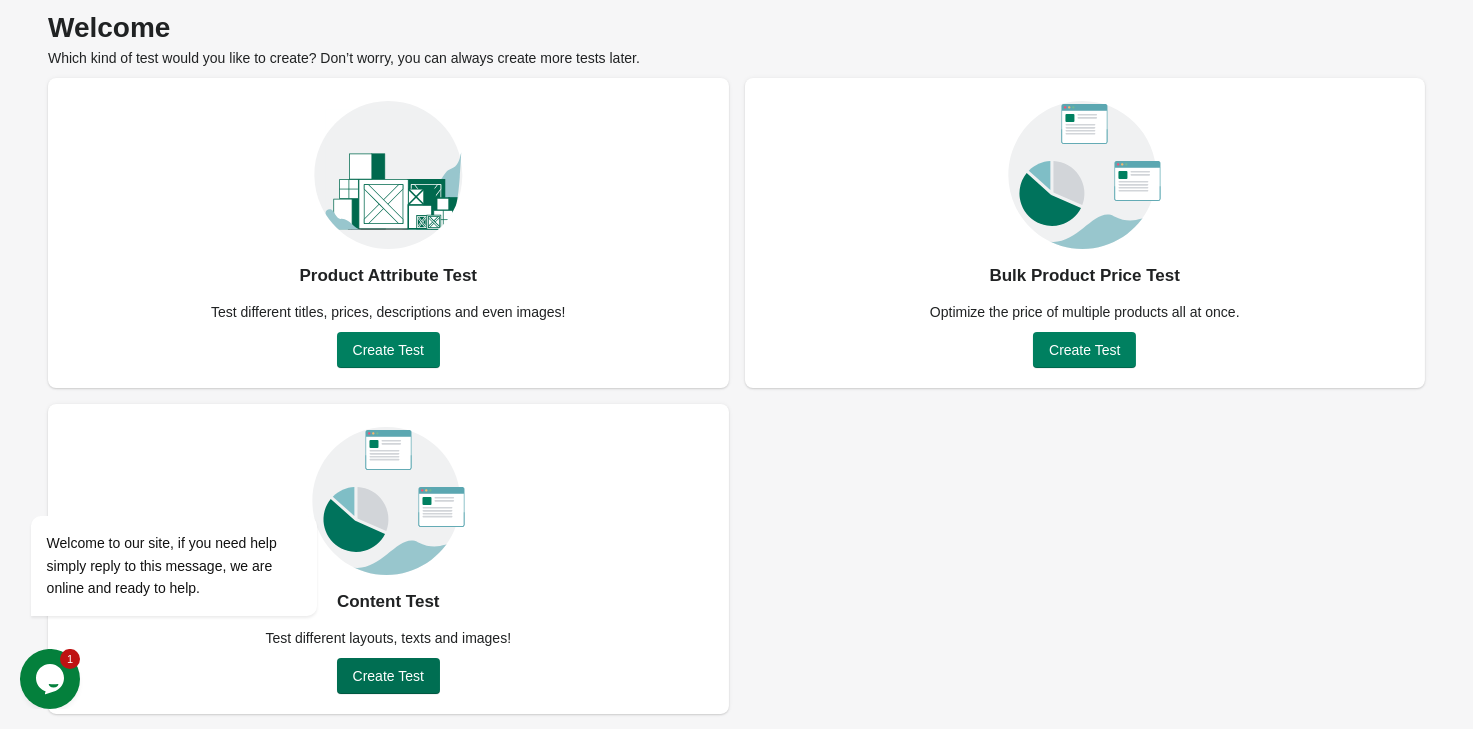 click on "Create Test" at bounding box center (388, 676) 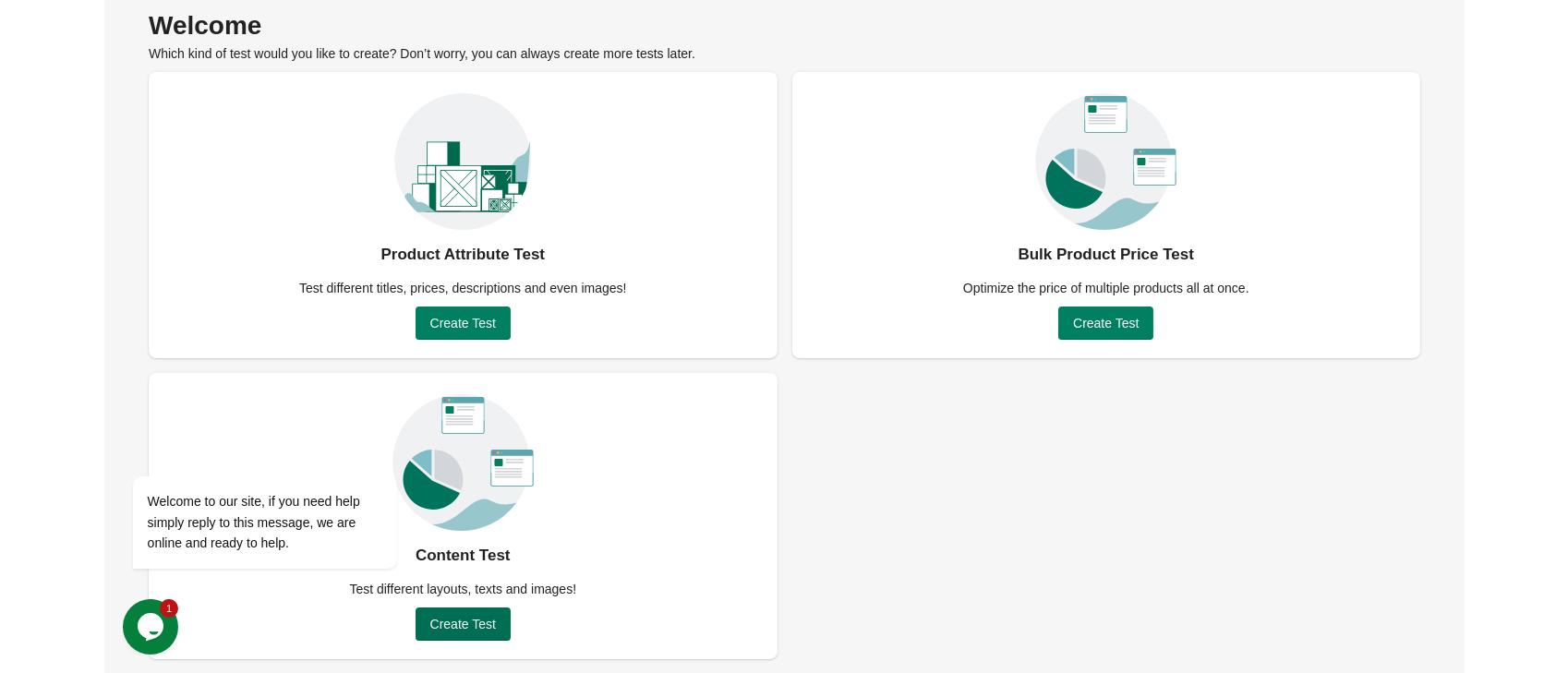 scroll, scrollTop: 0, scrollLeft: 0, axis: both 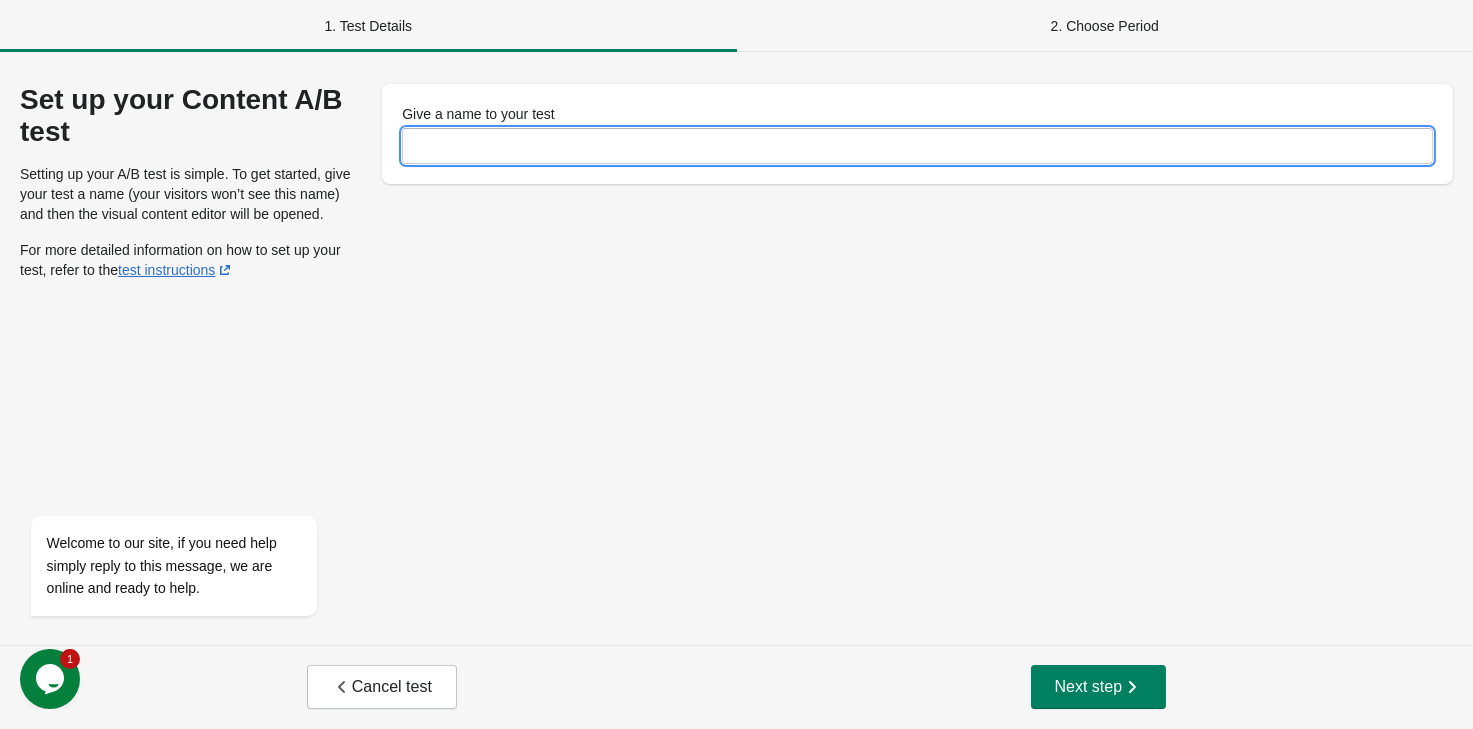 click on "Give a name to your test" at bounding box center [917, 146] 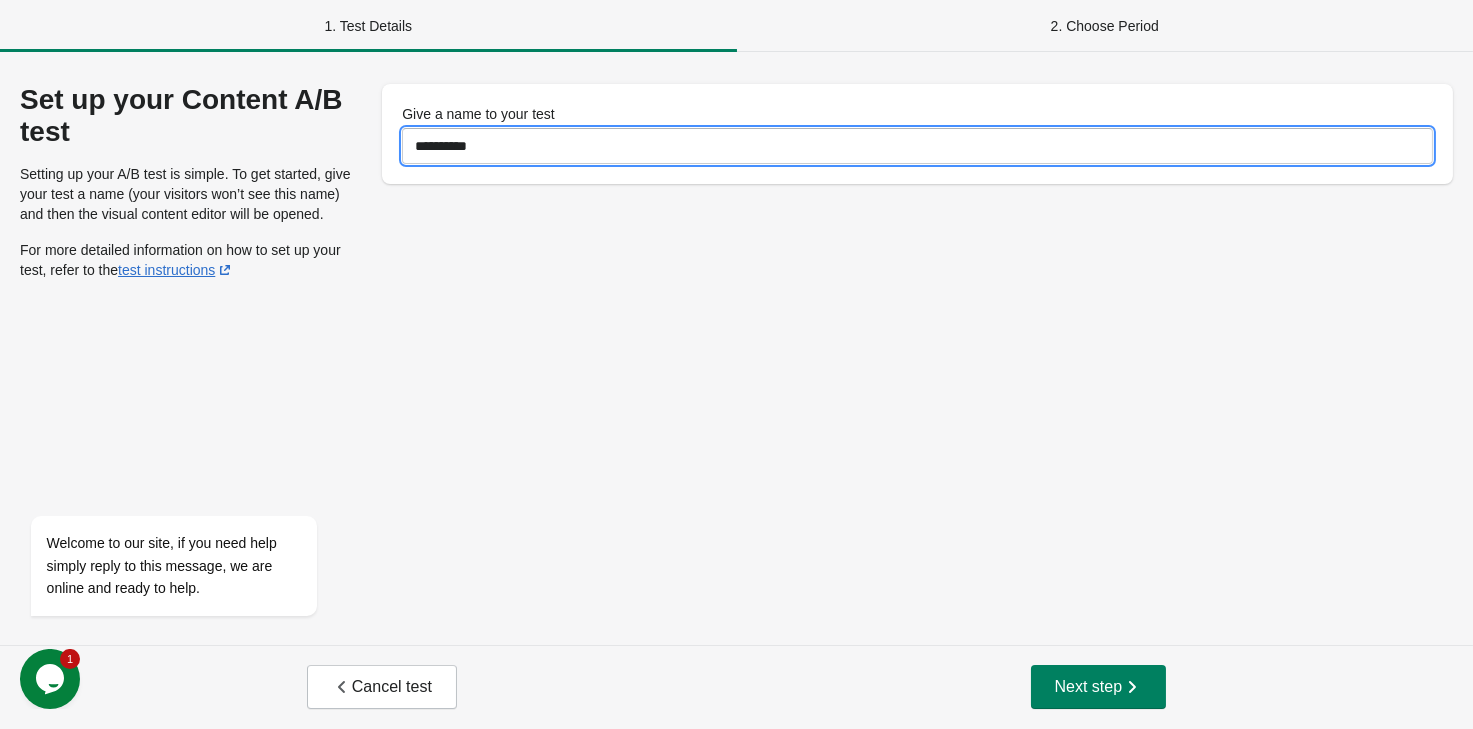 click on "**********" at bounding box center (917, 146) 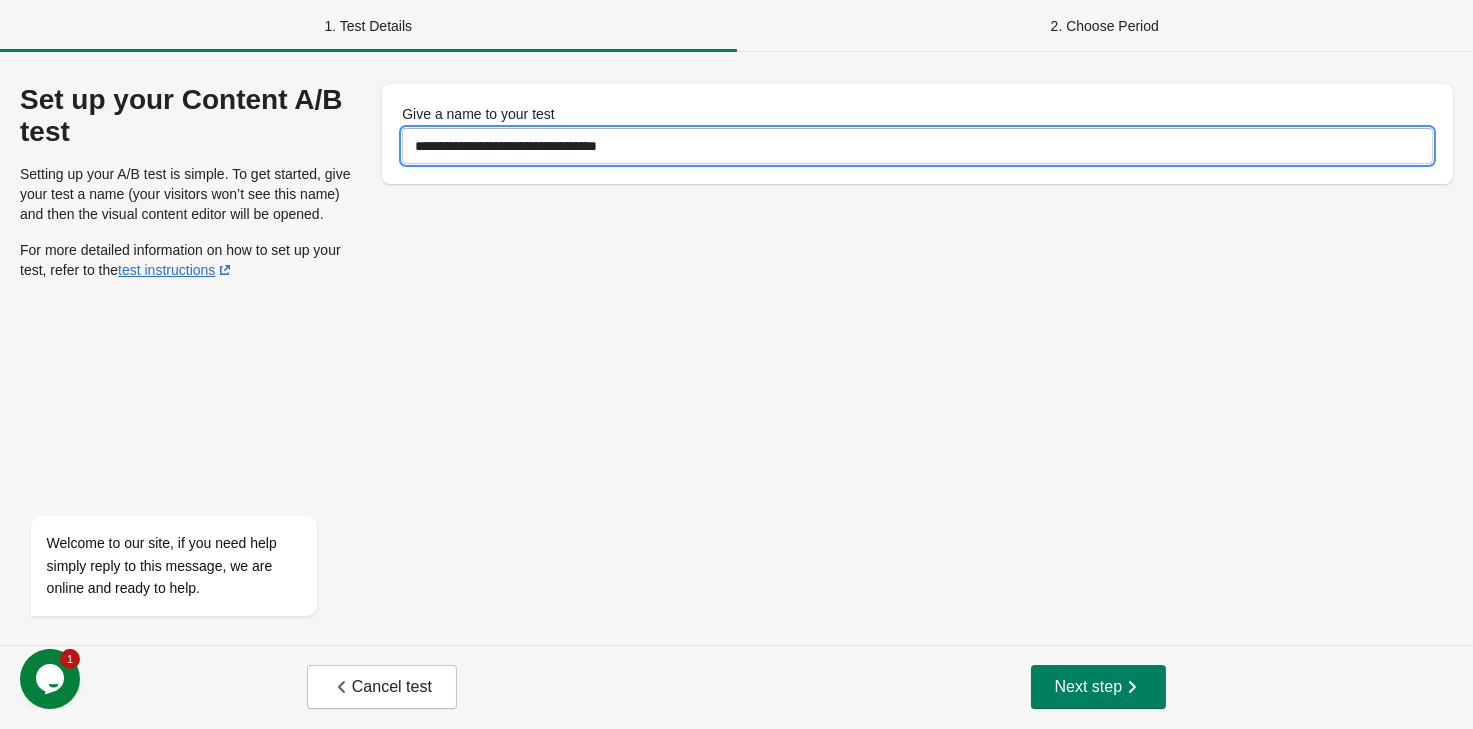 click on "**********" at bounding box center [917, 146] 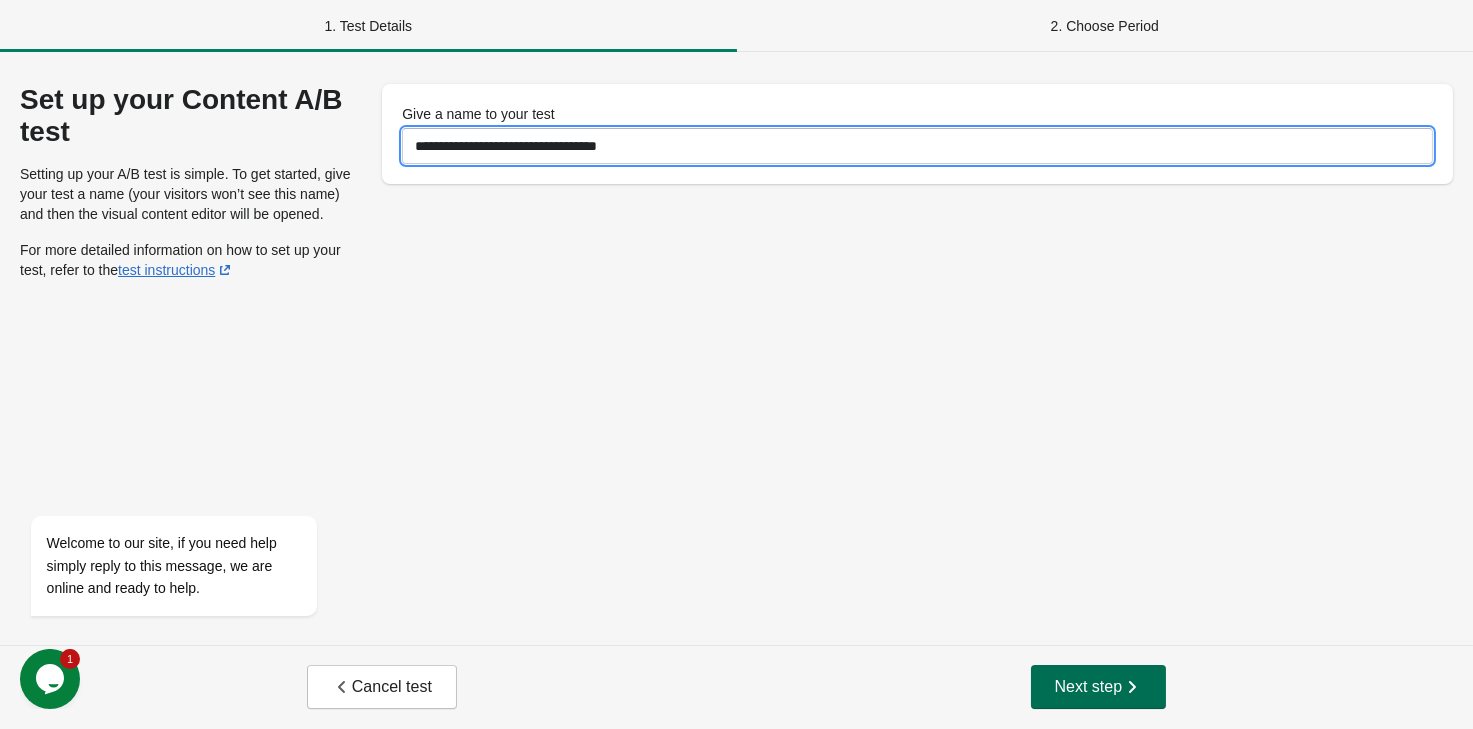 type on "**********" 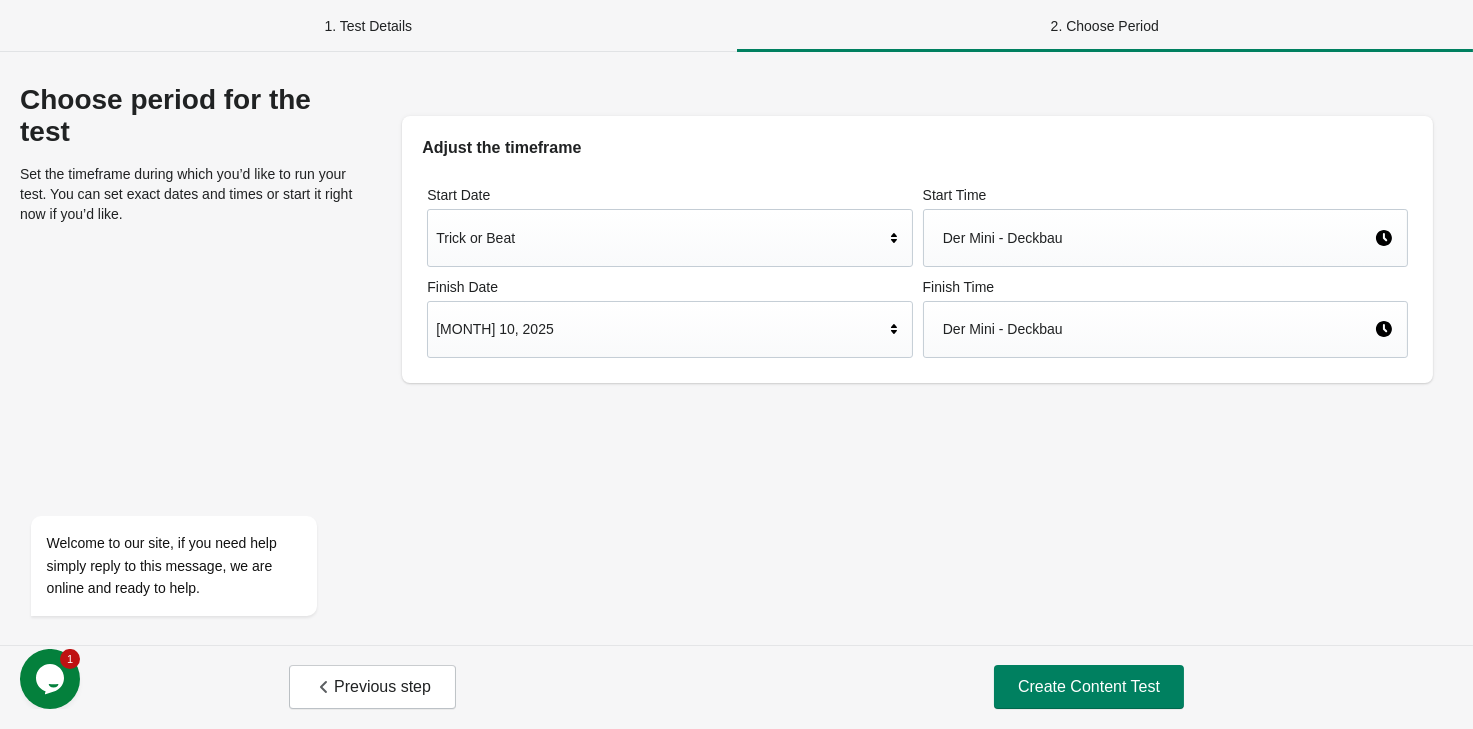 click on "[MONTH] 10, 2025" at bounding box center [659, 329] 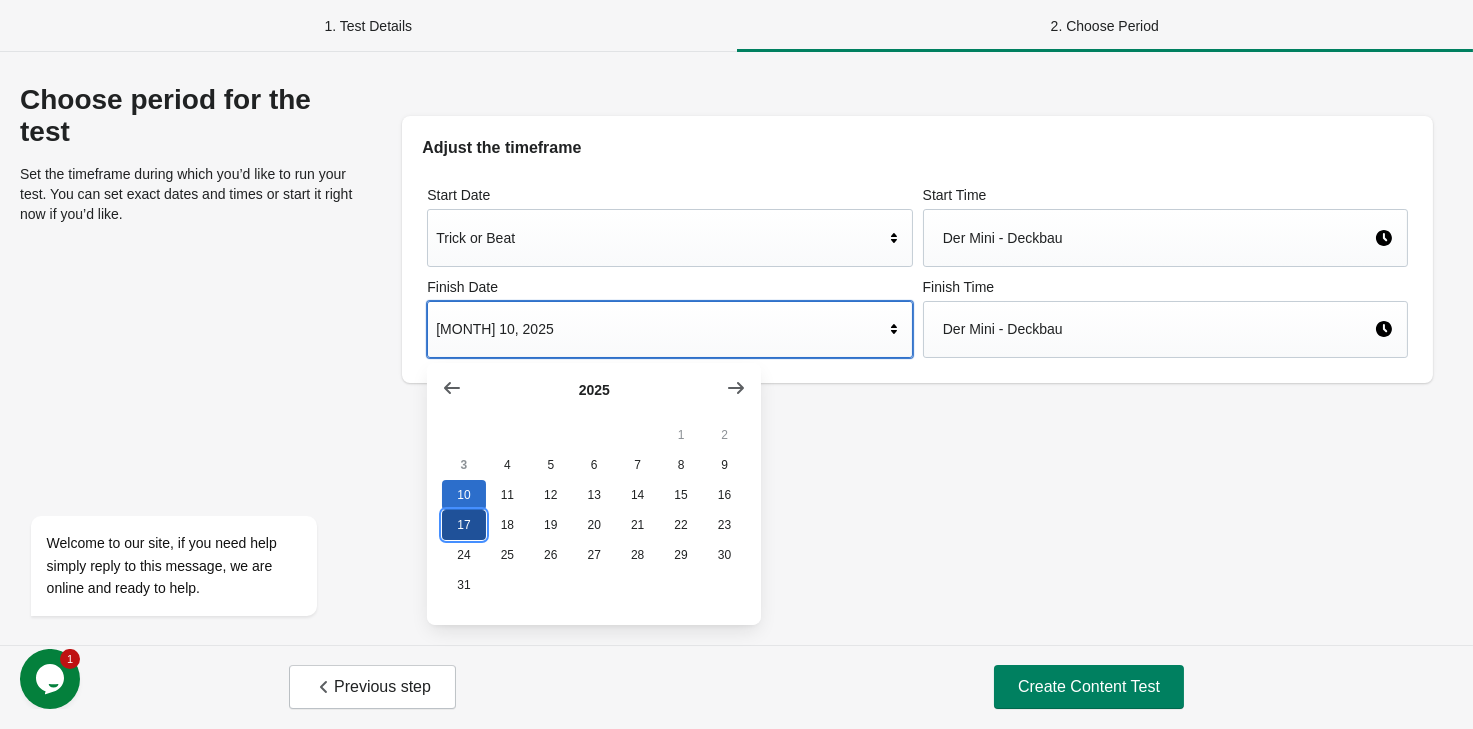 click on "17" at bounding box center [463, 525] 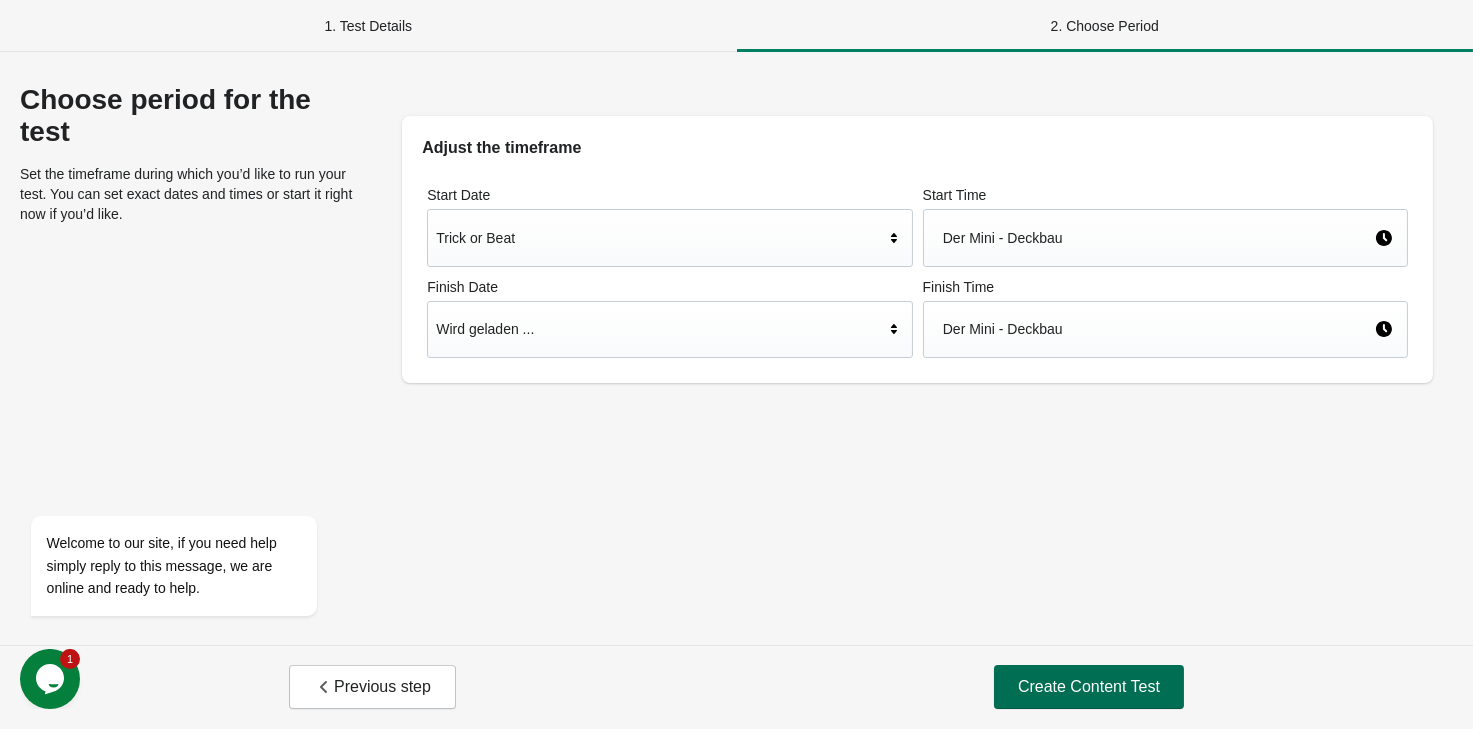 click on "Create Content Test" at bounding box center (1089, 687) 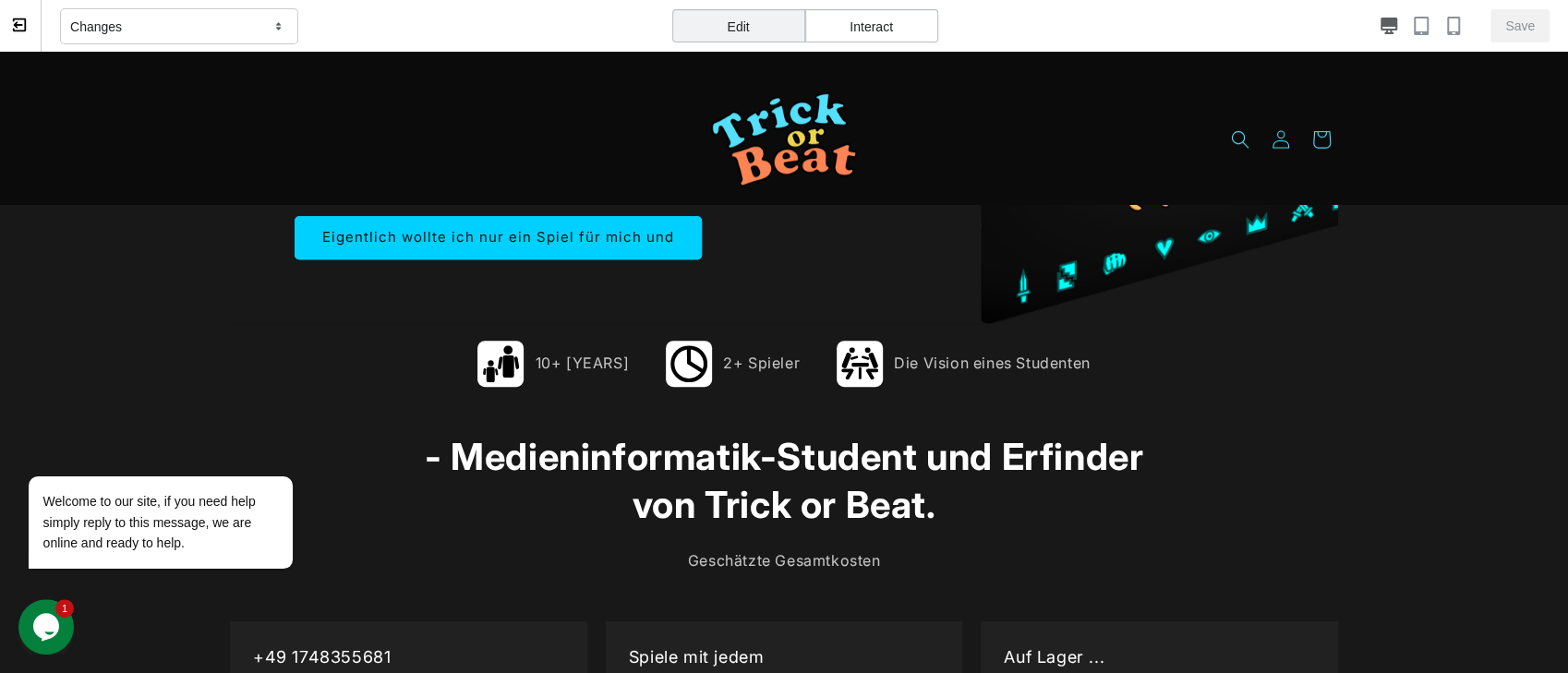 scroll, scrollTop: 0, scrollLeft: 0, axis: both 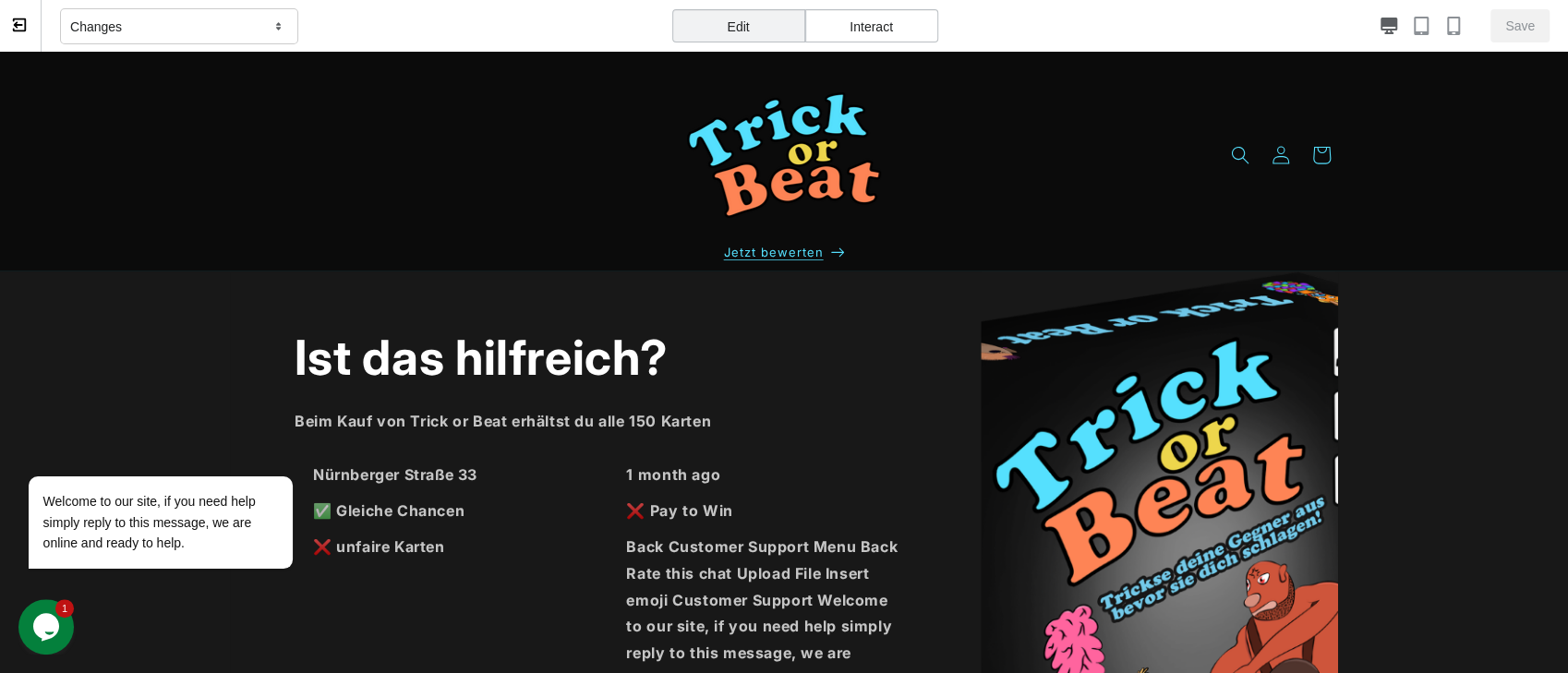 click on "Jetzt bewerten" at bounding box center [774, 252] 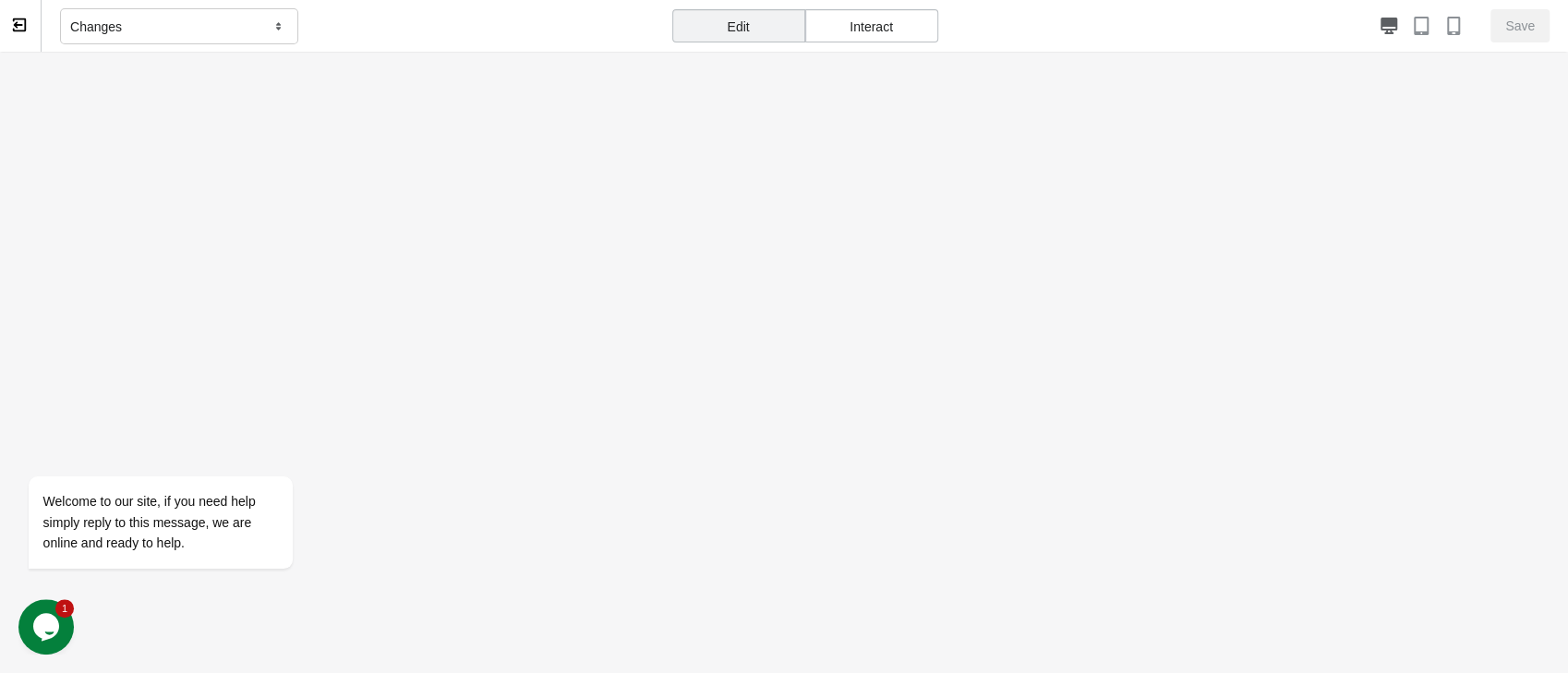 scroll, scrollTop: 0, scrollLeft: 0, axis: both 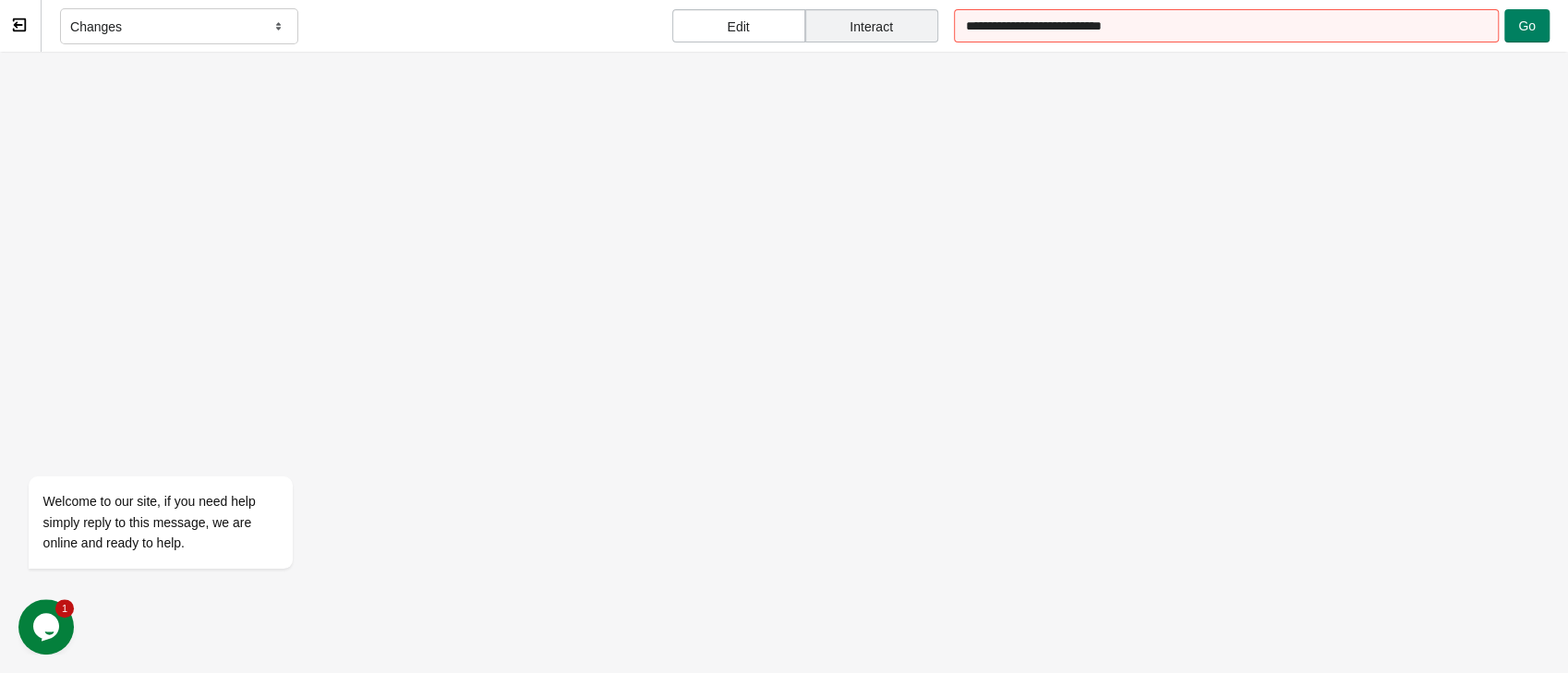 click on "Edit" at bounding box center (739, 26) 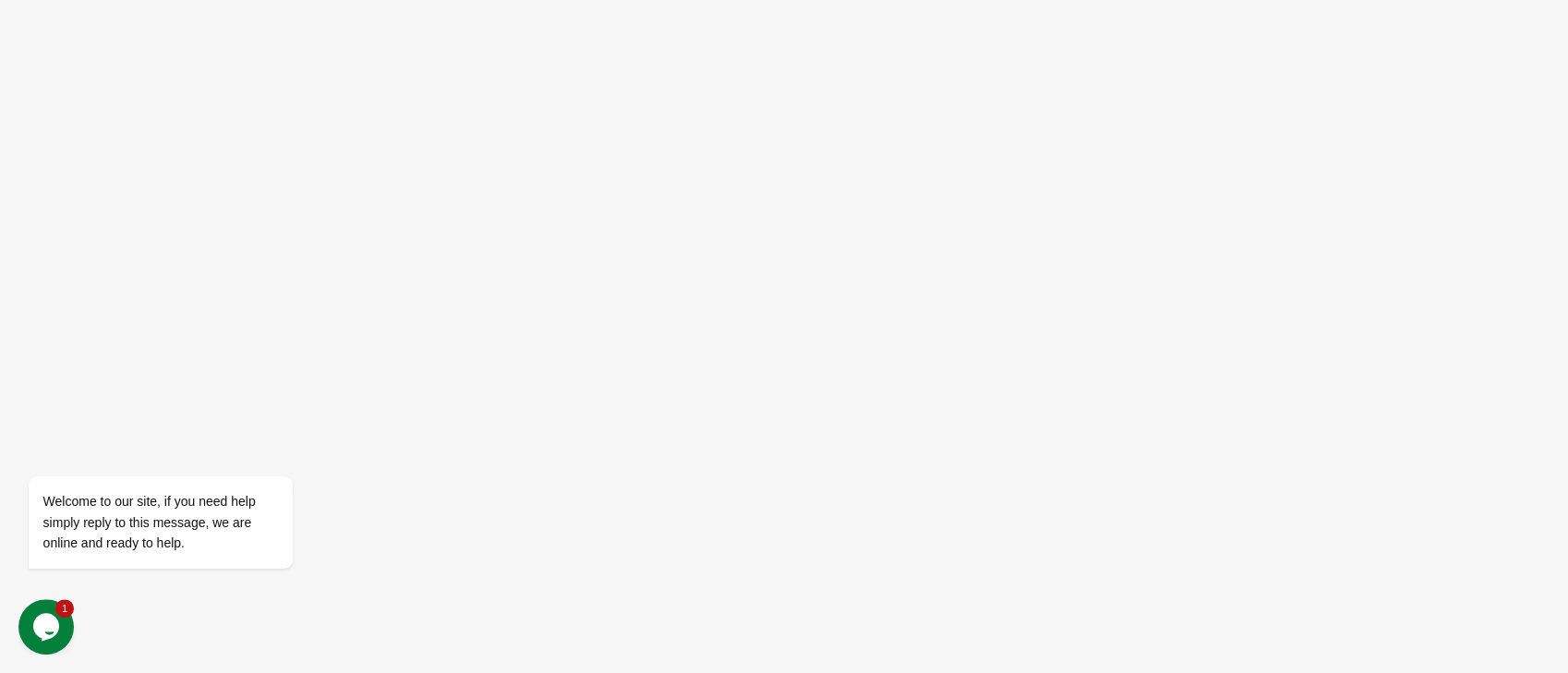 scroll, scrollTop: 0, scrollLeft: 0, axis: both 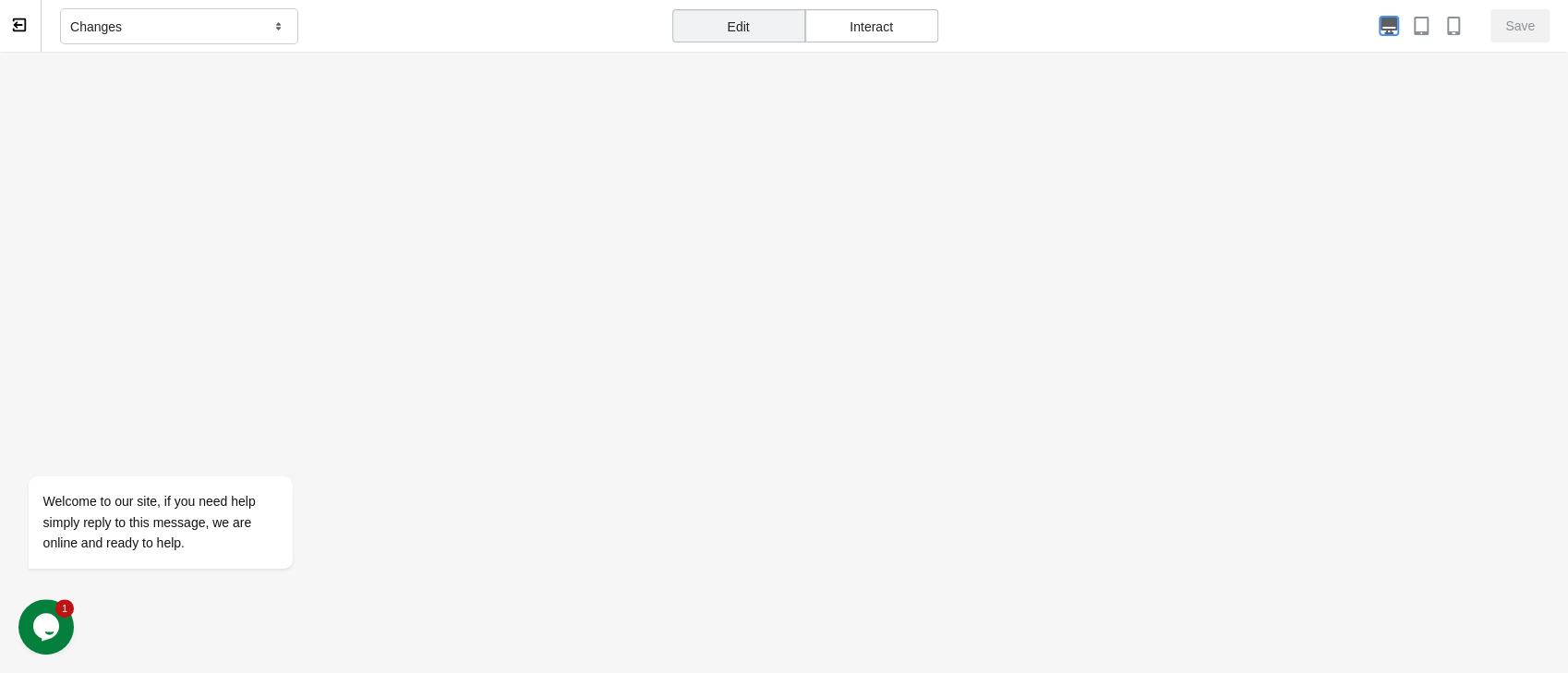 click 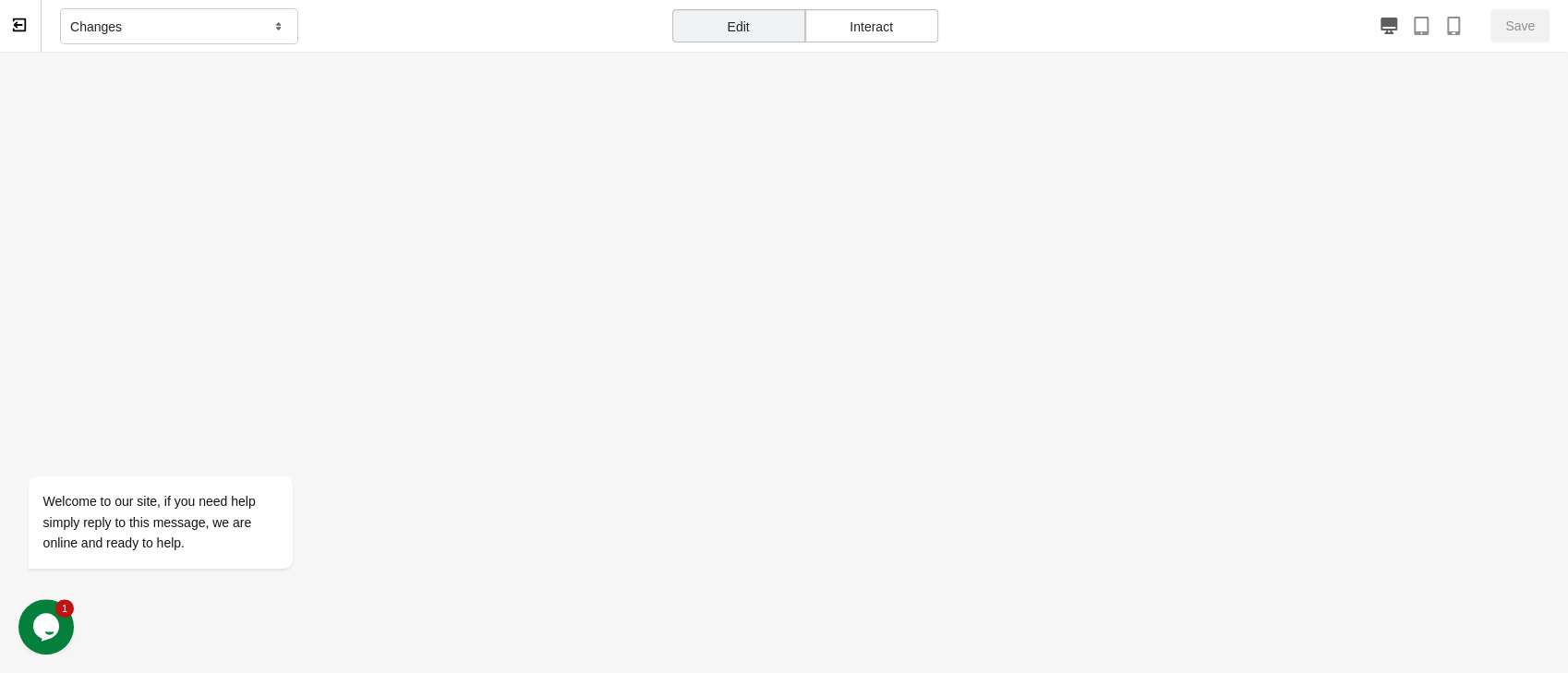 click on "Changes" at bounding box center [179, 27] 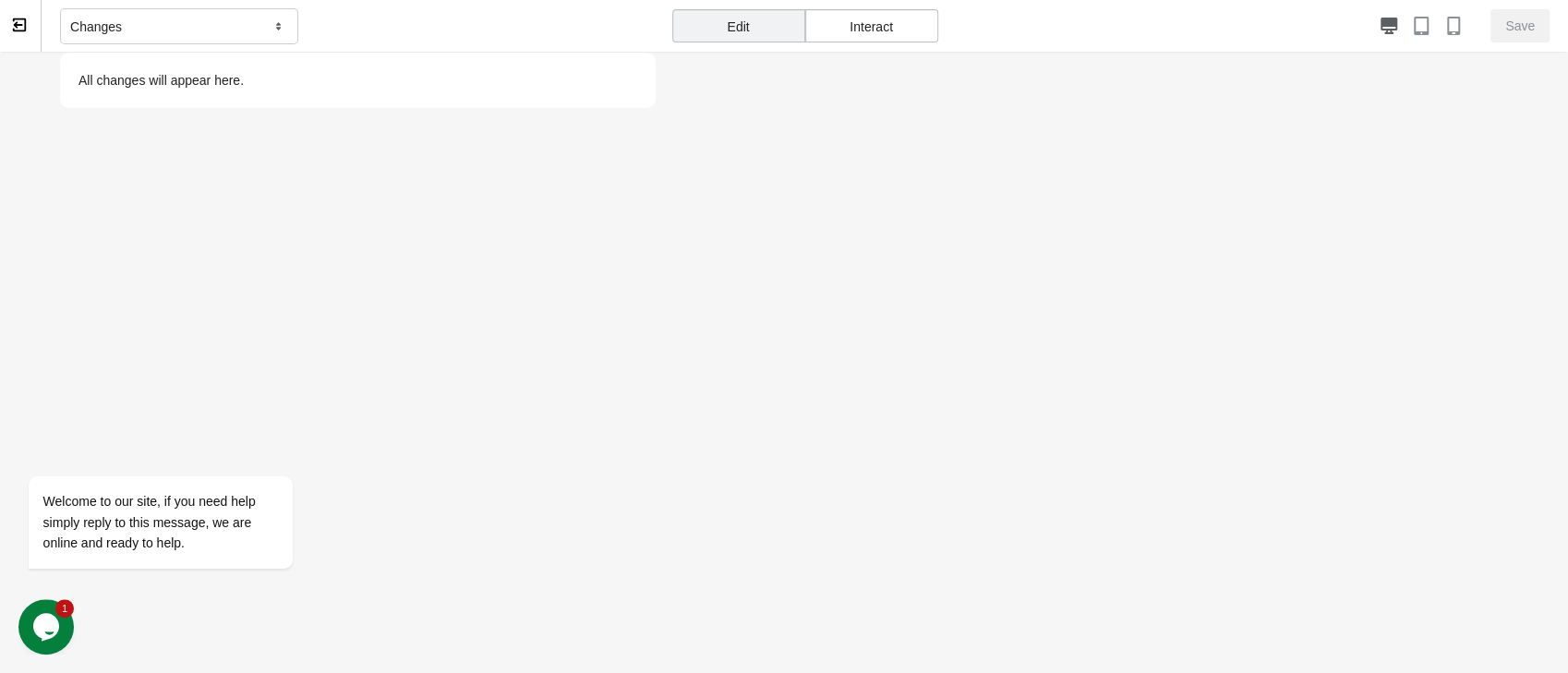 click on "Changes" at bounding box center [179, 27] 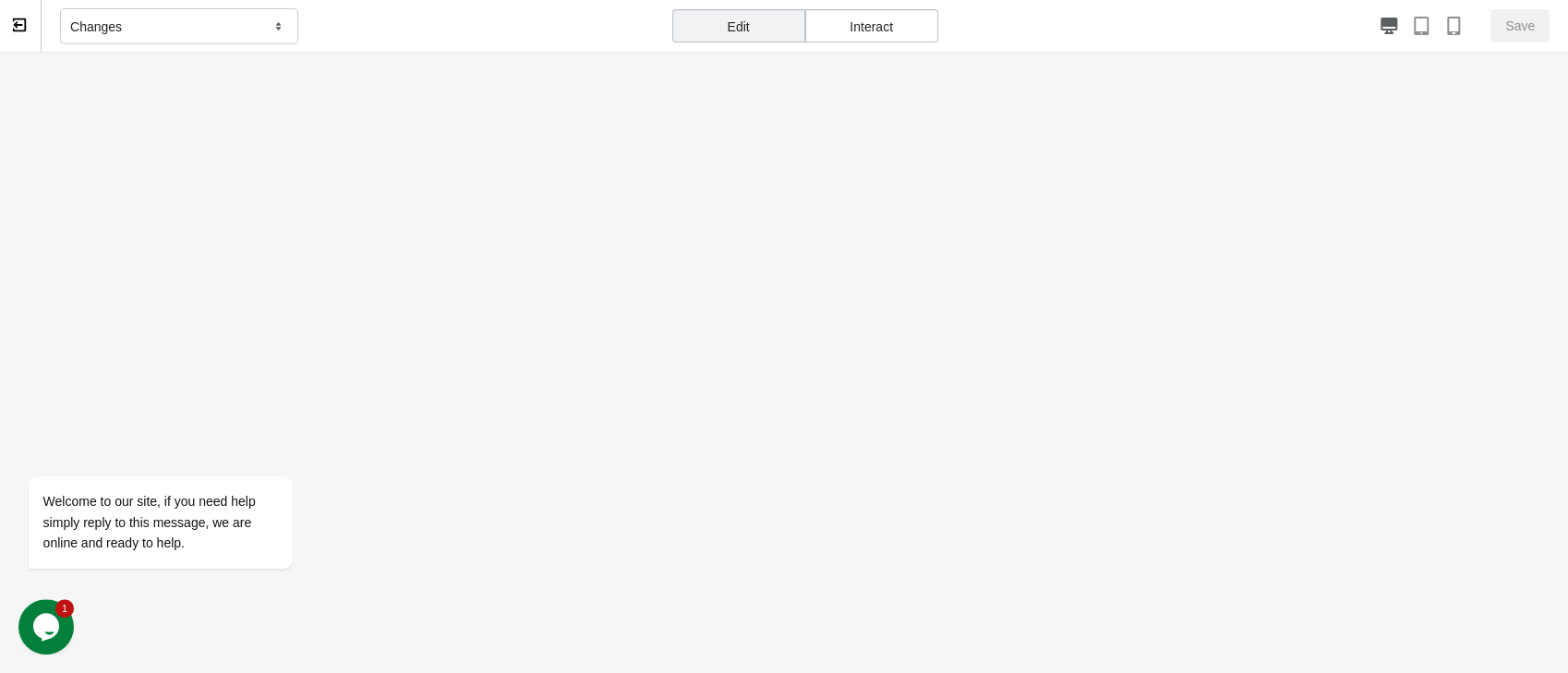 click at bounding box center (20, 26) 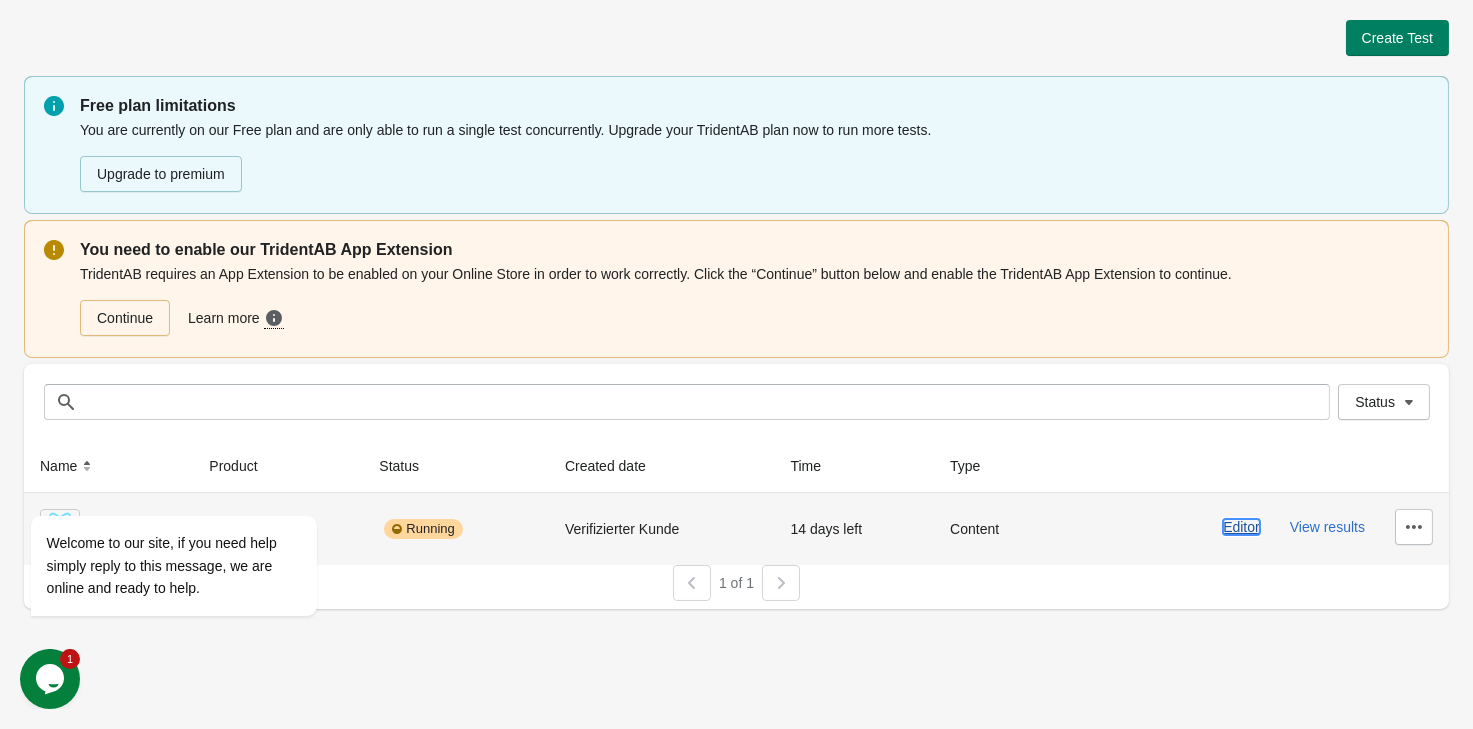 click on "Editor" at bounding box center (1241, 527) 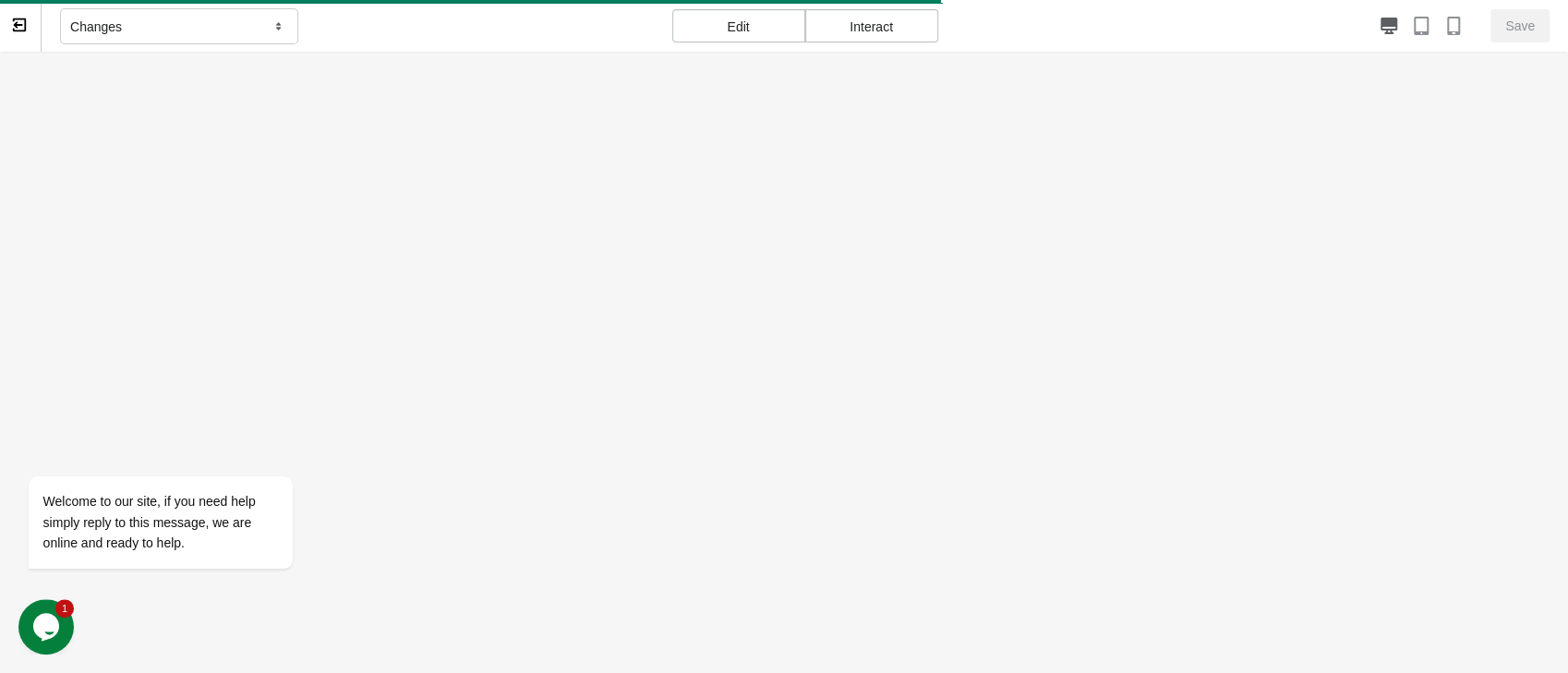 scroll, scrollTop: 0, scrollLeft: 0, axis: both 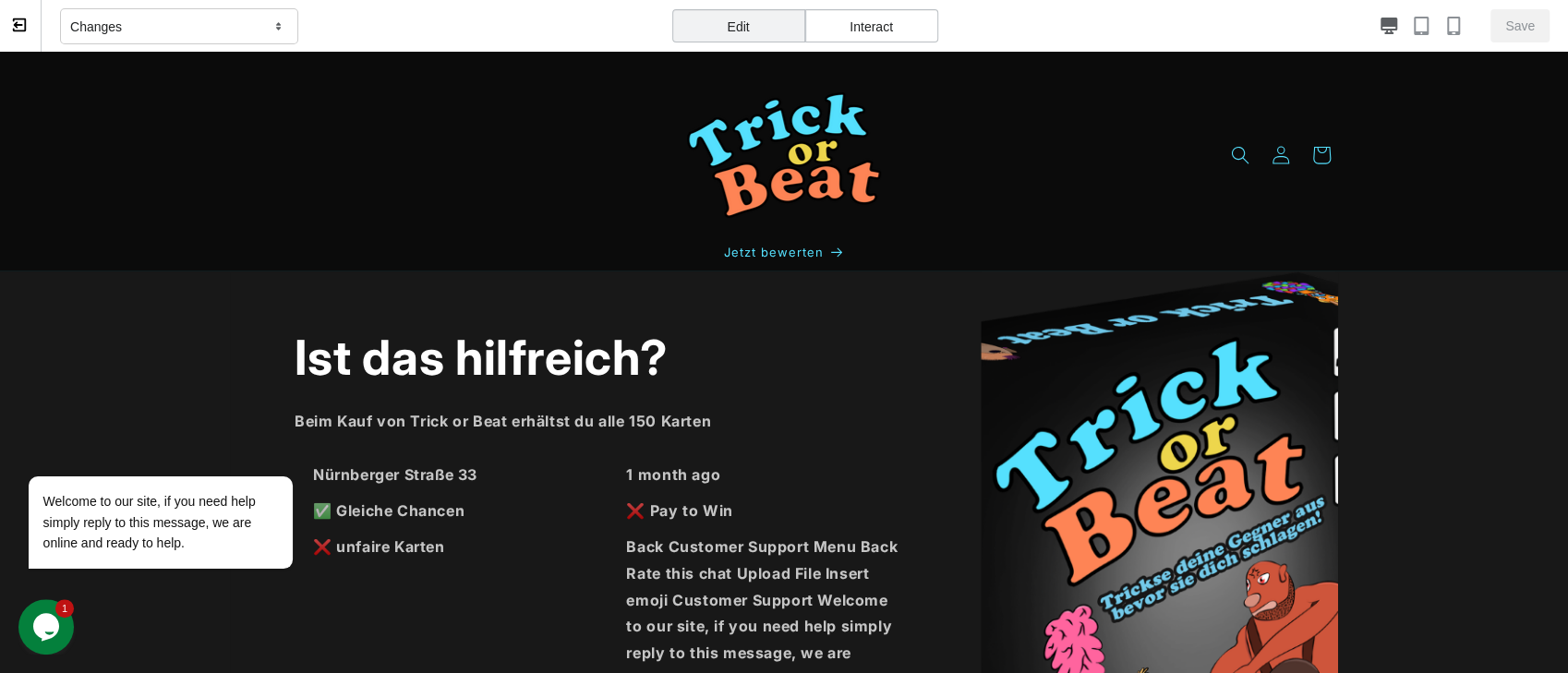 click on "Interact" at bounding box center [872, 26] 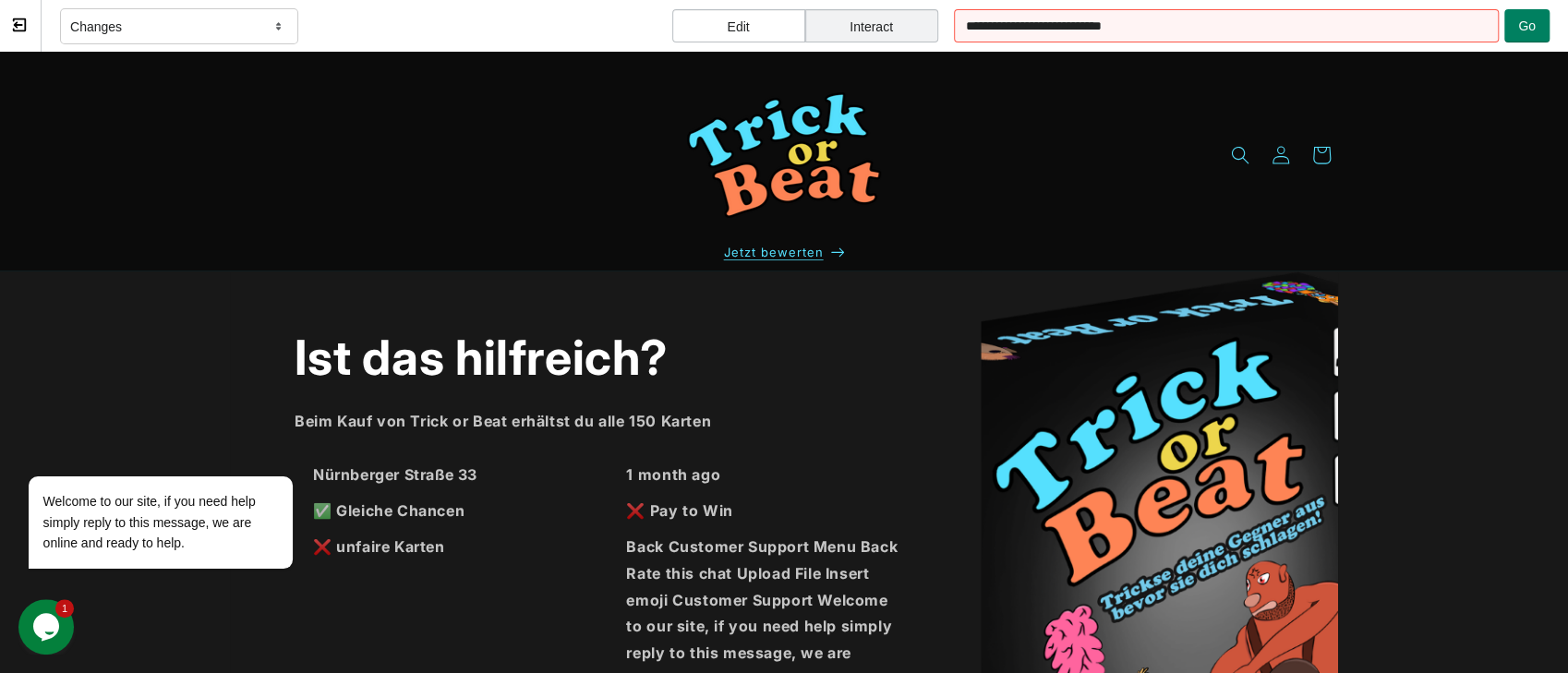 click on "Jetzt bewerten" at bounding box center [774, 252] 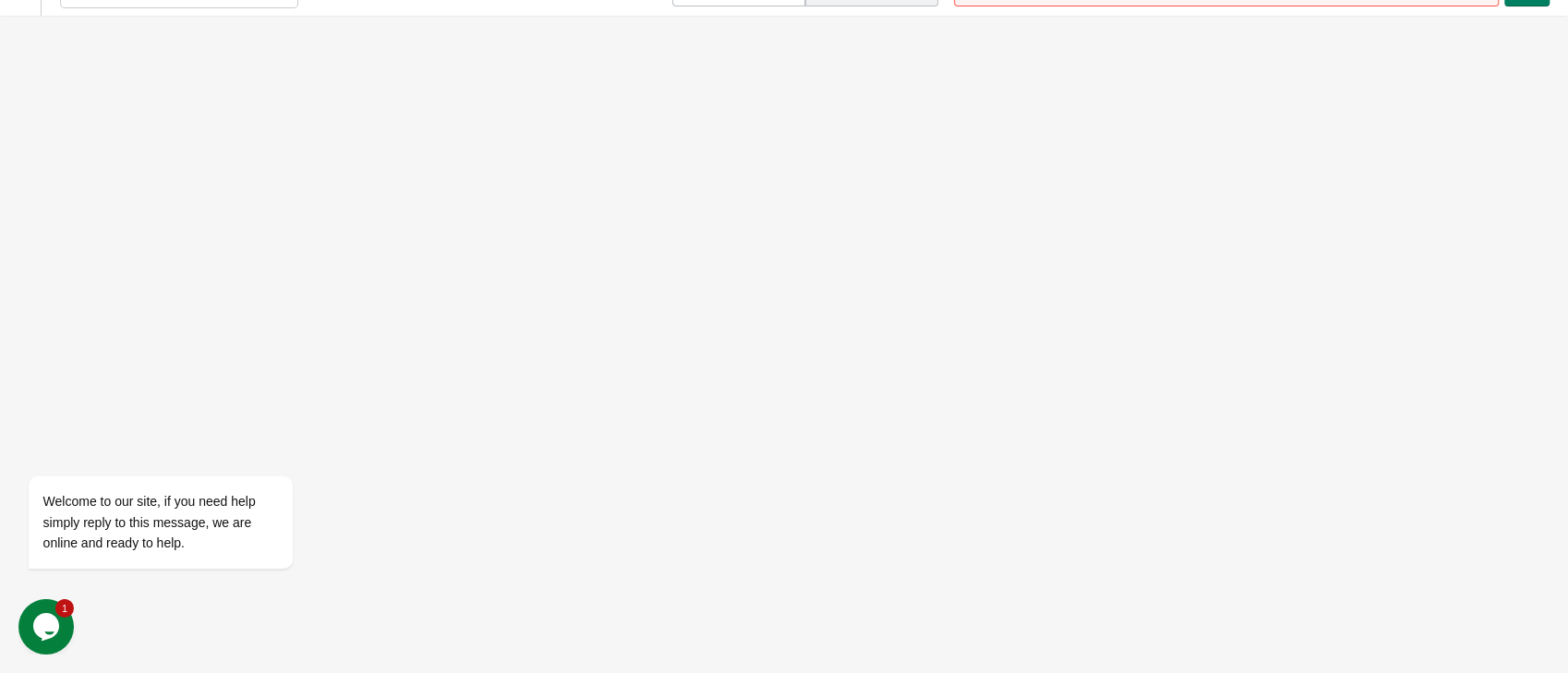 scroll, scrollTop: 0, scrollLeft: 0, axis: both 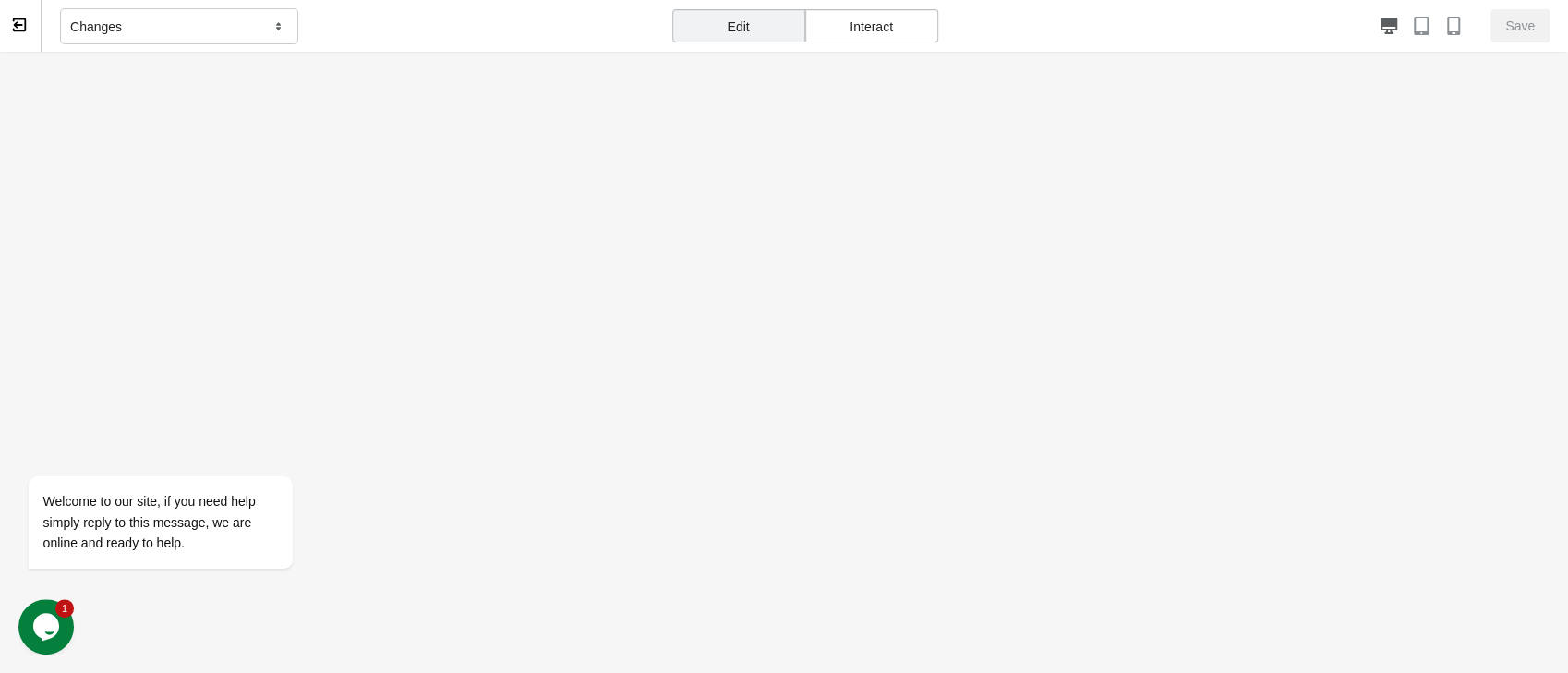 click on "Edit" at bounding box center (739, 26) 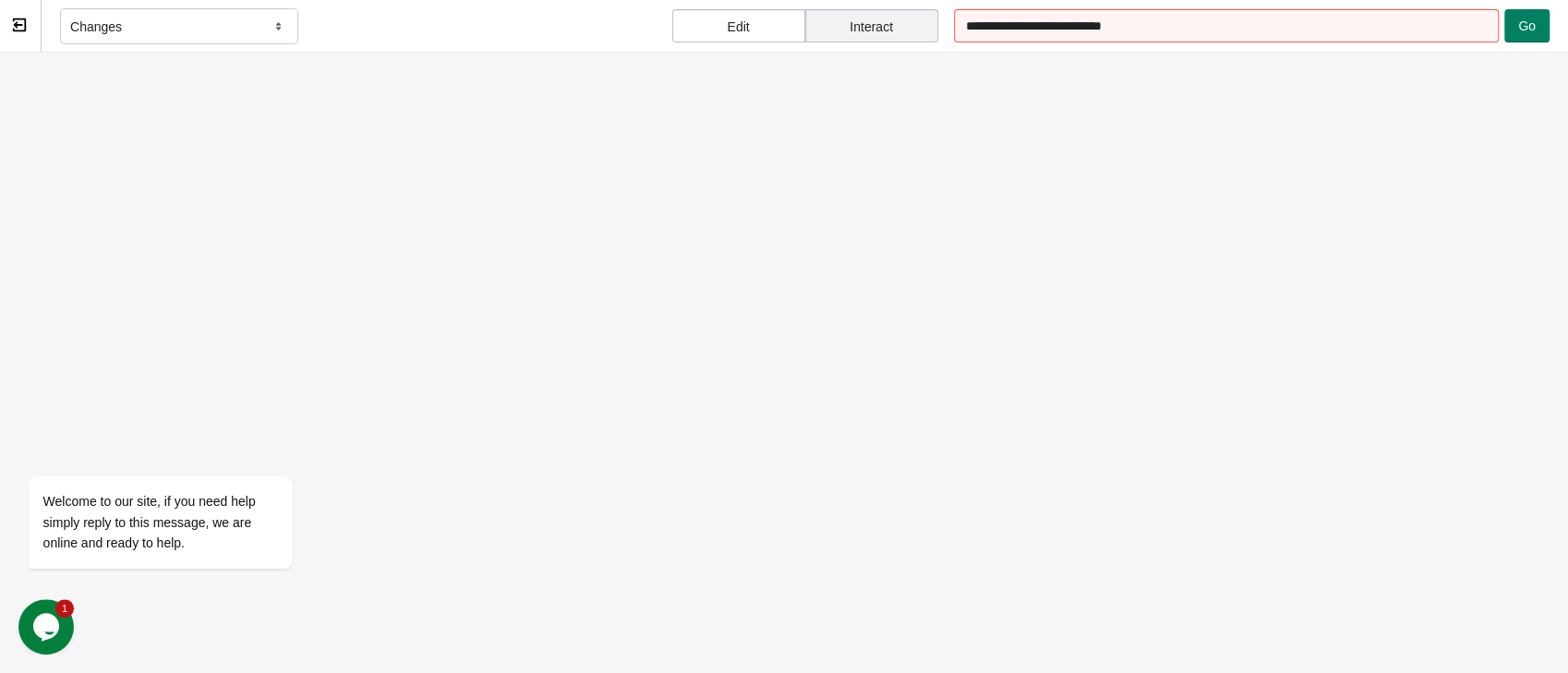 click on "Edit" at bounding box center [739, 26] 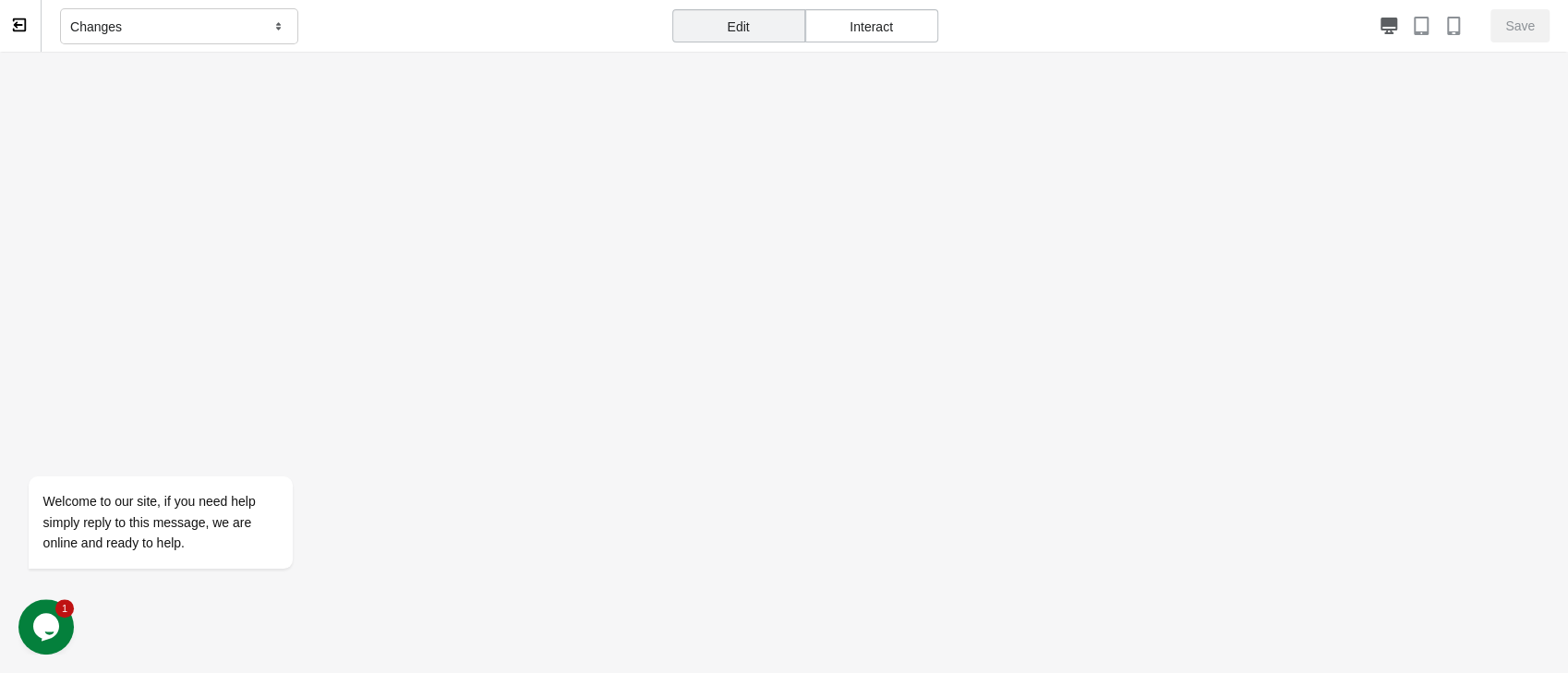 drag, startPoint x: 865, startPoint y: 18, endPoint x: 1063, endPoint y: 43, distance: 199.572 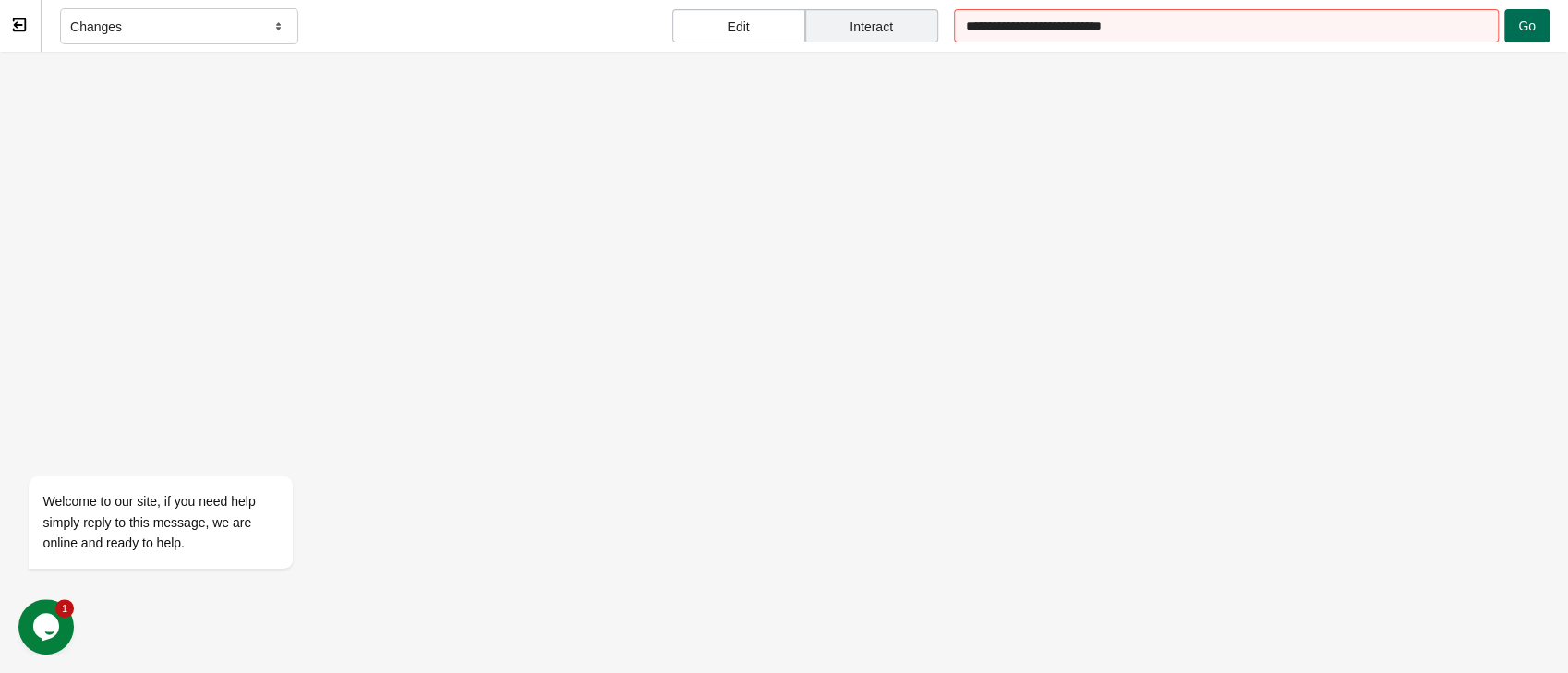 click on "Go" at bounding box center [1526, 26] 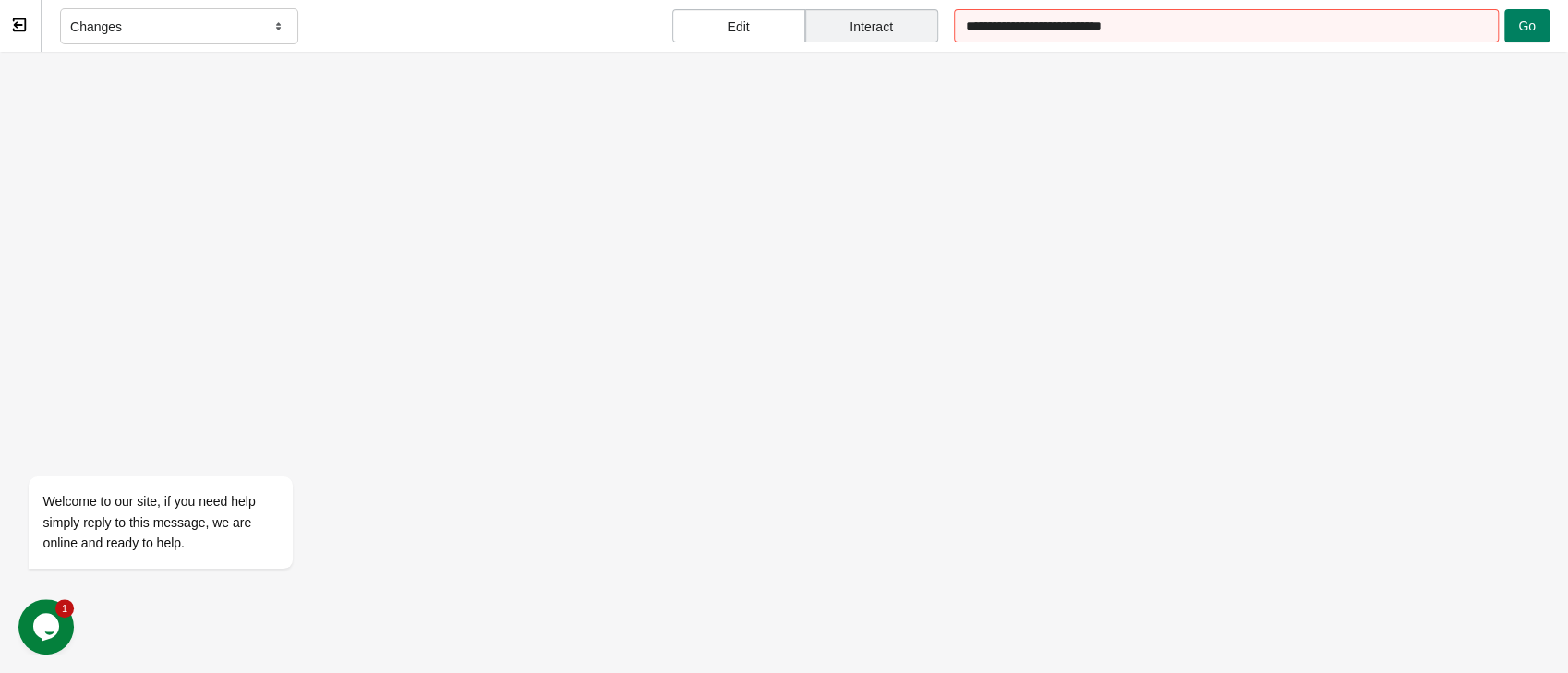 drag, startPoint x: 775, startPoint y: 26, endPoint x: 440, endPoint y: 2, distance: 335.8586 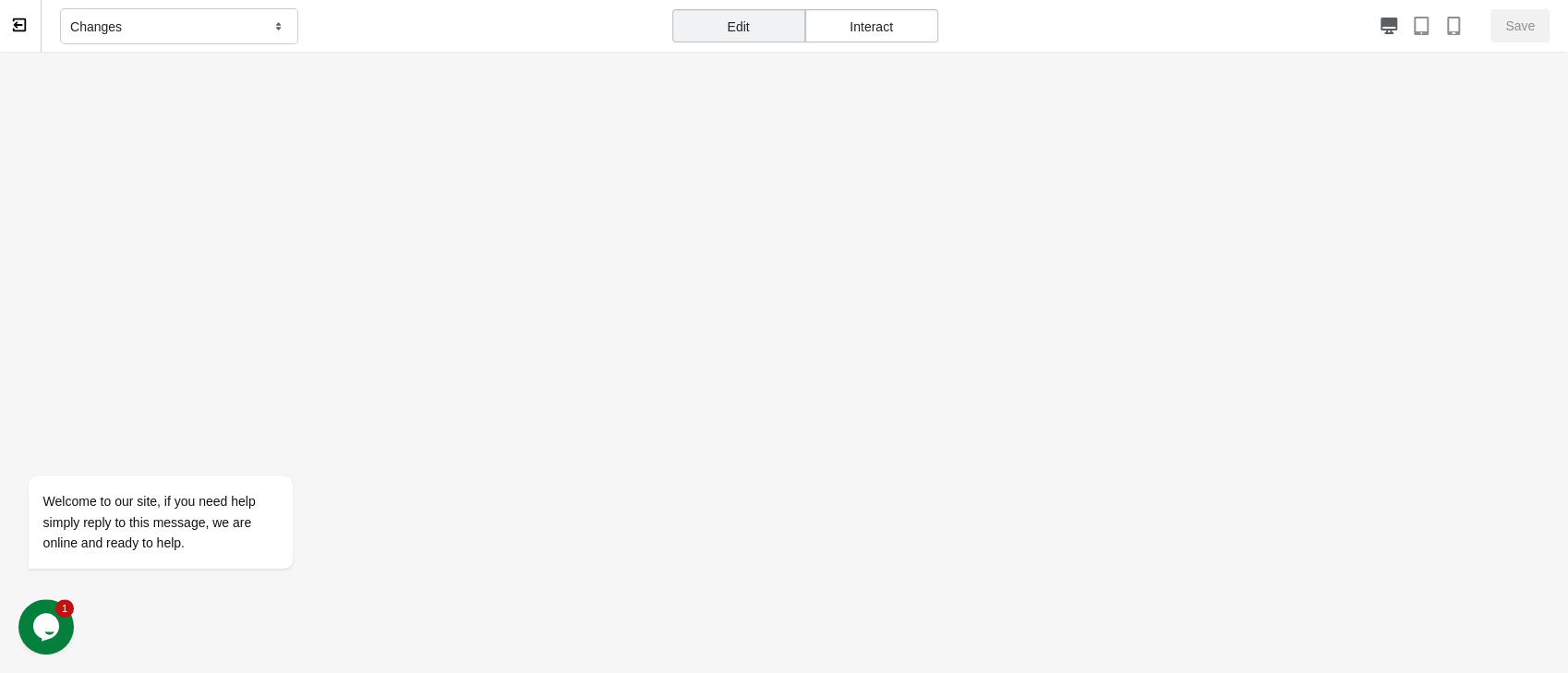 click 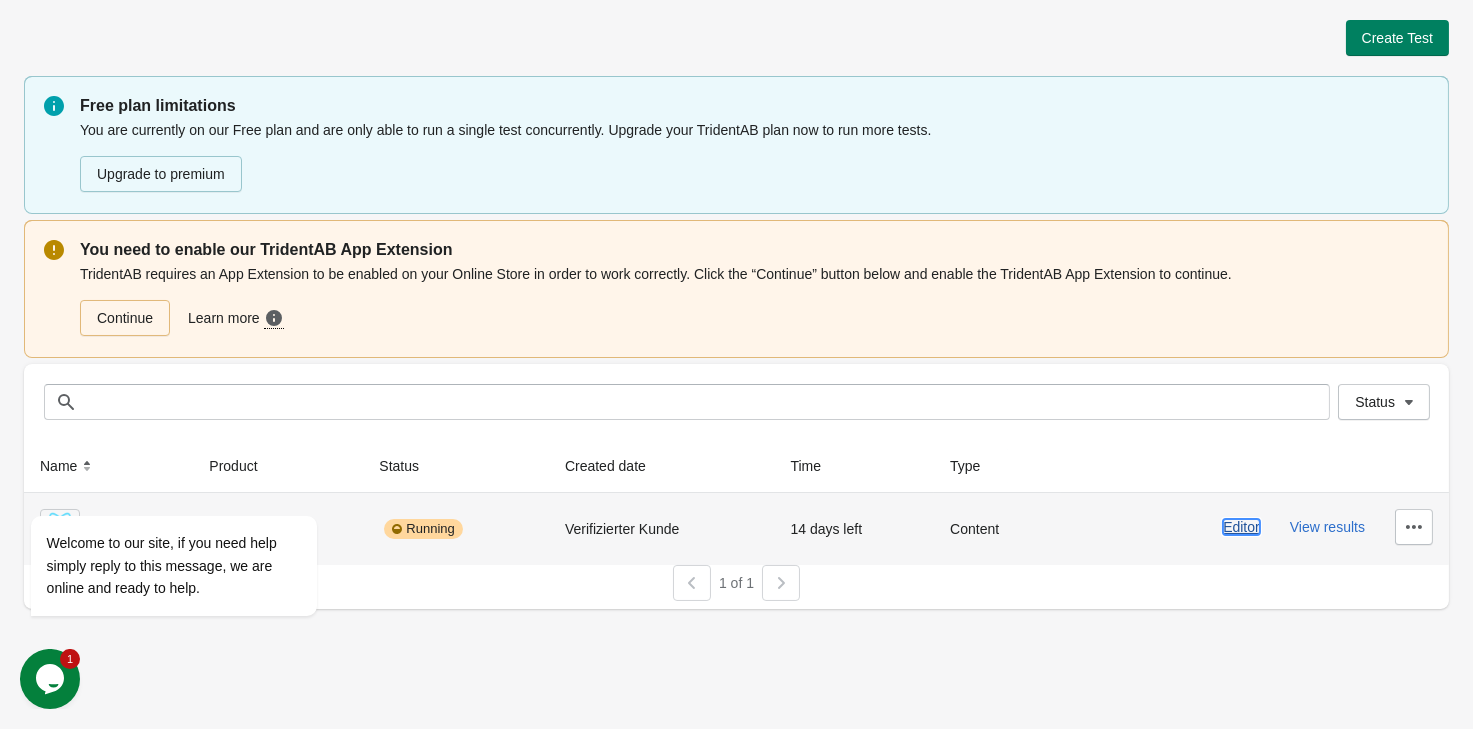 click on "Editor" at bounding box center (1241, 527) 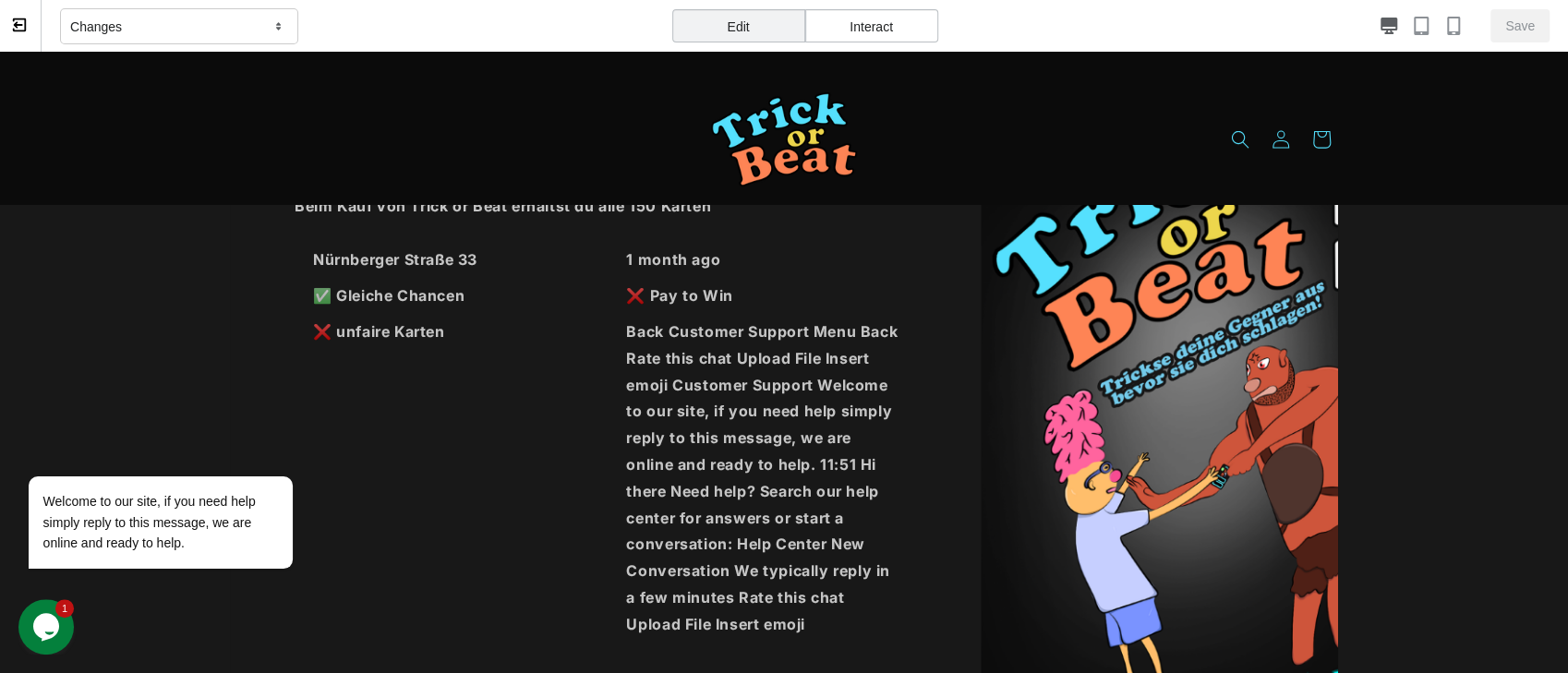 scroll, scrollTop: 255, scrollLeft: 0, axis: vertical 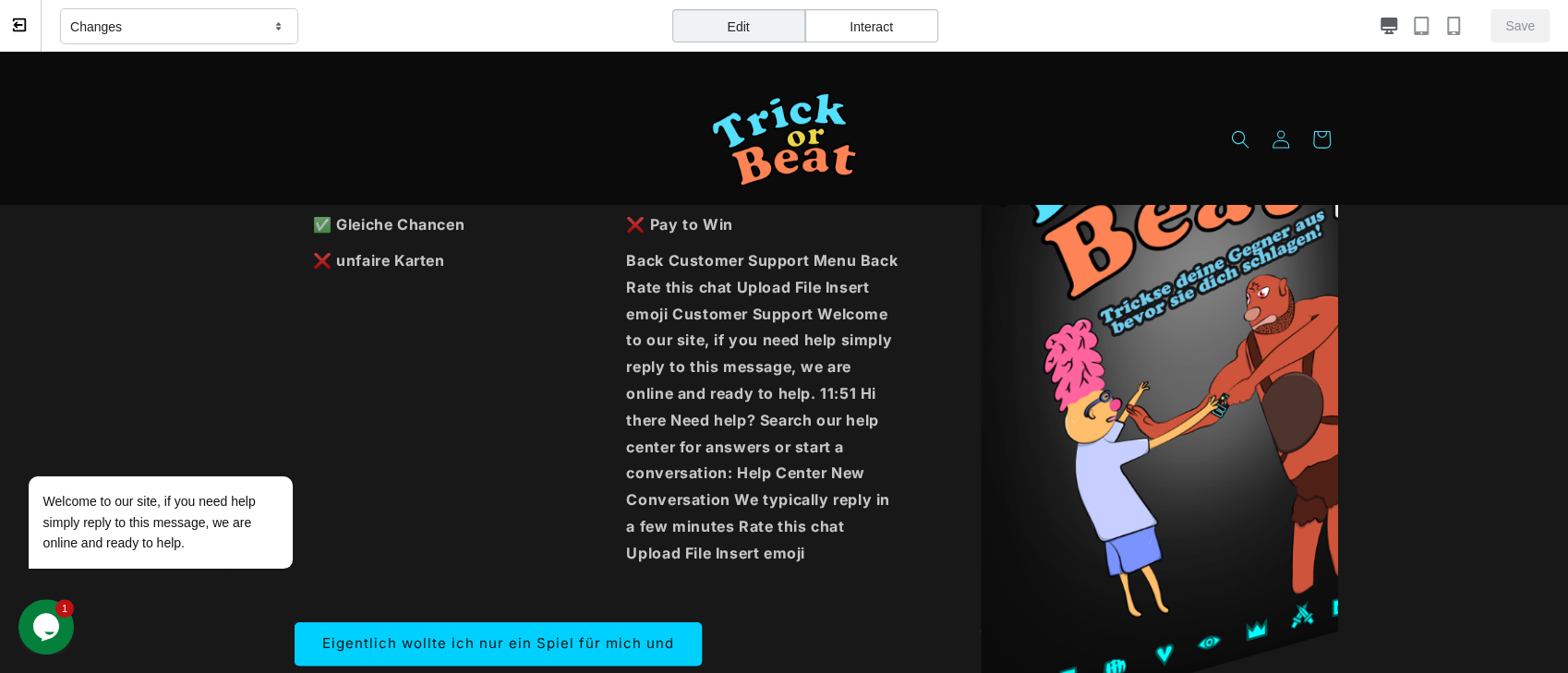 click on "Edit" at bounding box center [739, 26] 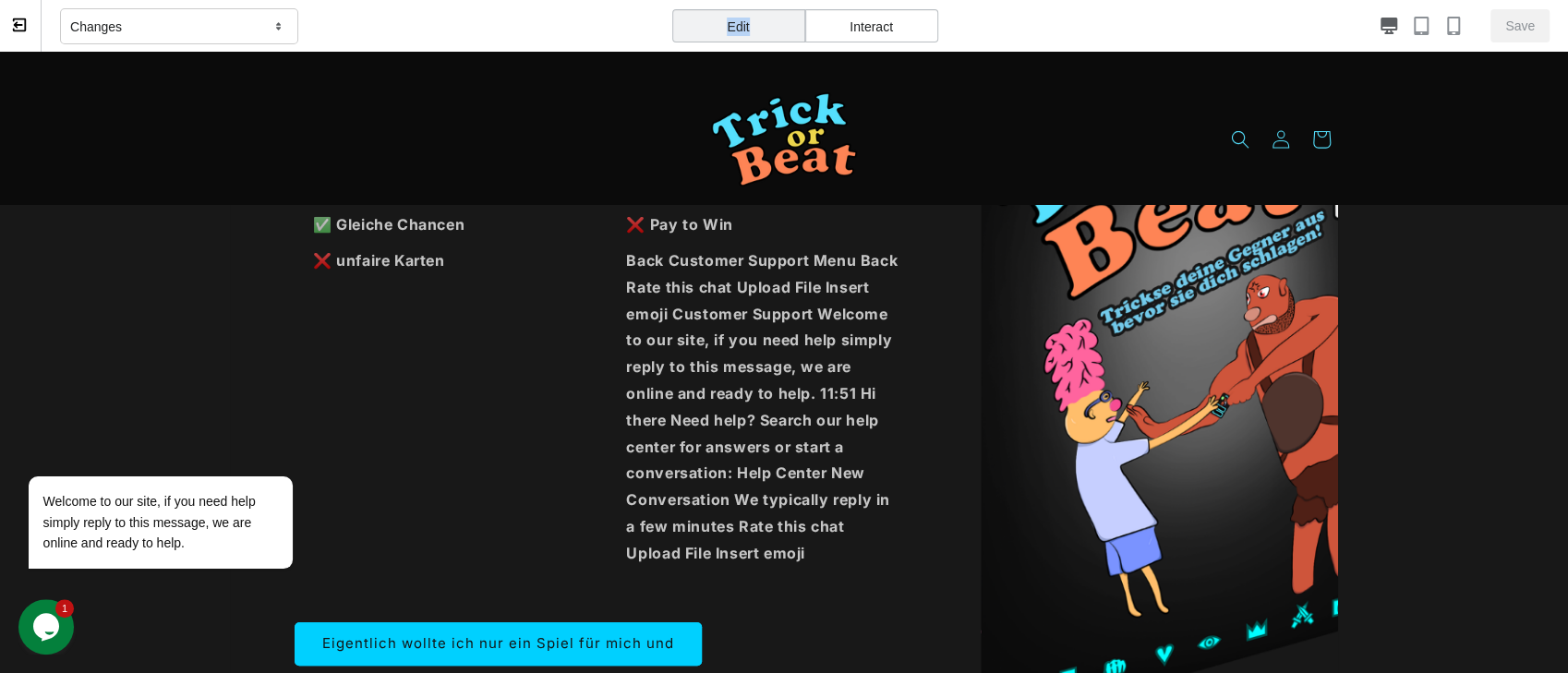 click on "Edit" at bounding box center [739, 26] 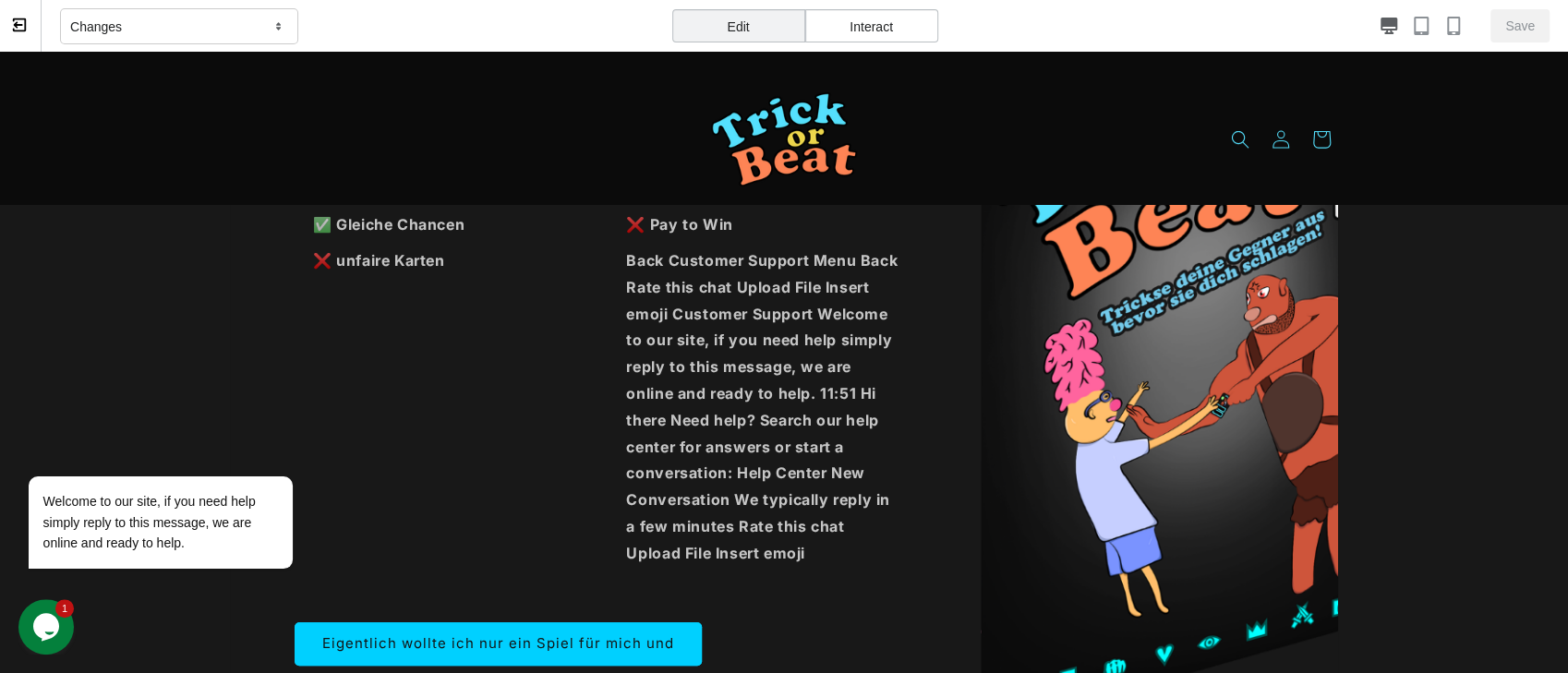 click on "Edit" at bounding box center (739, 26) 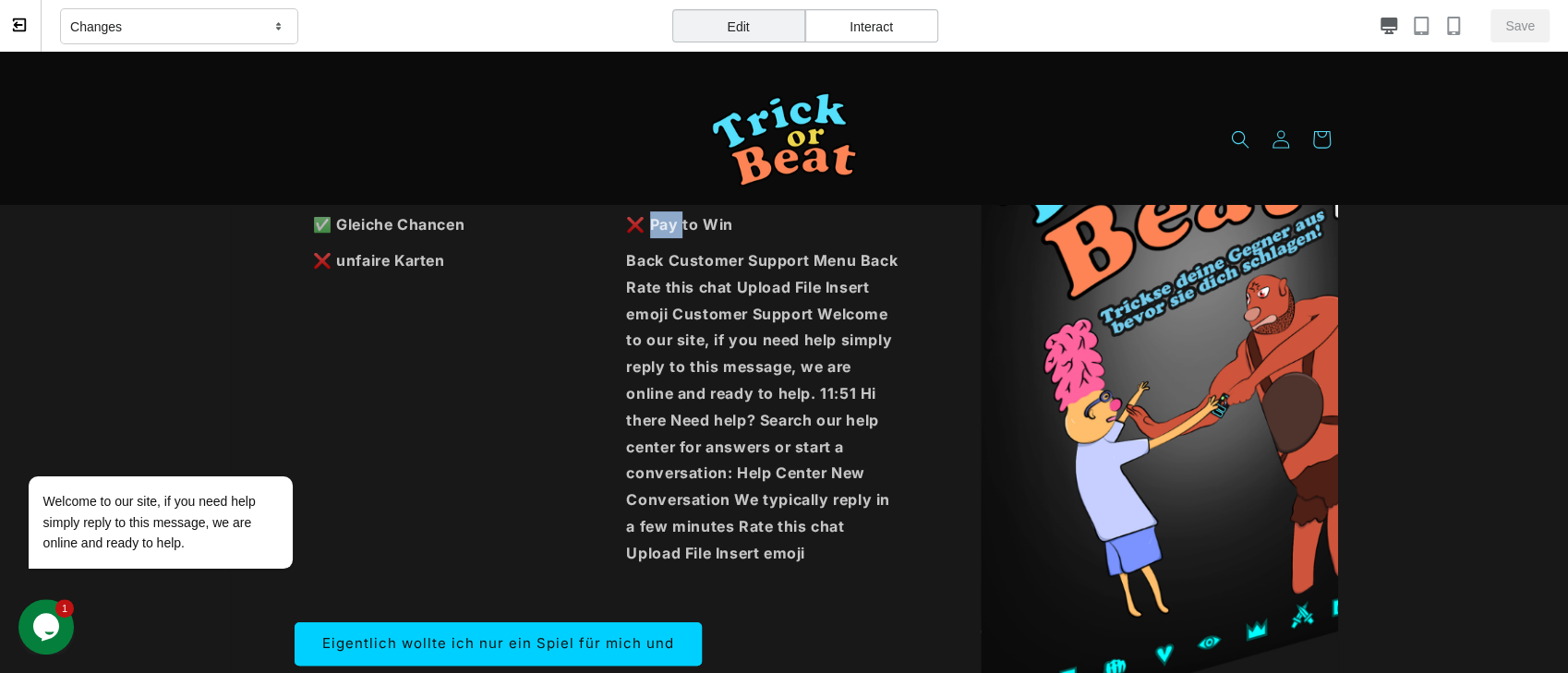 click on "❌ Pay to Win" at bounding box center [679, 224] 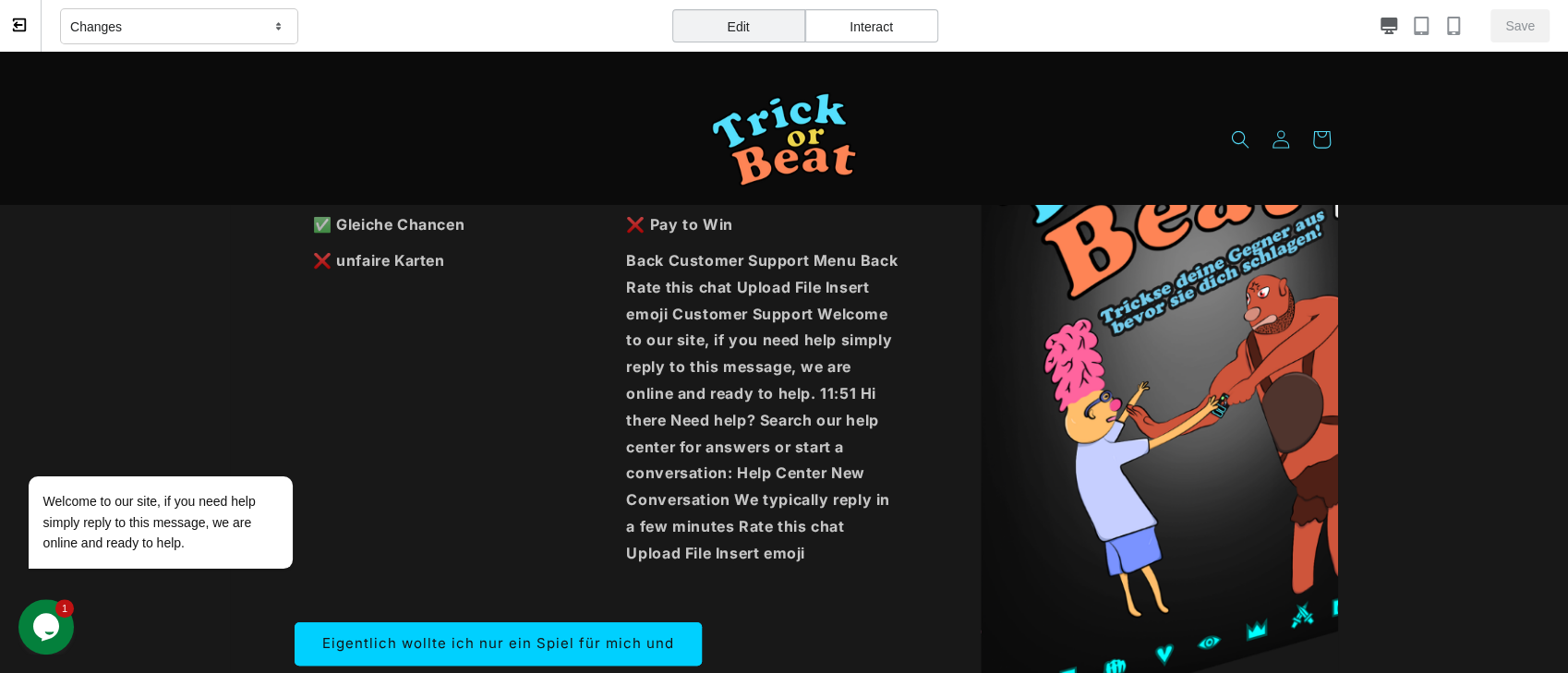 click on "❌ Pay to Win" at bounding box center (679, 224) 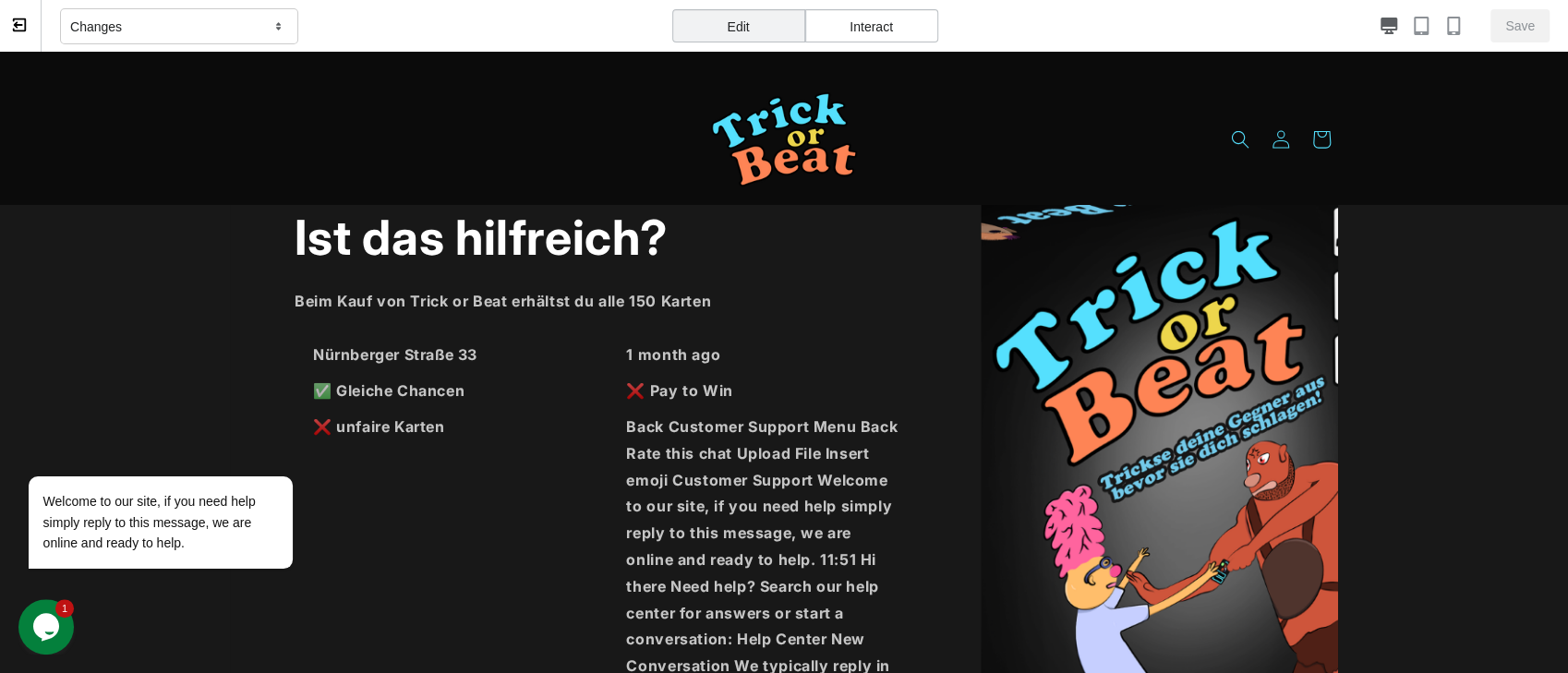 scroll, scrollTop: 0, scrollLeft: 0, axis: both 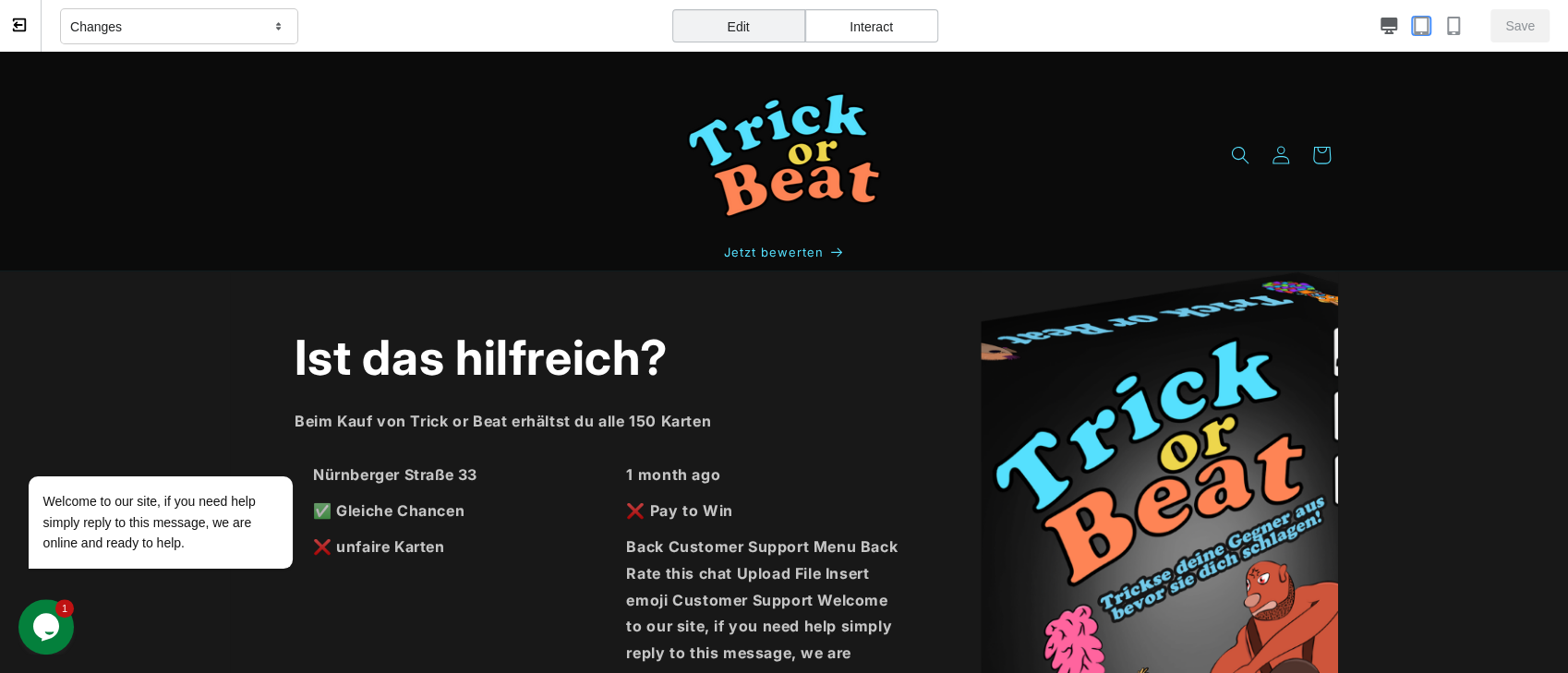 click 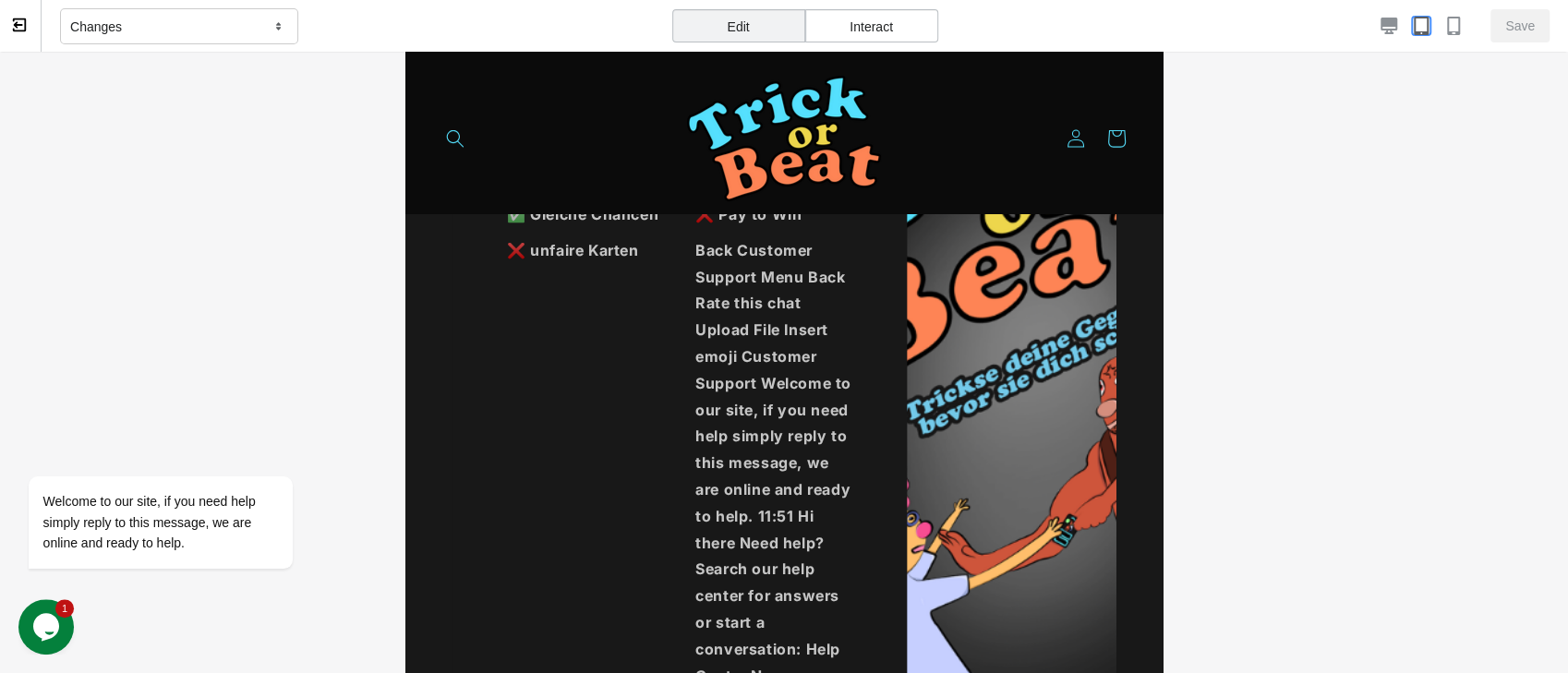 scroll, scrollTop: 0, scrollLeft: 0, axis: both 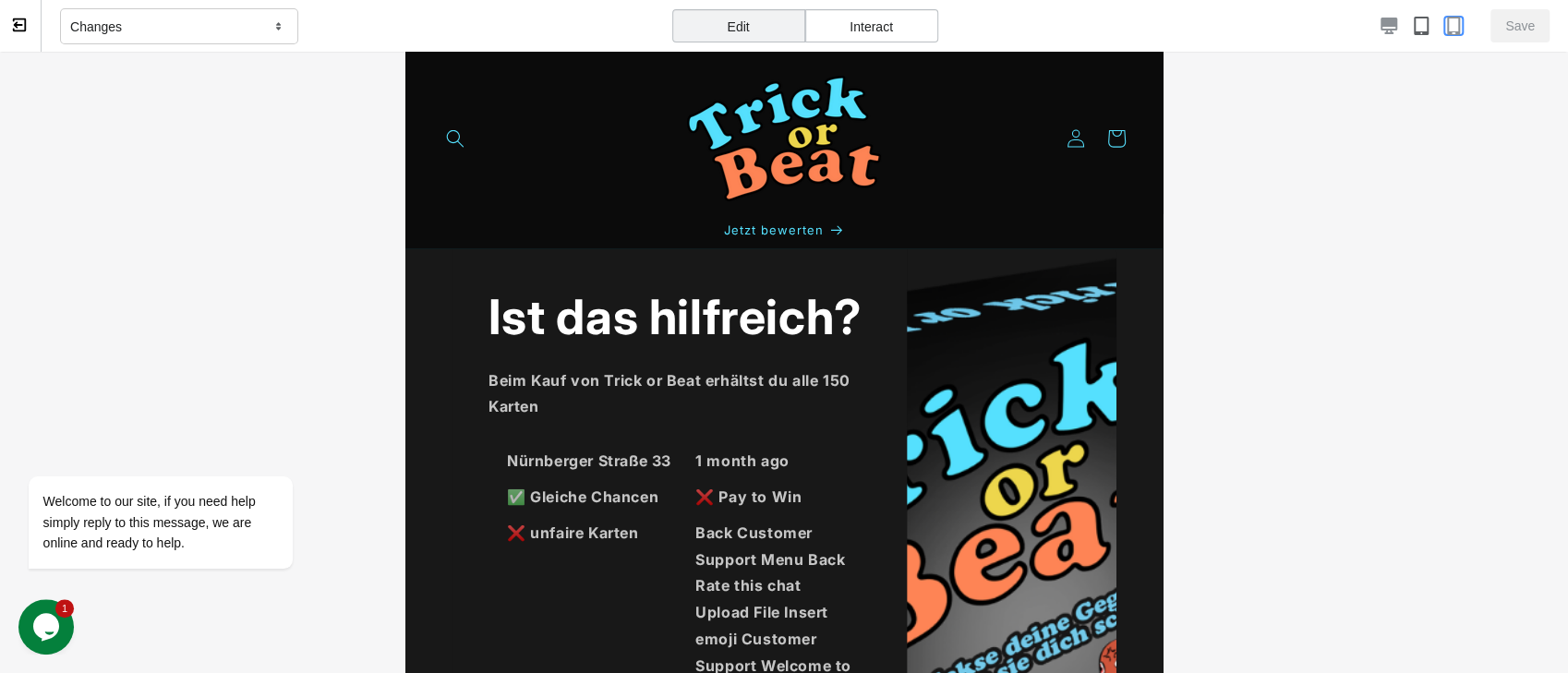 click 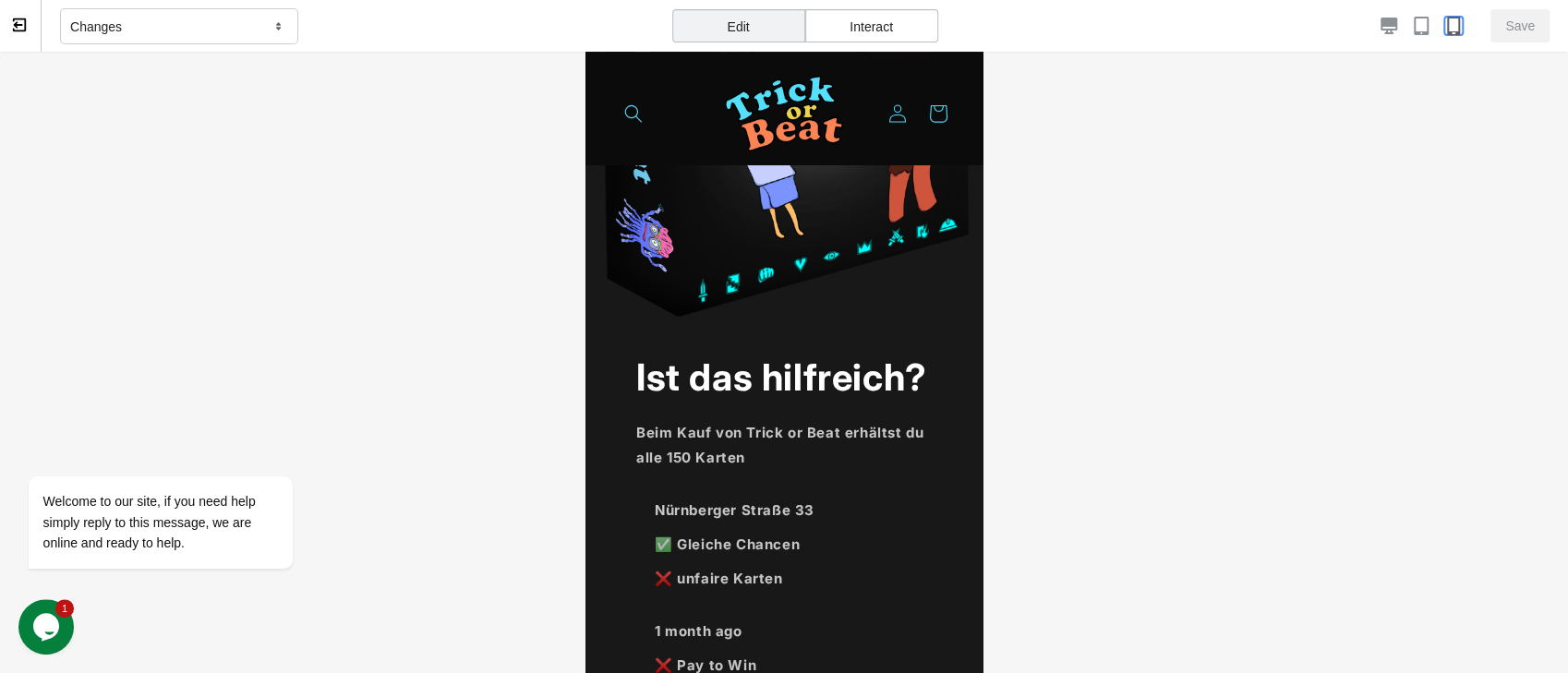 scroll, scrollTop: 135, scrollLeft: 0, axis: vertical 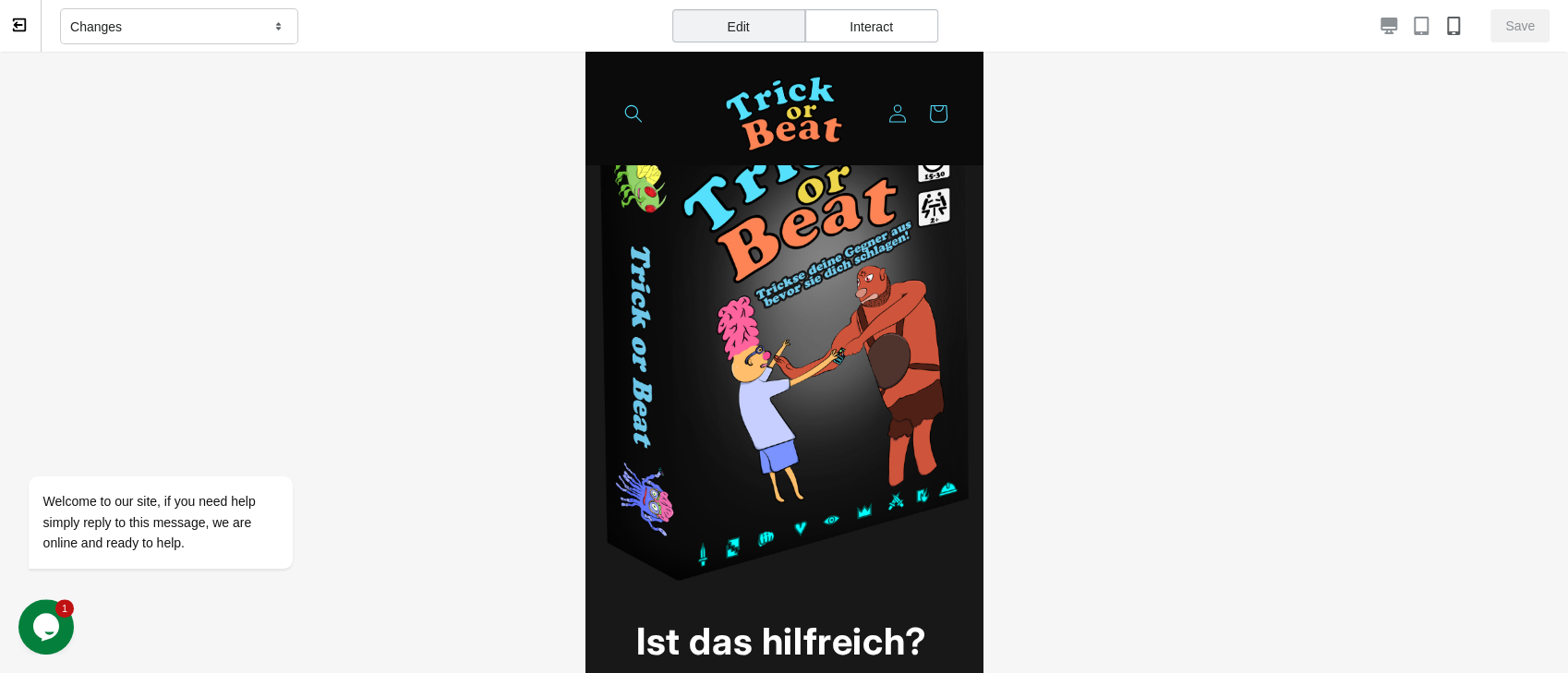 click at bounding box center (1208, 26) 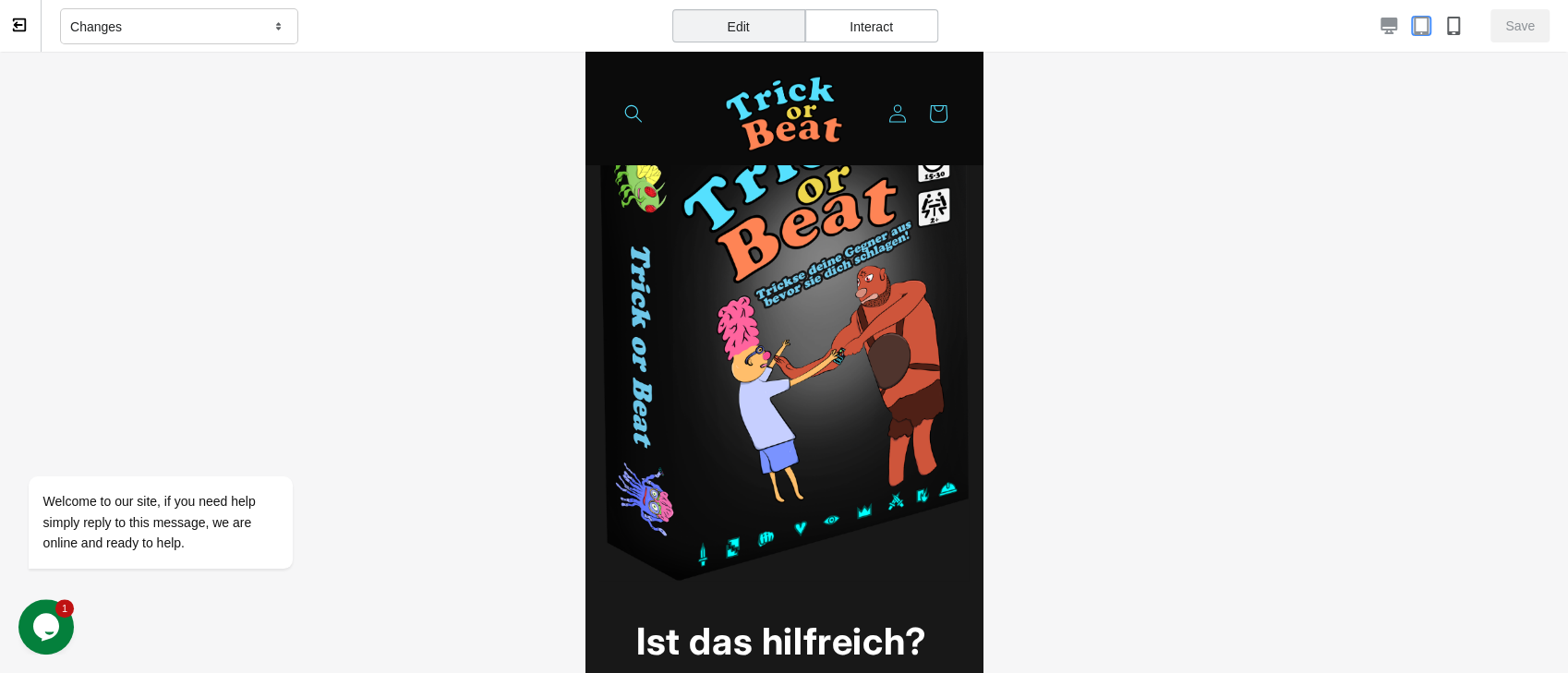 click 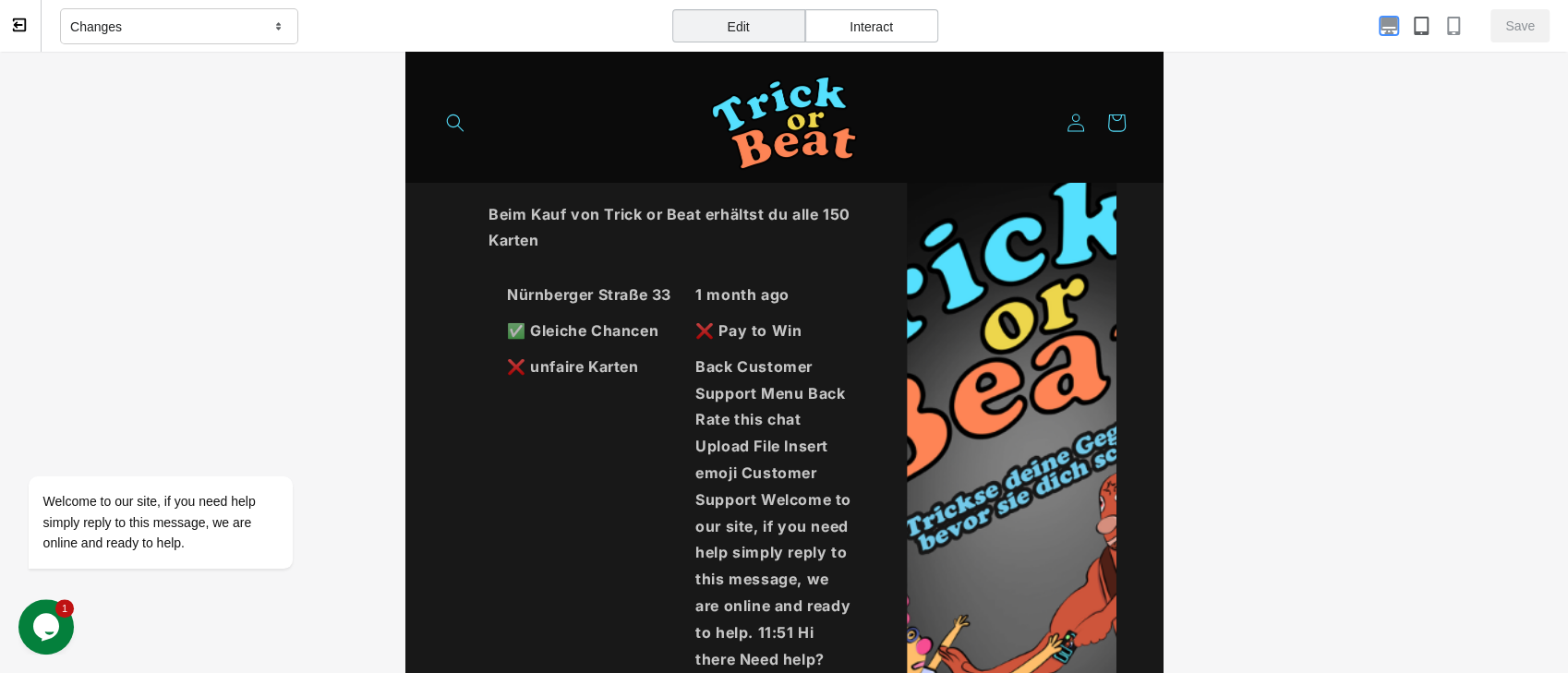 click 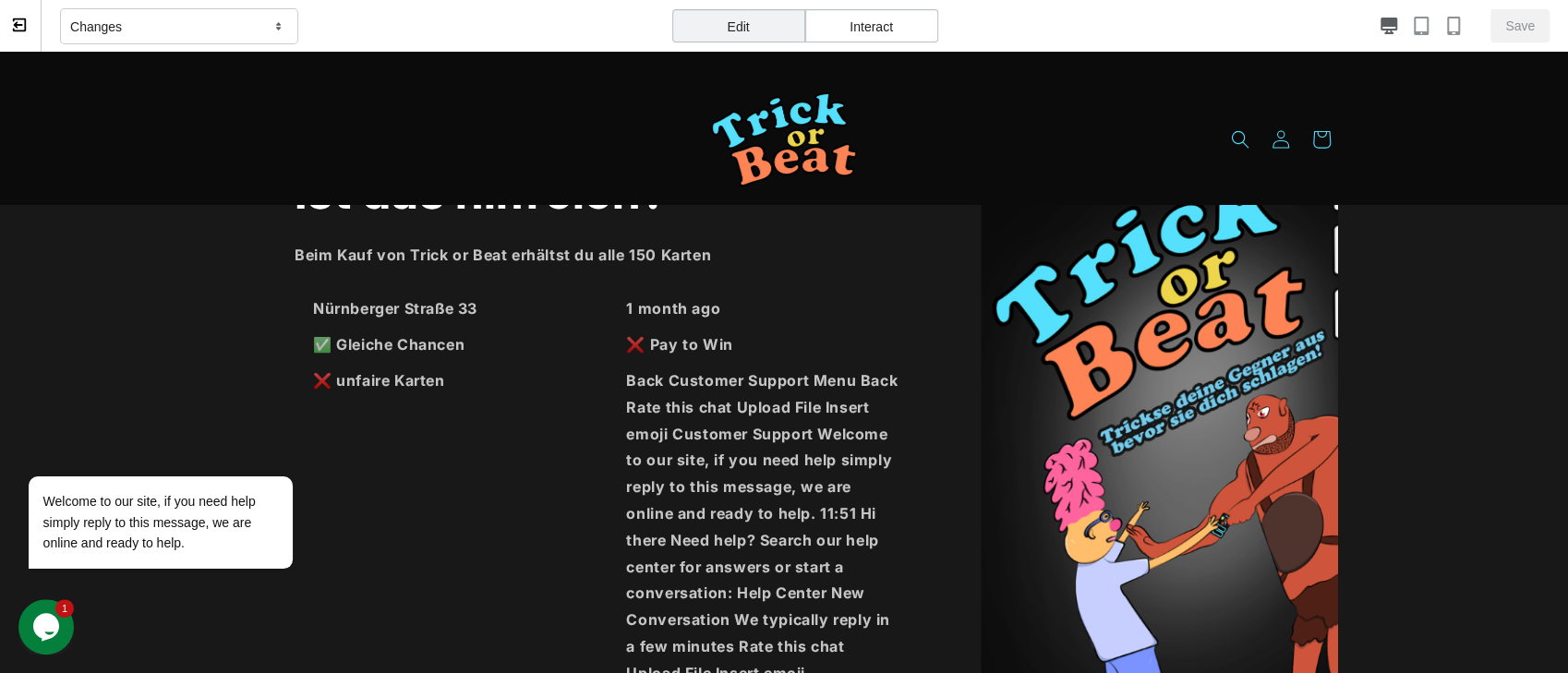 click on "Edit Interact" at bounding box center (805, 30) 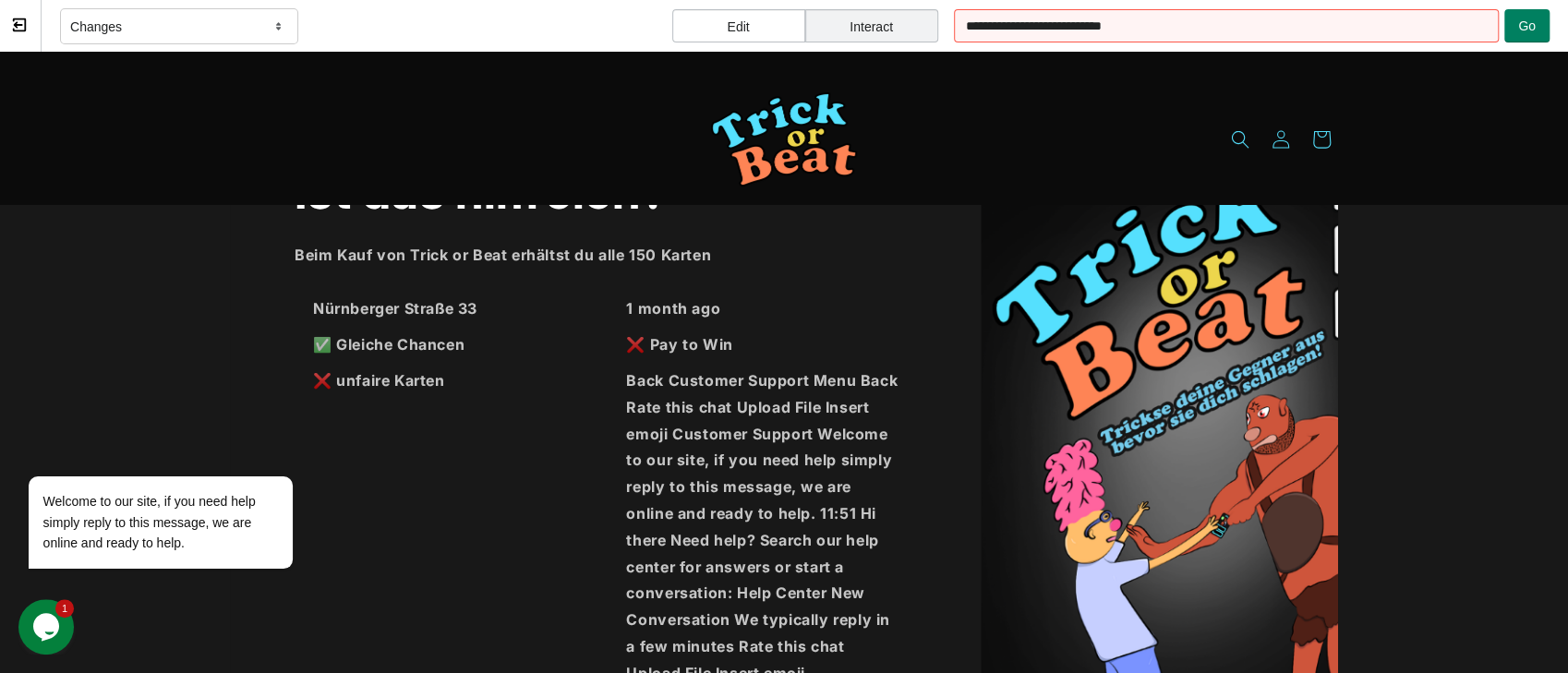 click on "Edit" at bounding box center [739, 26] 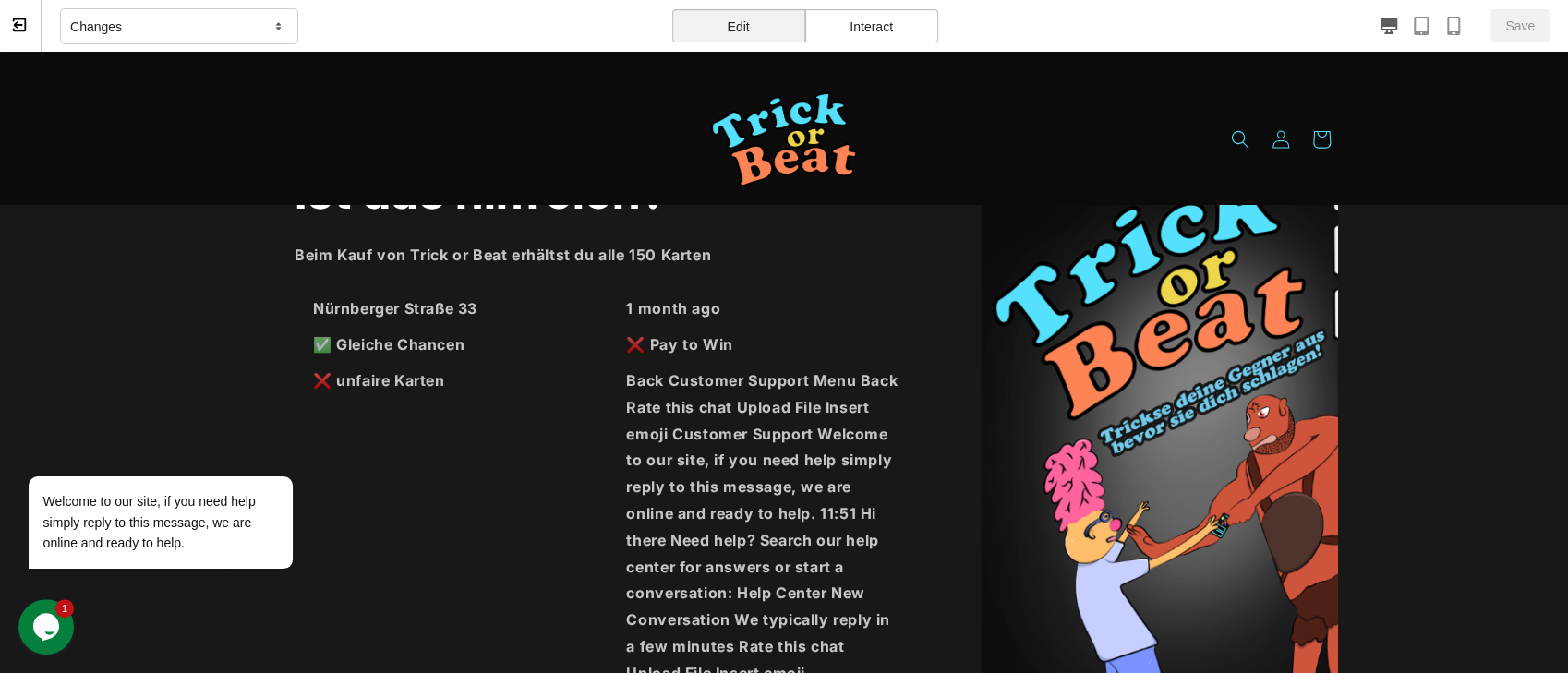 click on "Changes" at bounding box center [179, 27] 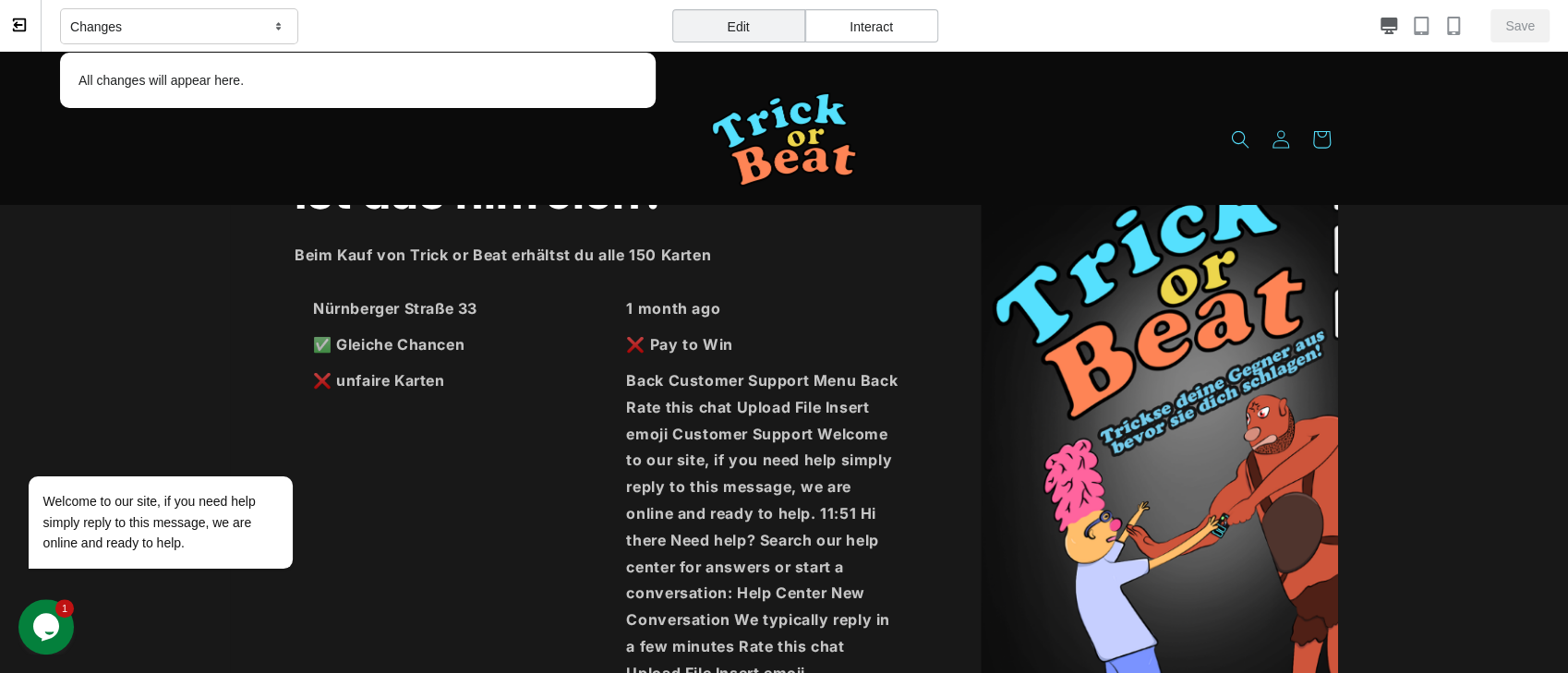 click on "All changes will appear here." at bounding box center (357, 80) 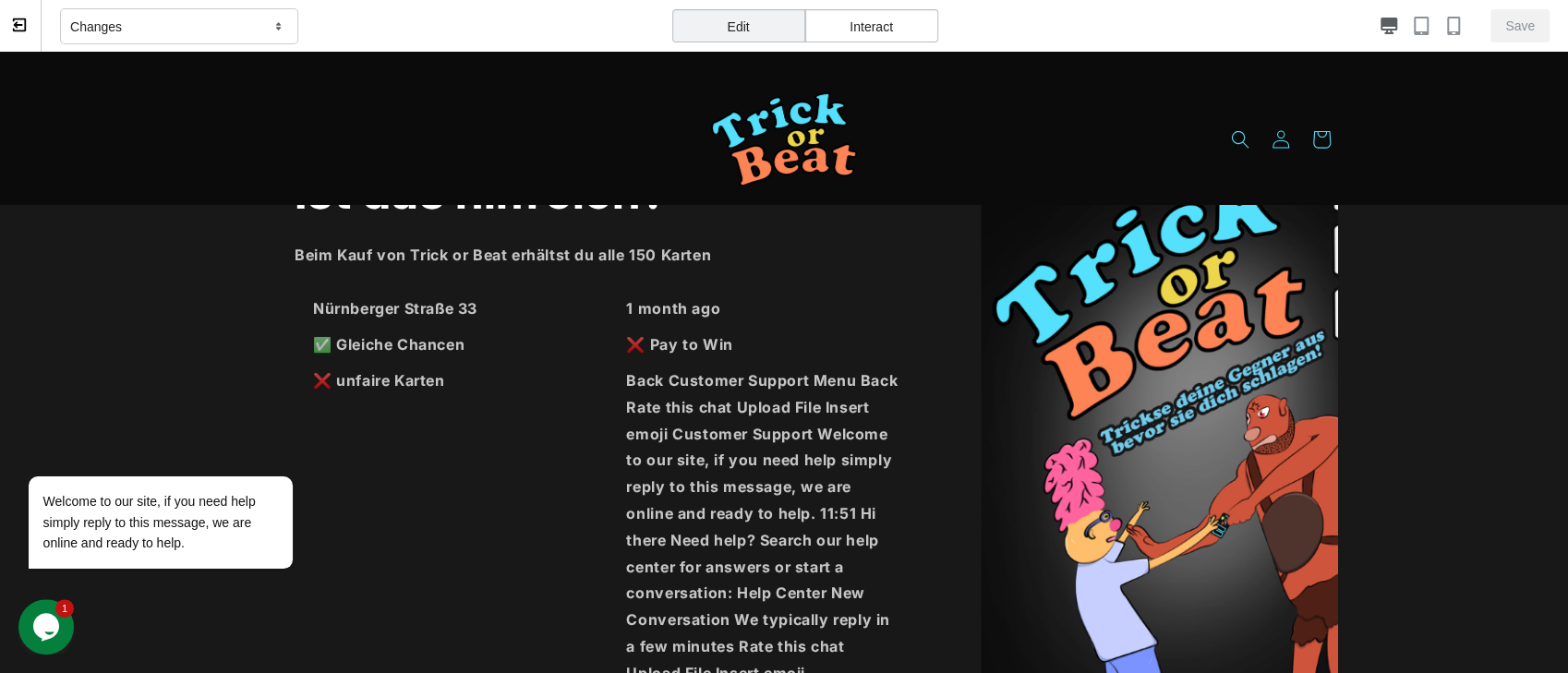 click on "Opens Chat This icon Opens the chat window." at bounding box center (46, 627) 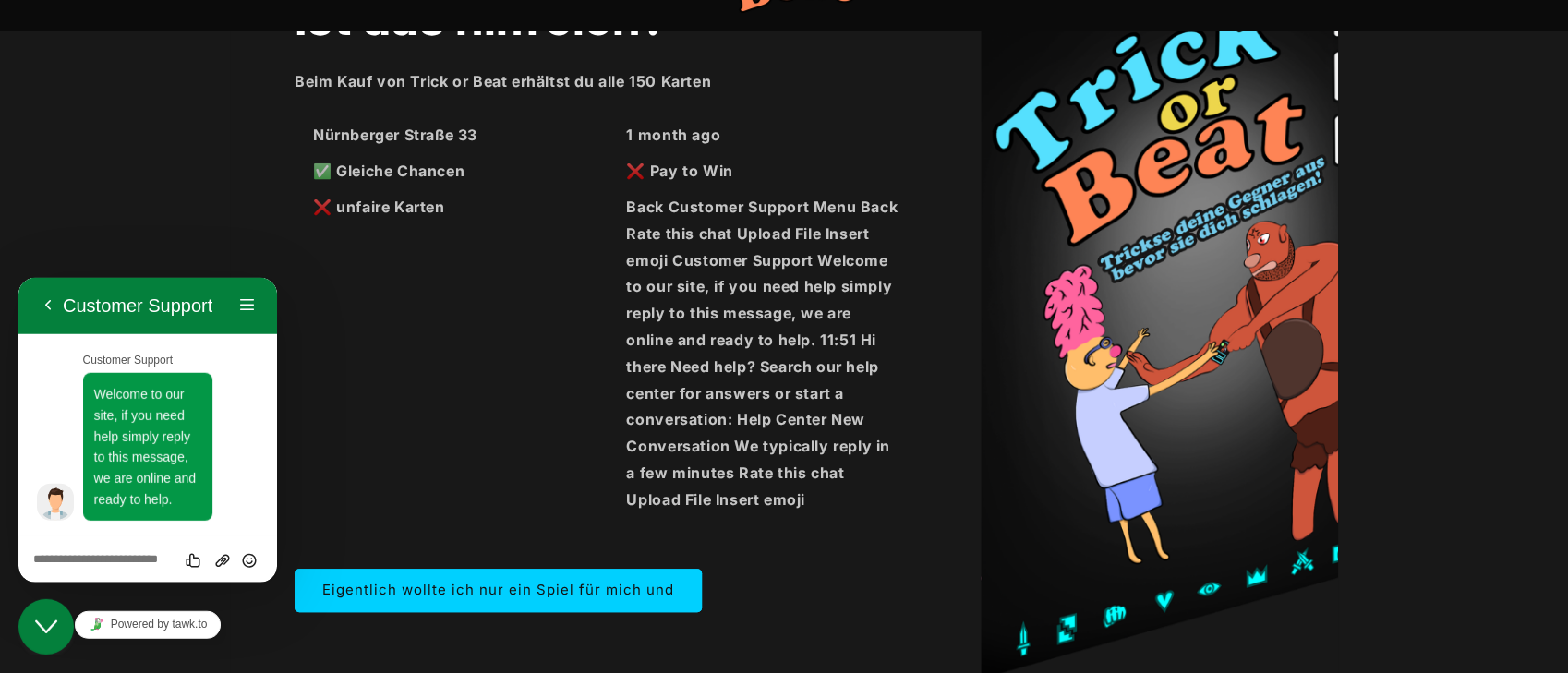scroll, scrollTop: 302, scrollLeft: 0, axis: vertical 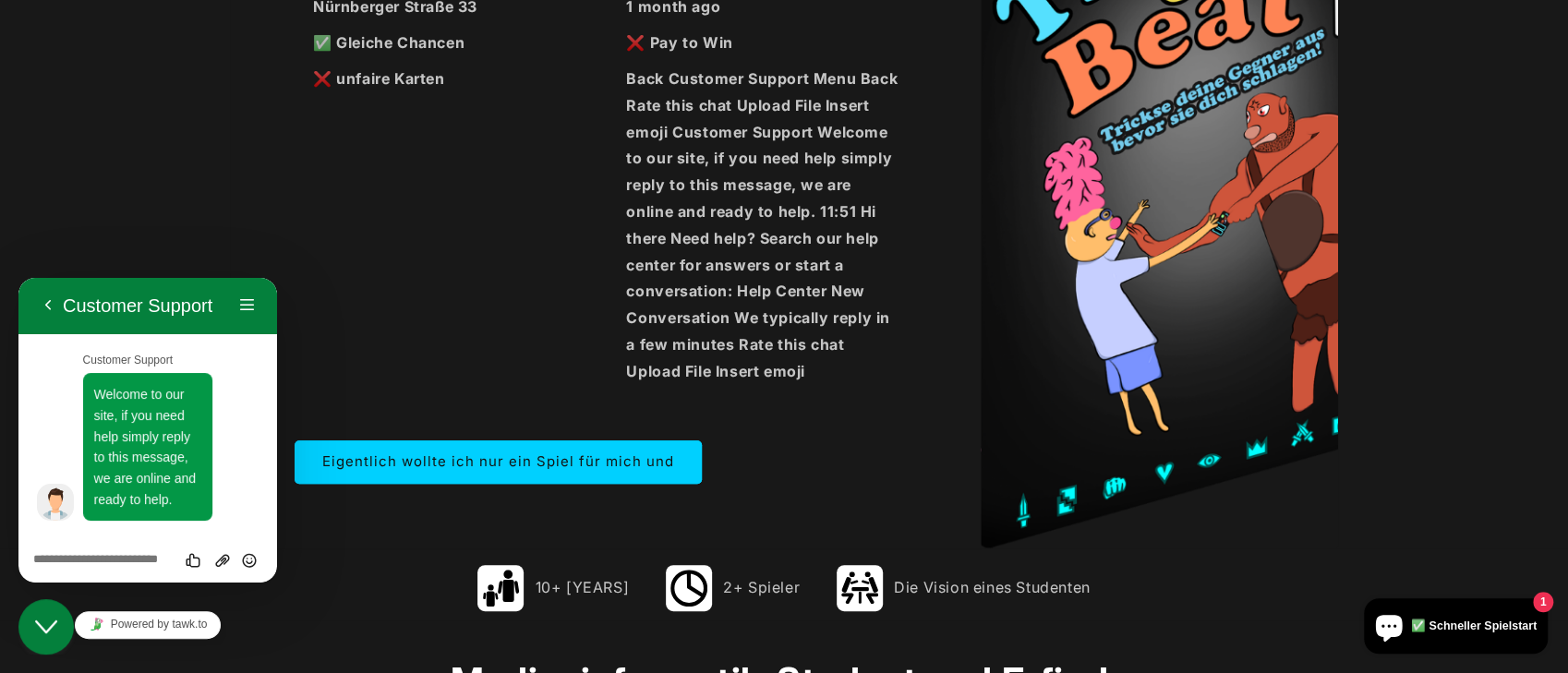 drag, startPoint x: 1560, startPoint y: 52, endPoint x: 1161, endPoint y: 838, distance: 881.4743 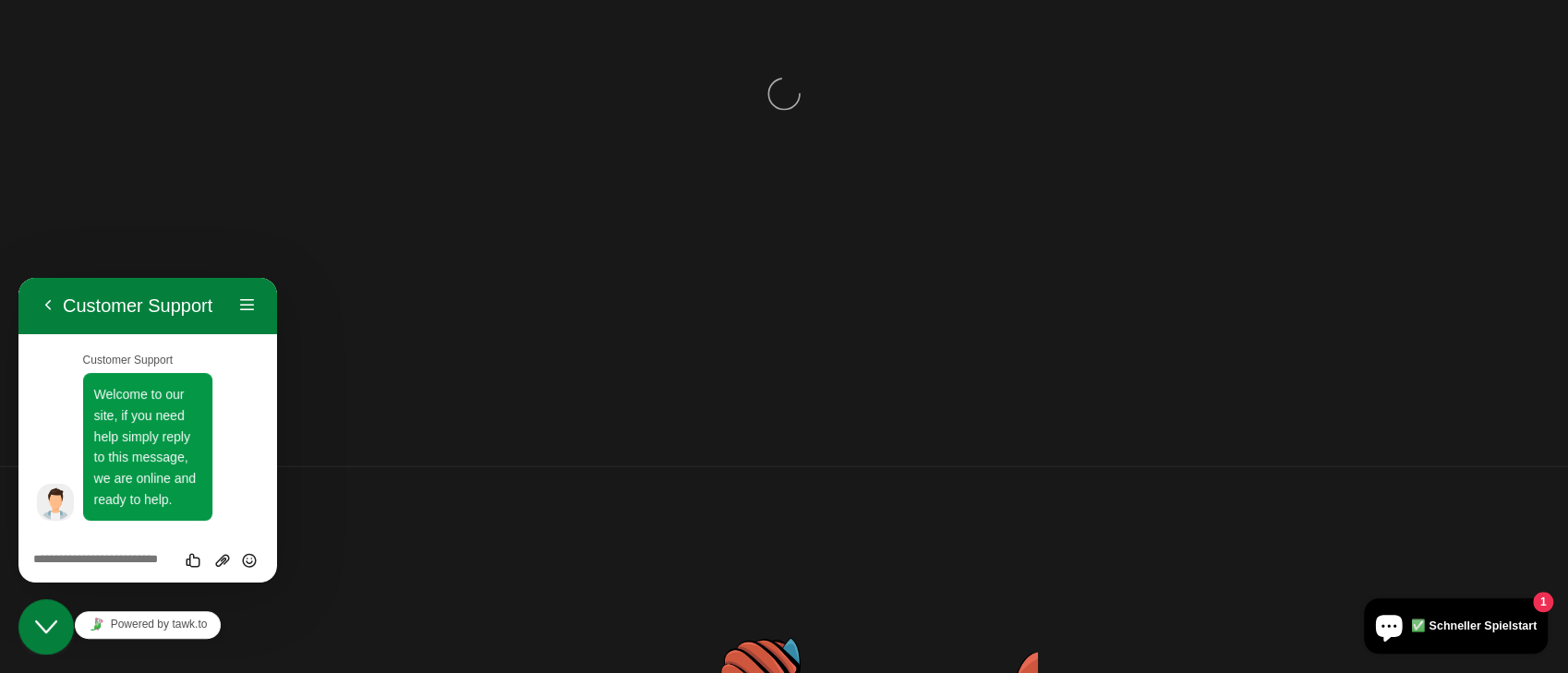 select on "*****" 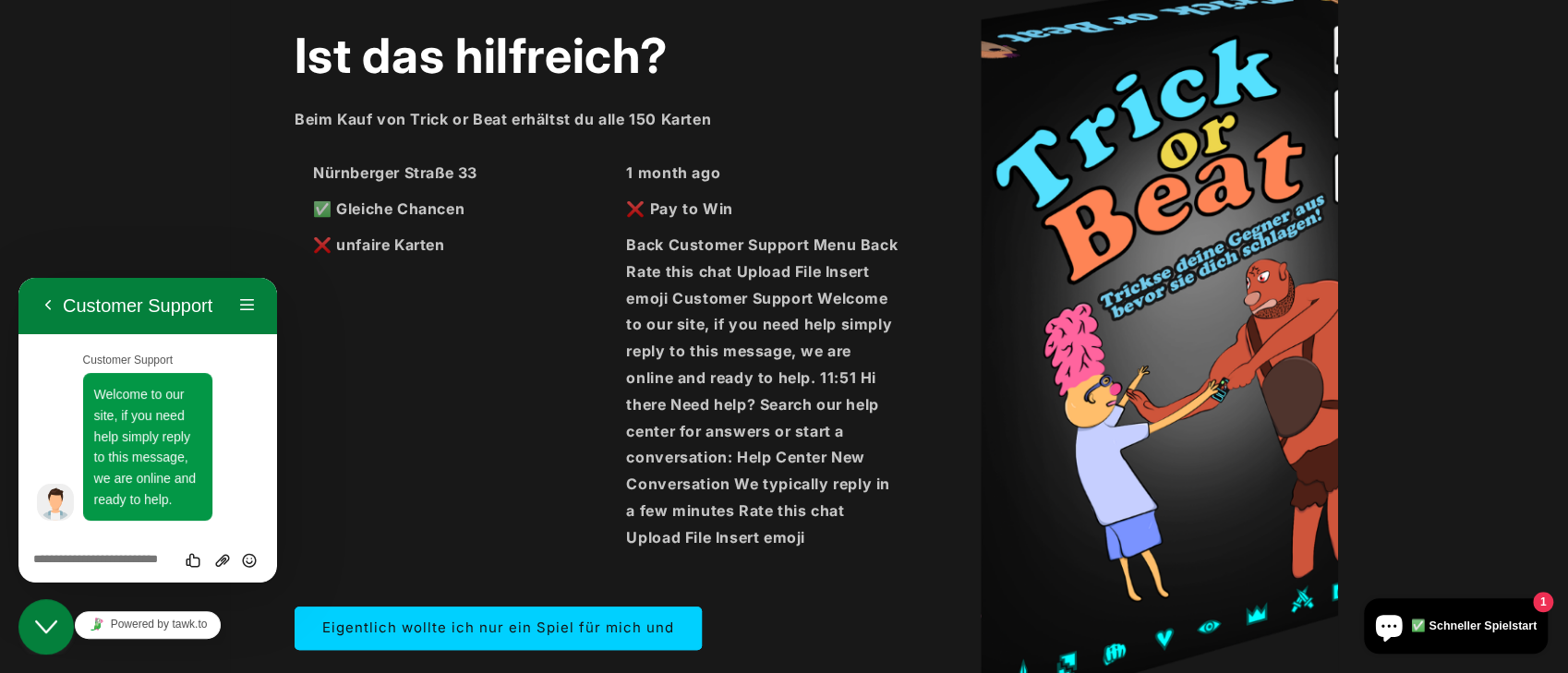 scroll, scrollTop: 0, scrollLeft: 0, axis: both 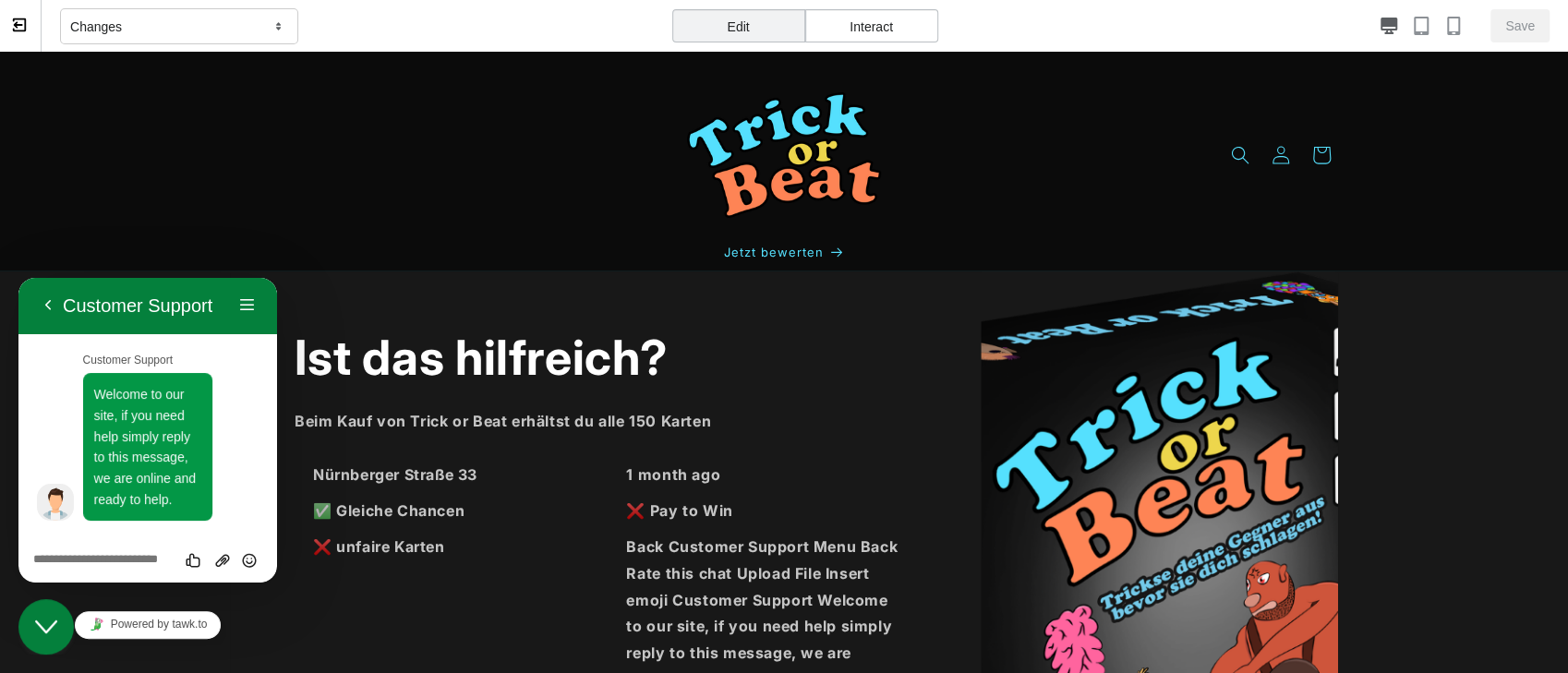click on "Interact" at bounding box center [872, 26] 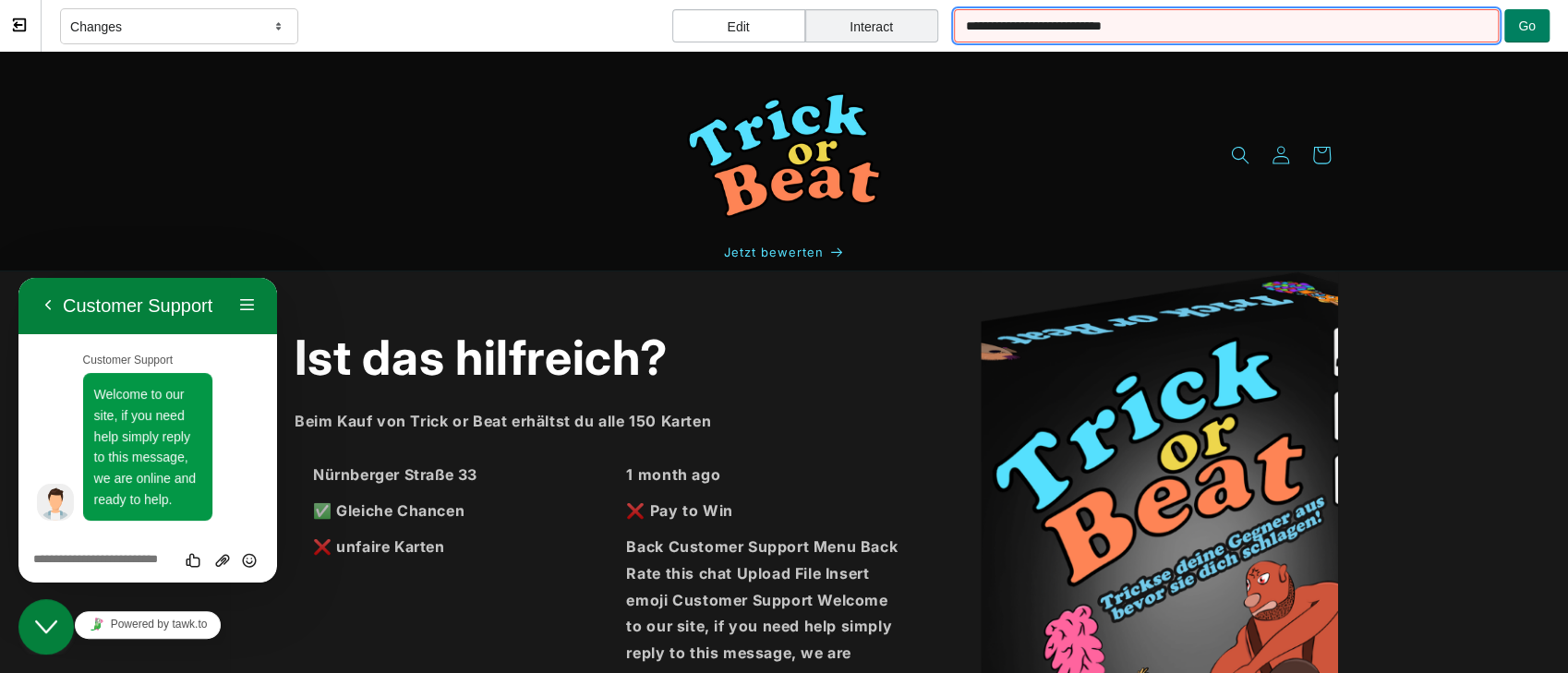 click on "**********" at bounding box center [1226, 26] 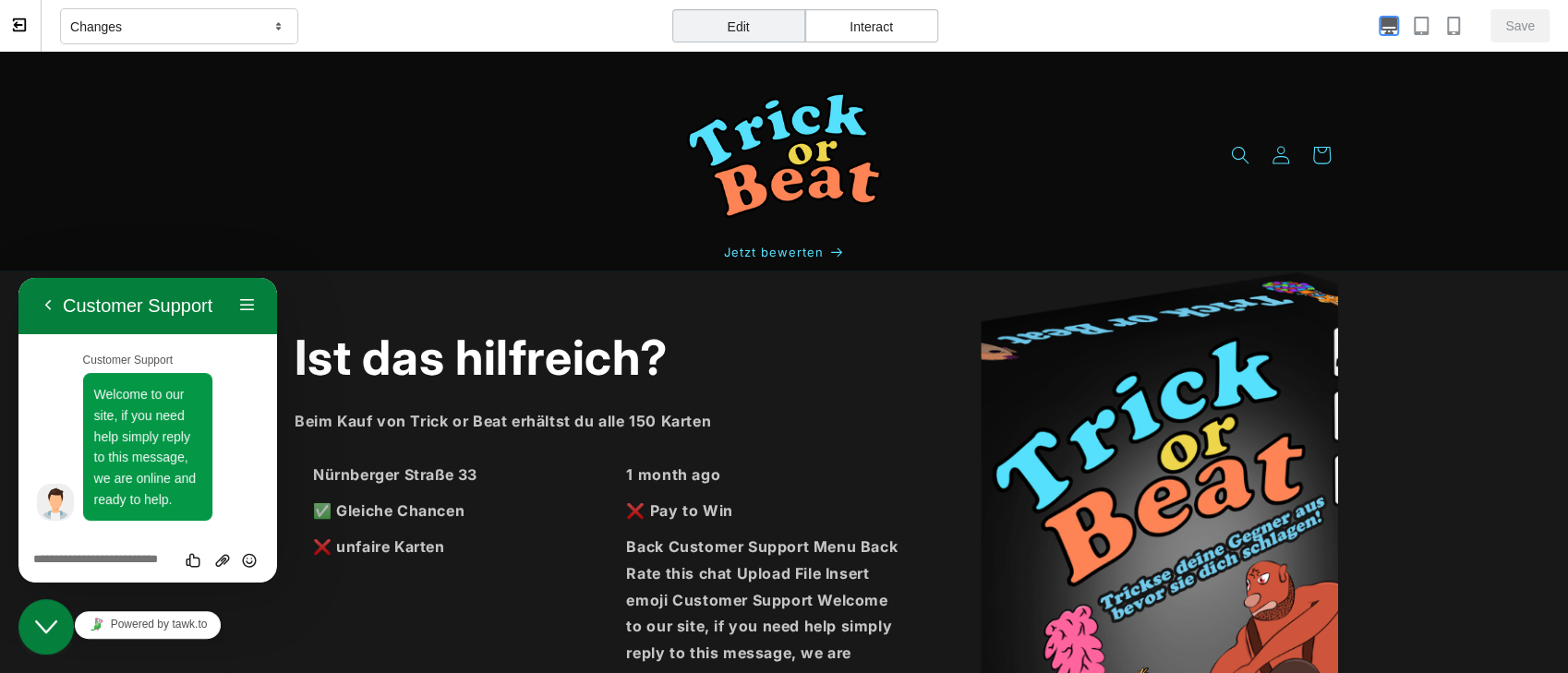 click 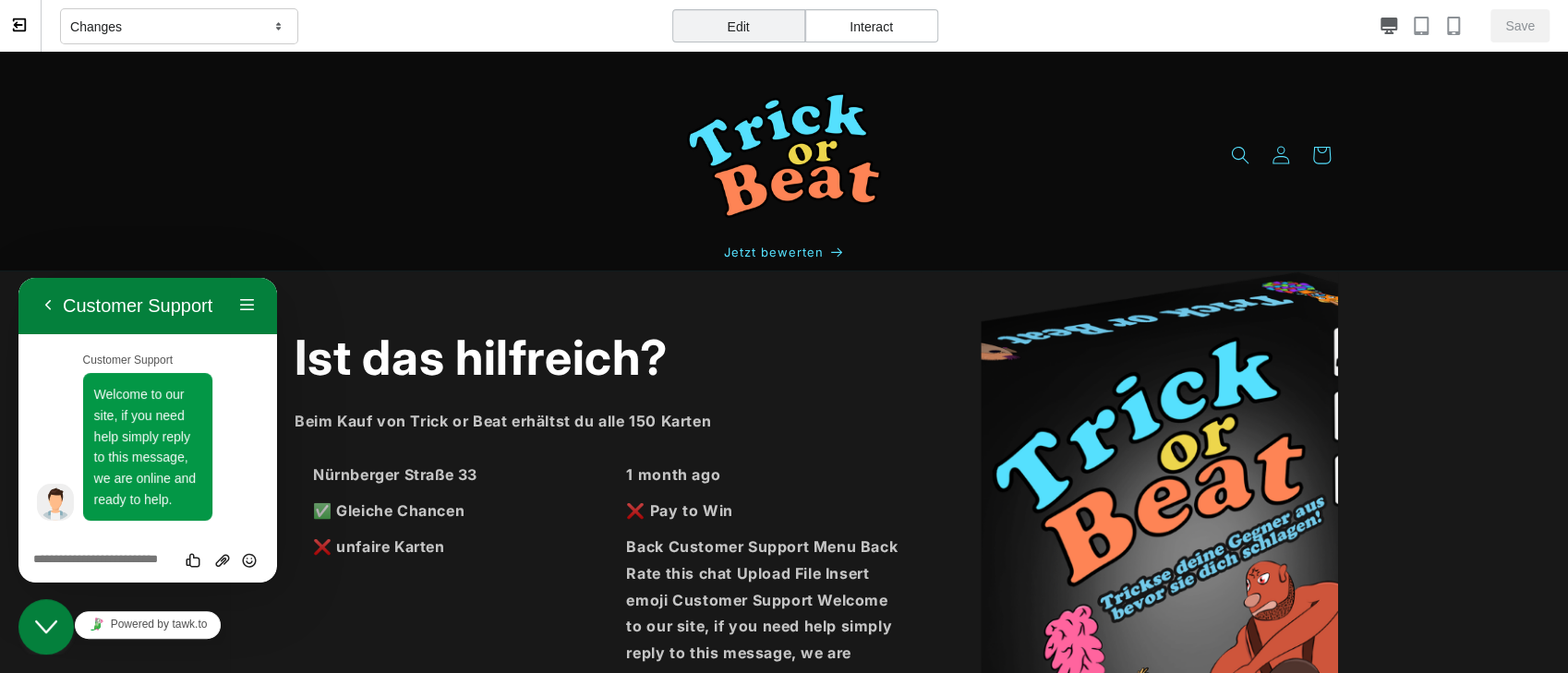 click at bounding box center [784, 155] 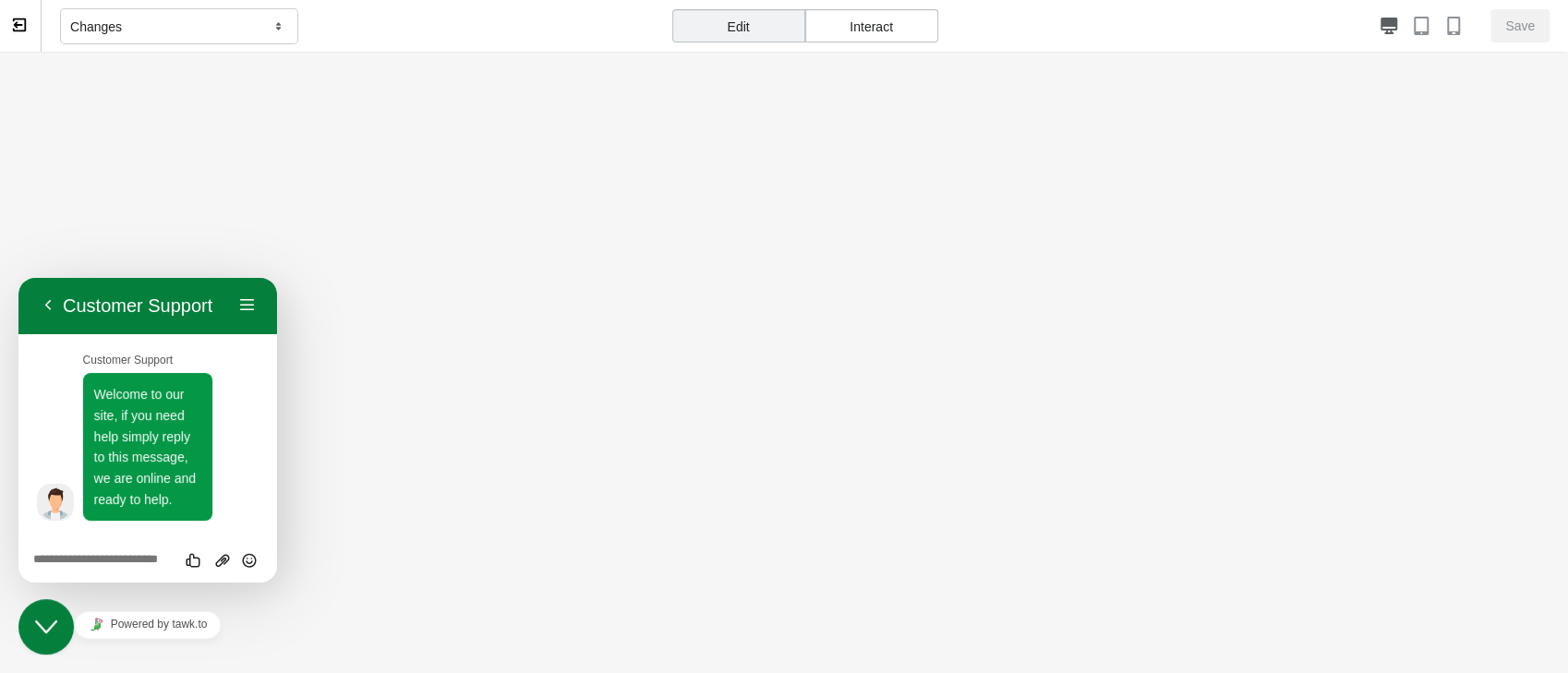 scroll, scrollTop: 0, scrollLeft: 0, axis: both 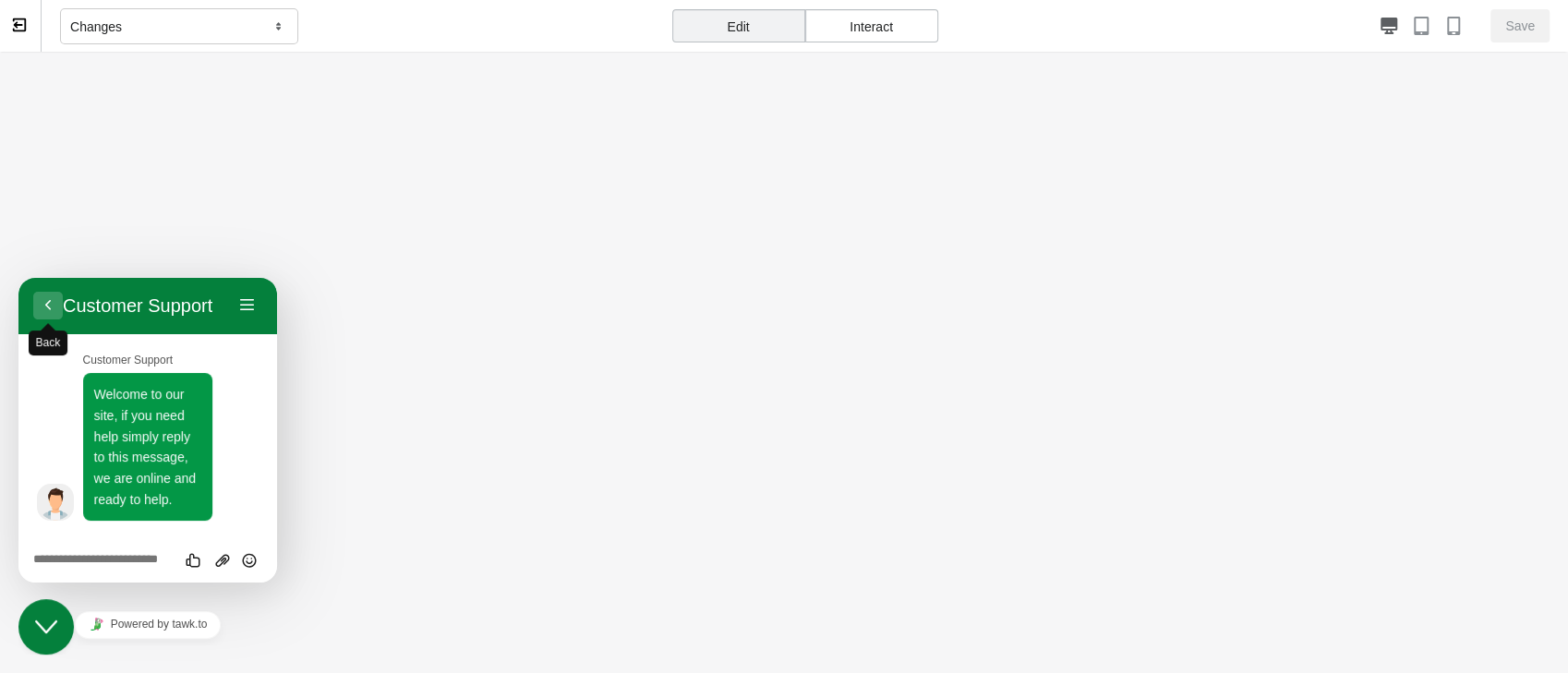 click on "Back" at bounding box center (48, 306) 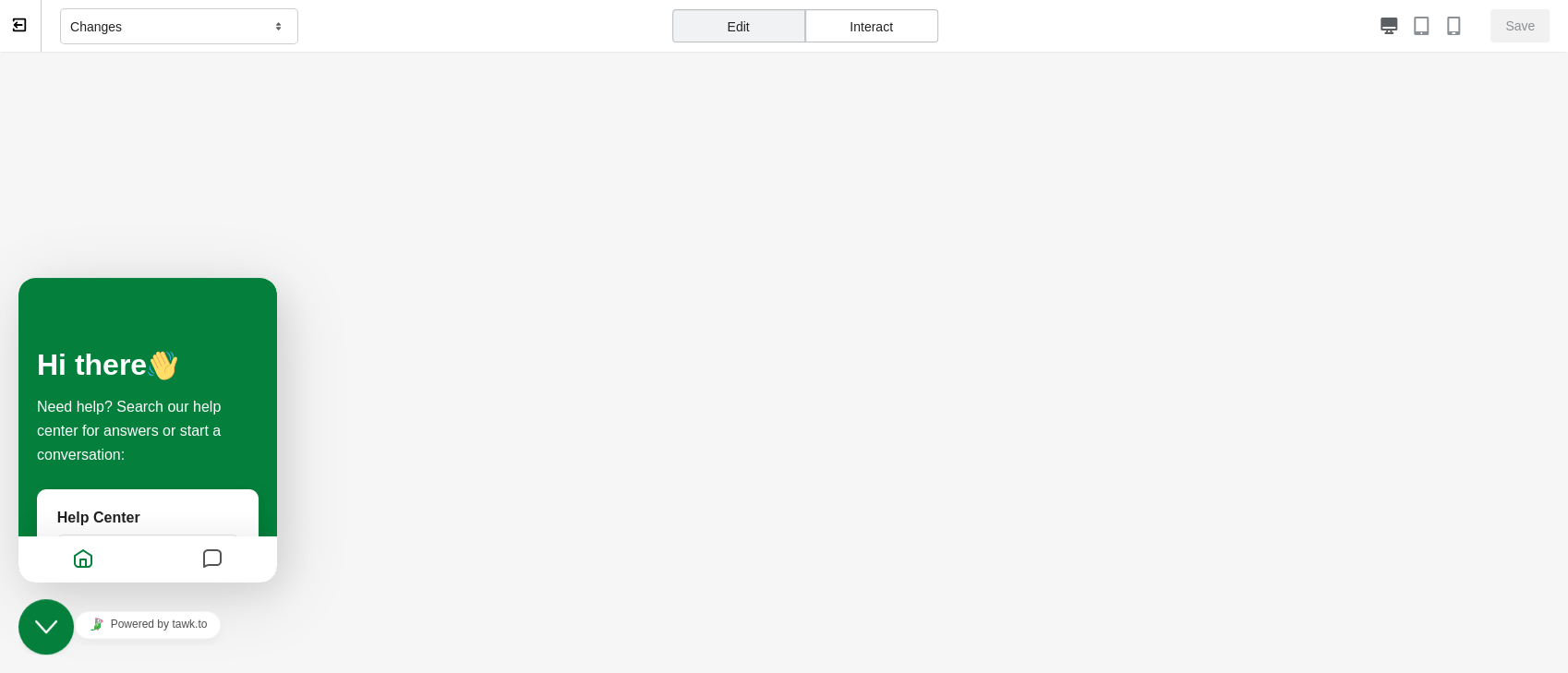 click at bounding box center (784, 513) 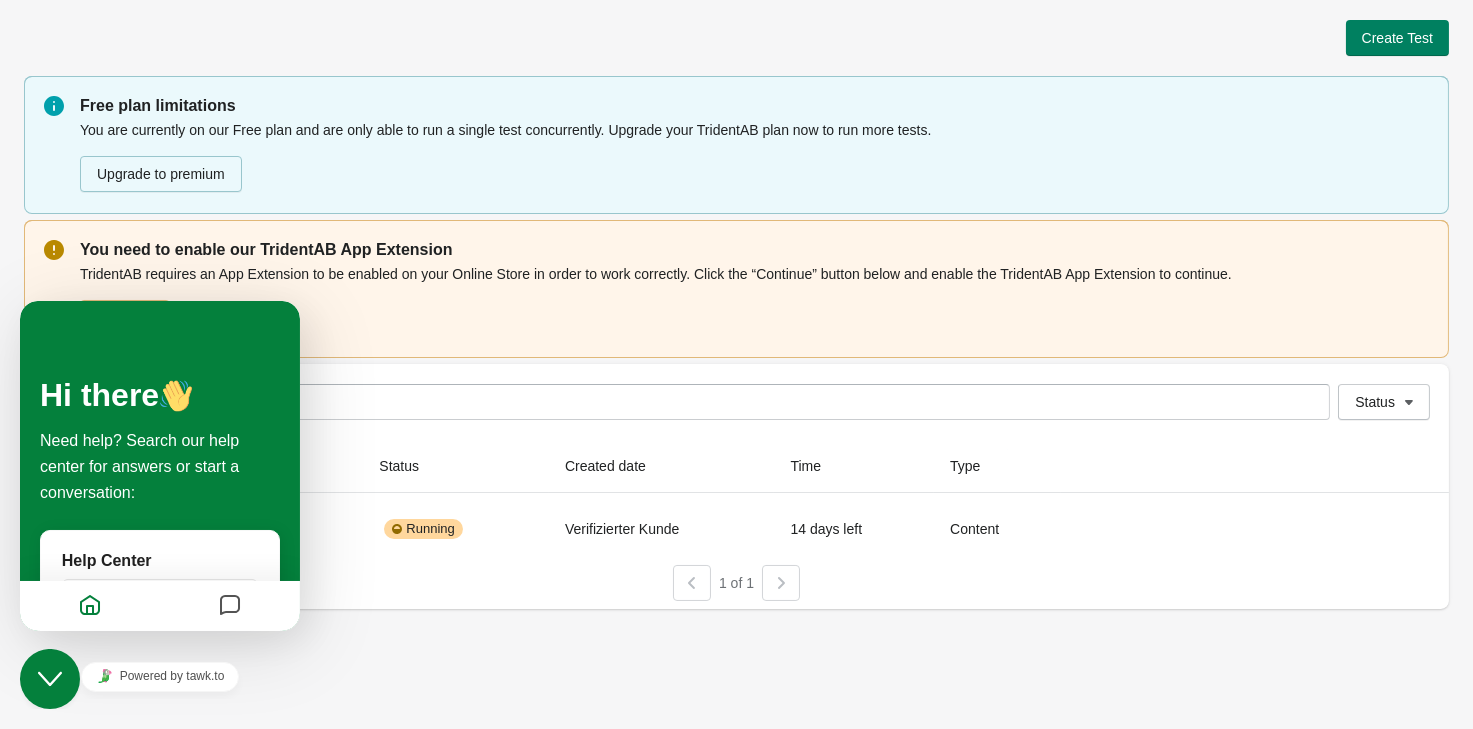 click on "Während du bei Sammelkartenspielen hunderte Euros für einzelne Karten ausgibst, hast du bei Trick or Beat direkt das ganze Spiel!" at bounding box center [736, 364] 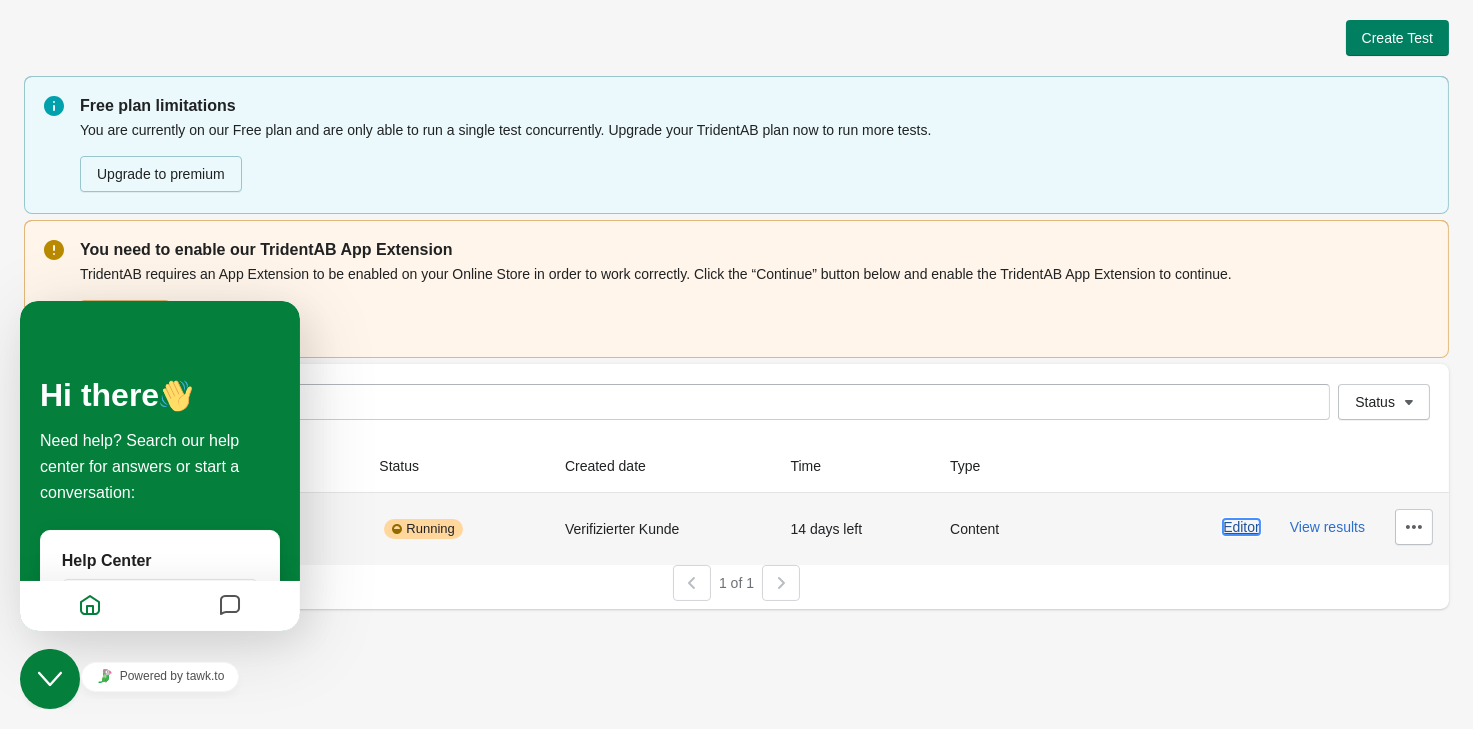 click on "Editor" at bounding box center [1241, 527] 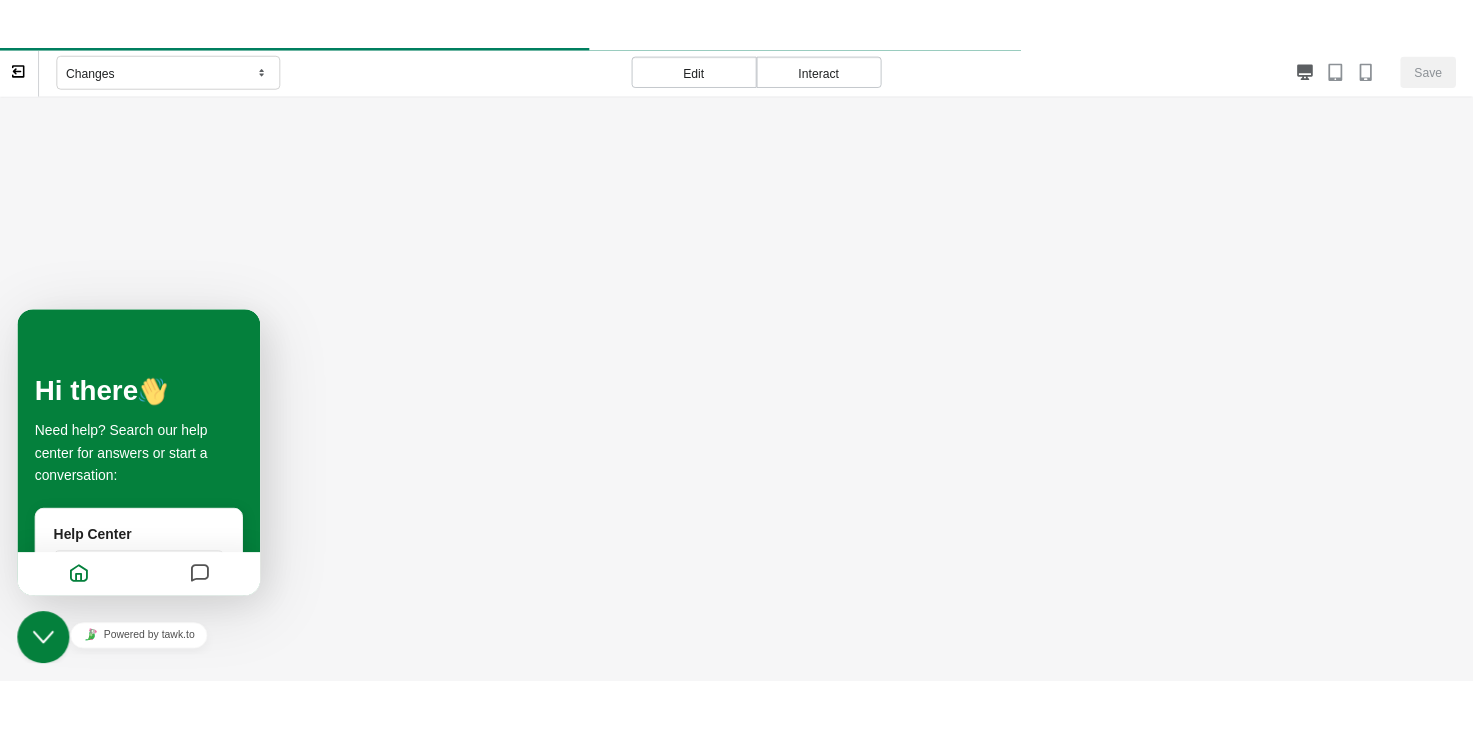 scroll, scrollTop: 0, scrollLeft: 0, axis: both 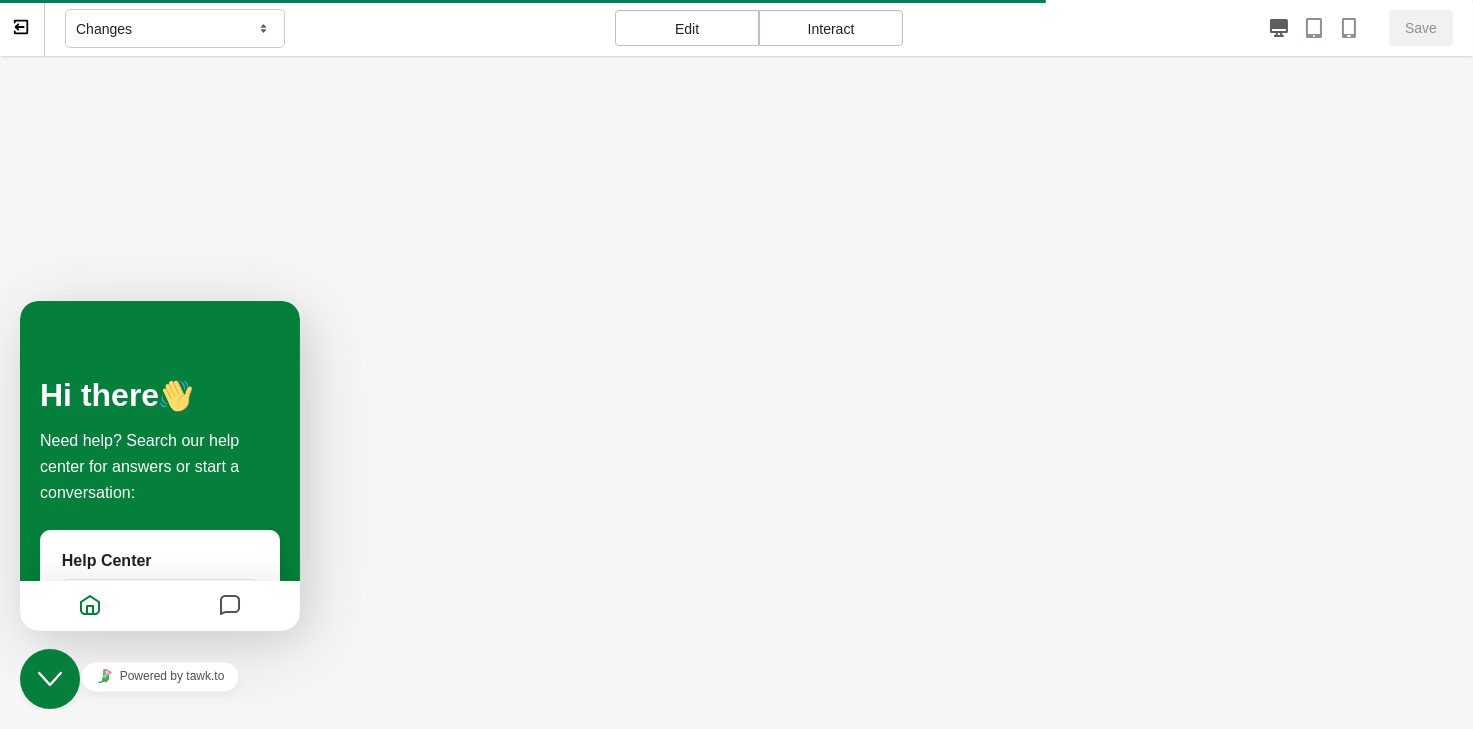 click at bounding box center (22, 28) 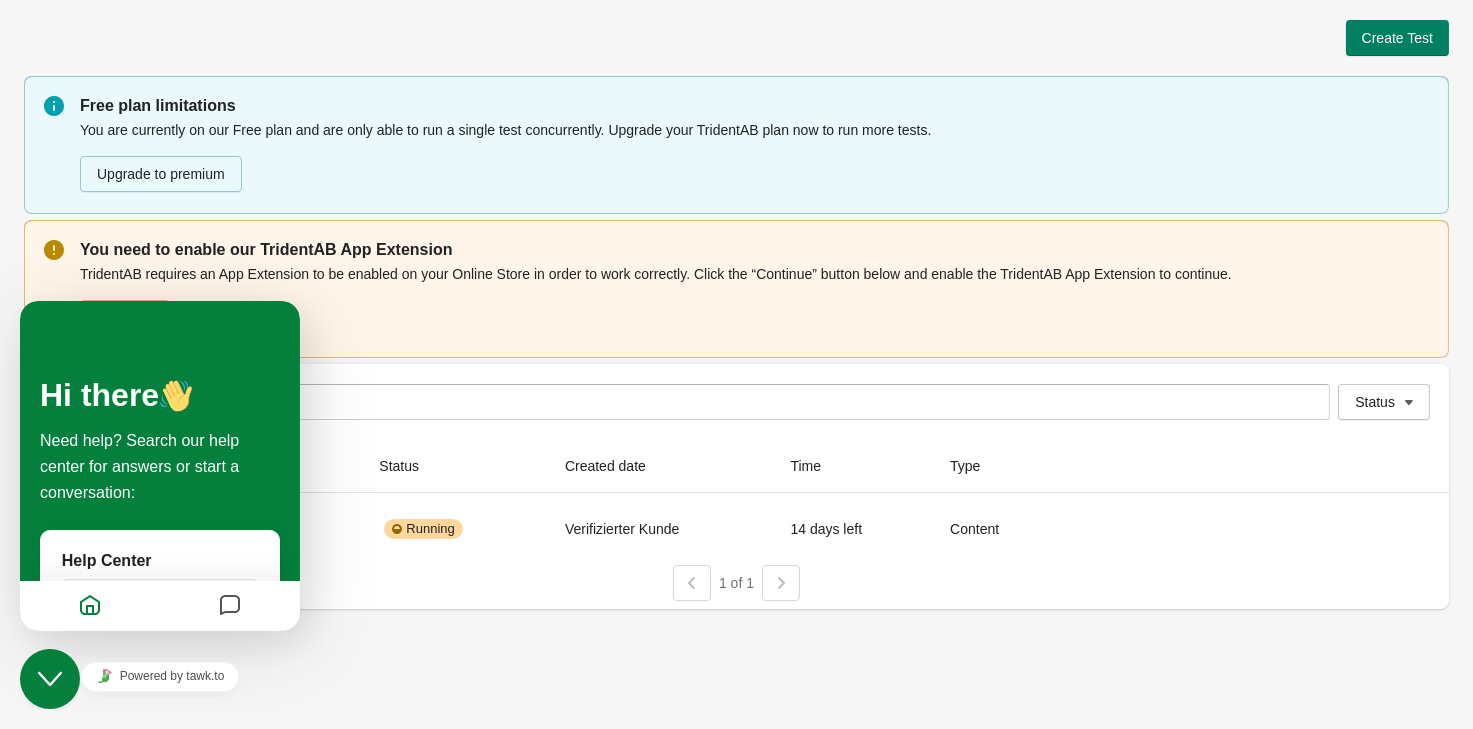 click on "Close Chat This icon closes the chat window." at bounding box center (50, 678) 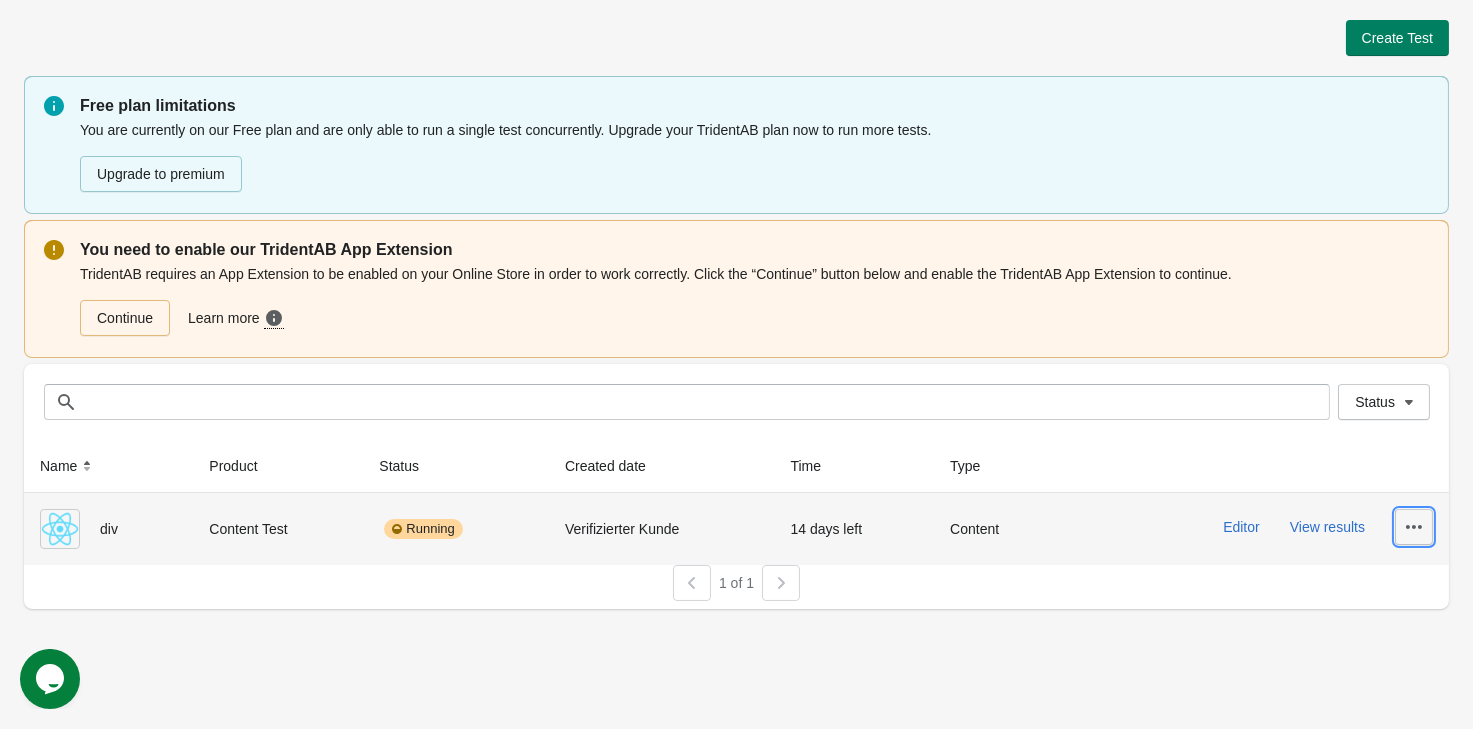 click 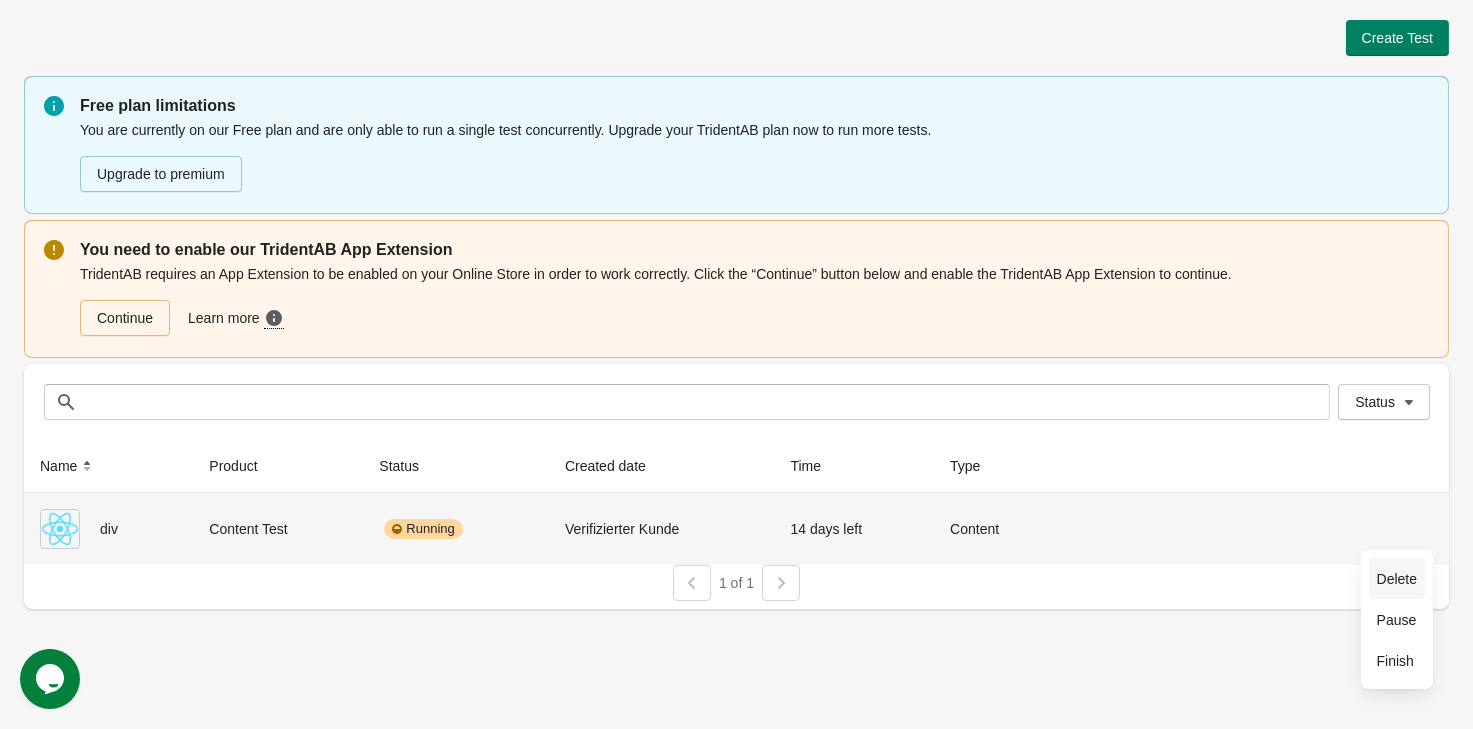 click on "Delete" at bounding box center (1397, 579) 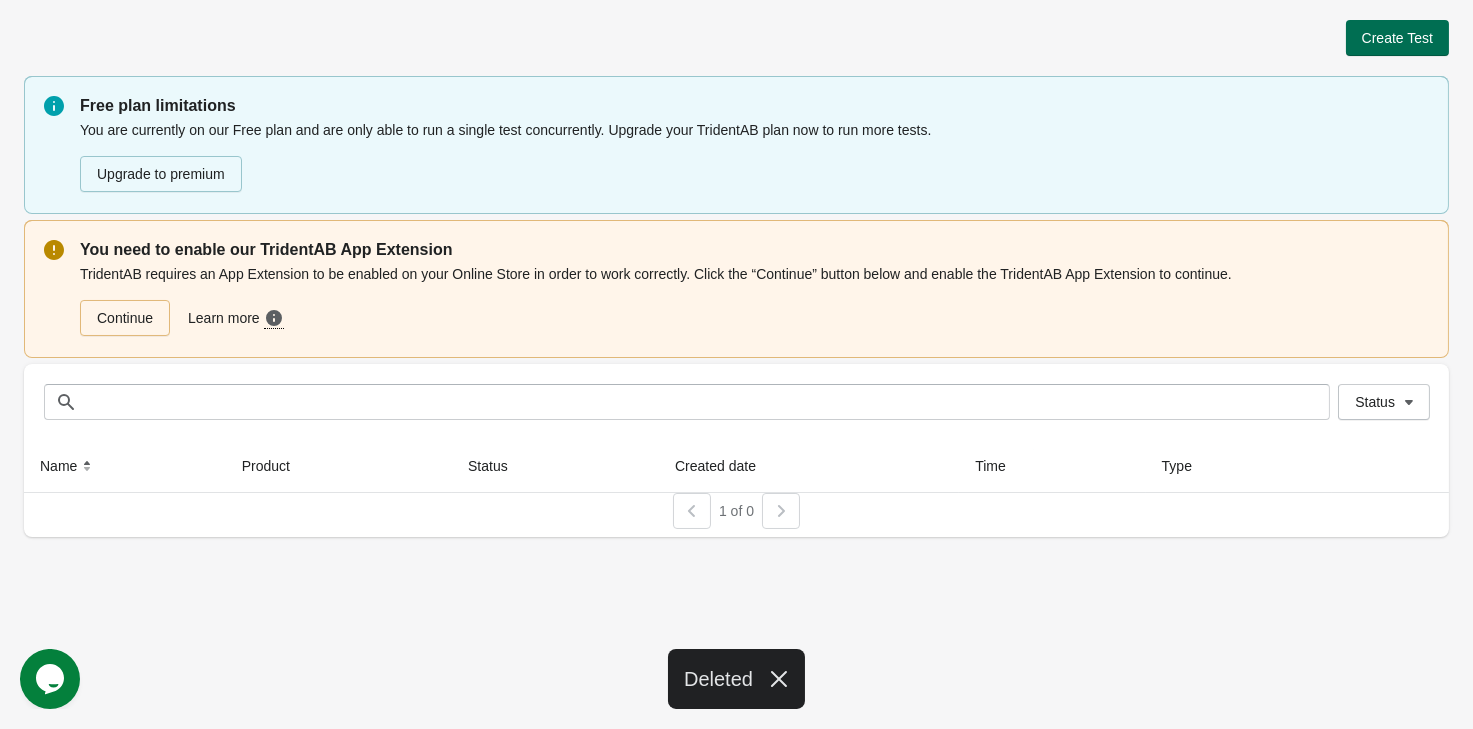 click on "Create Test" at bounding box center (1397, 38) 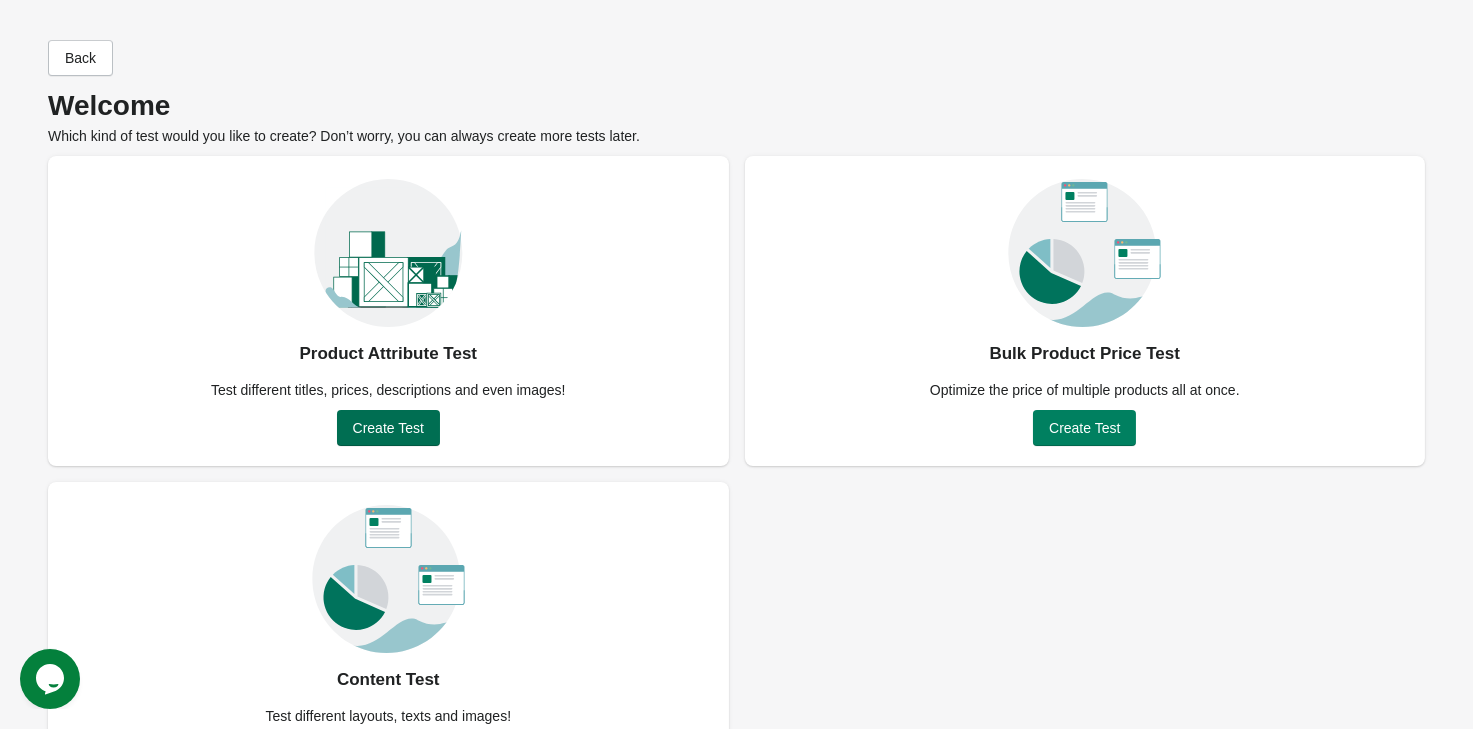 click on "Create Test" at bounding box center (388, 428) 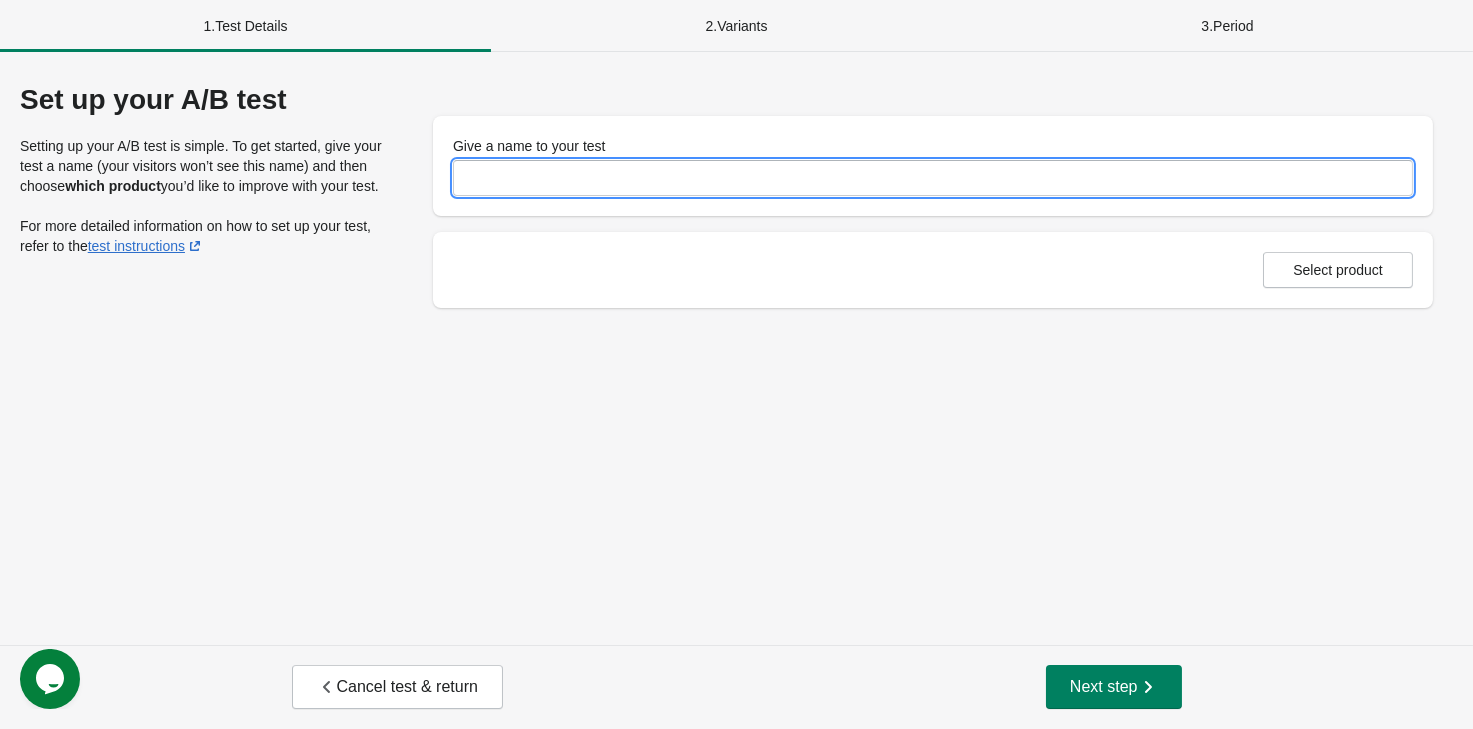 click on "Give a name to your test" at bounding box center (933, 178) 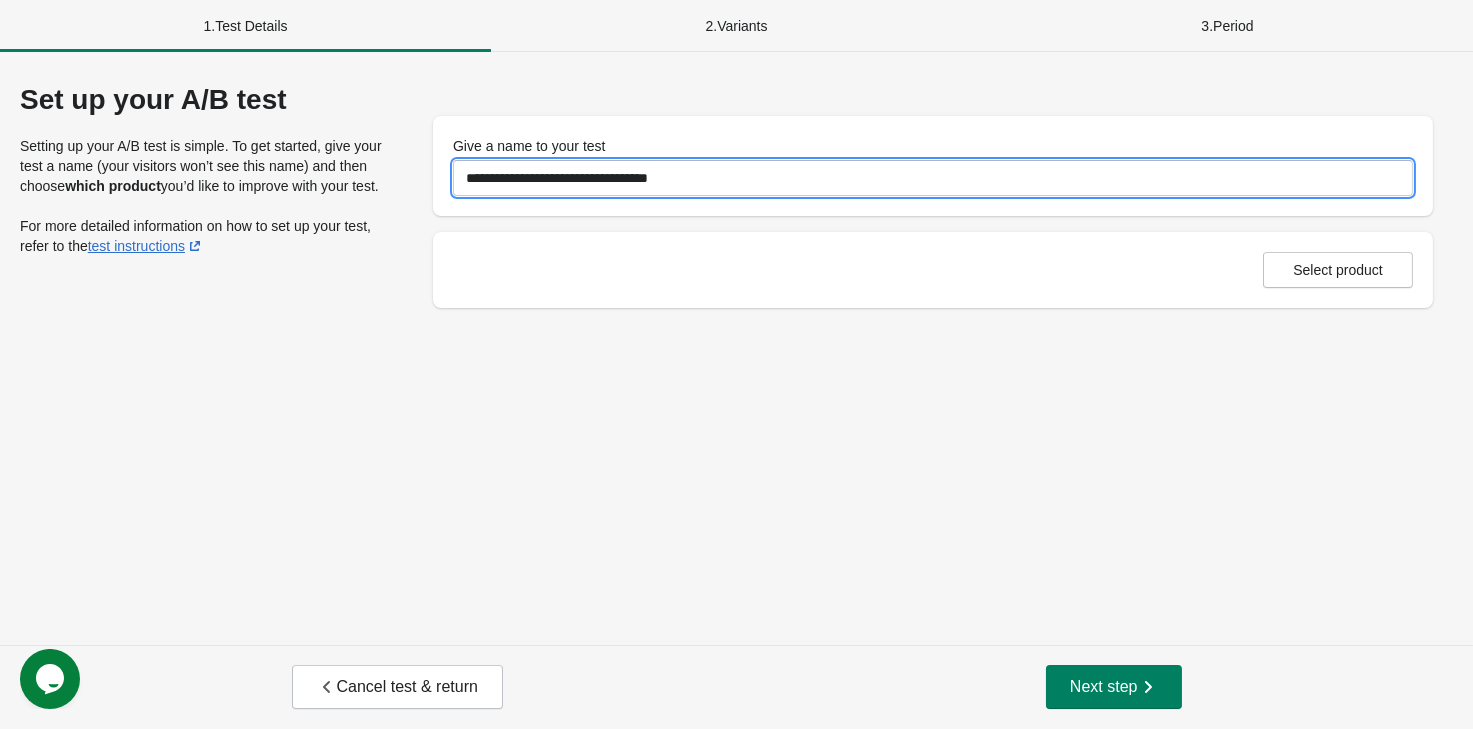 click on "**********" at bounding box center (933, 178) 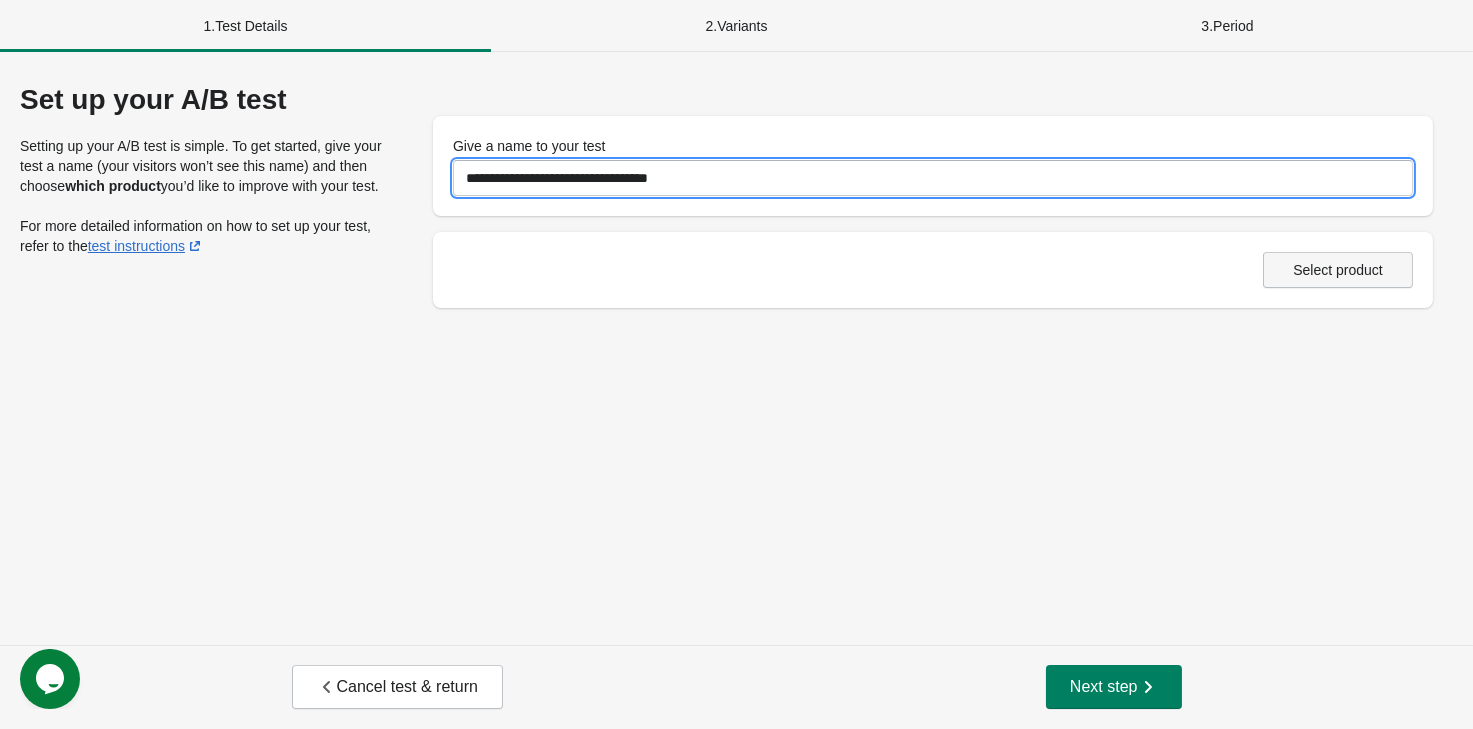 type on "**********" 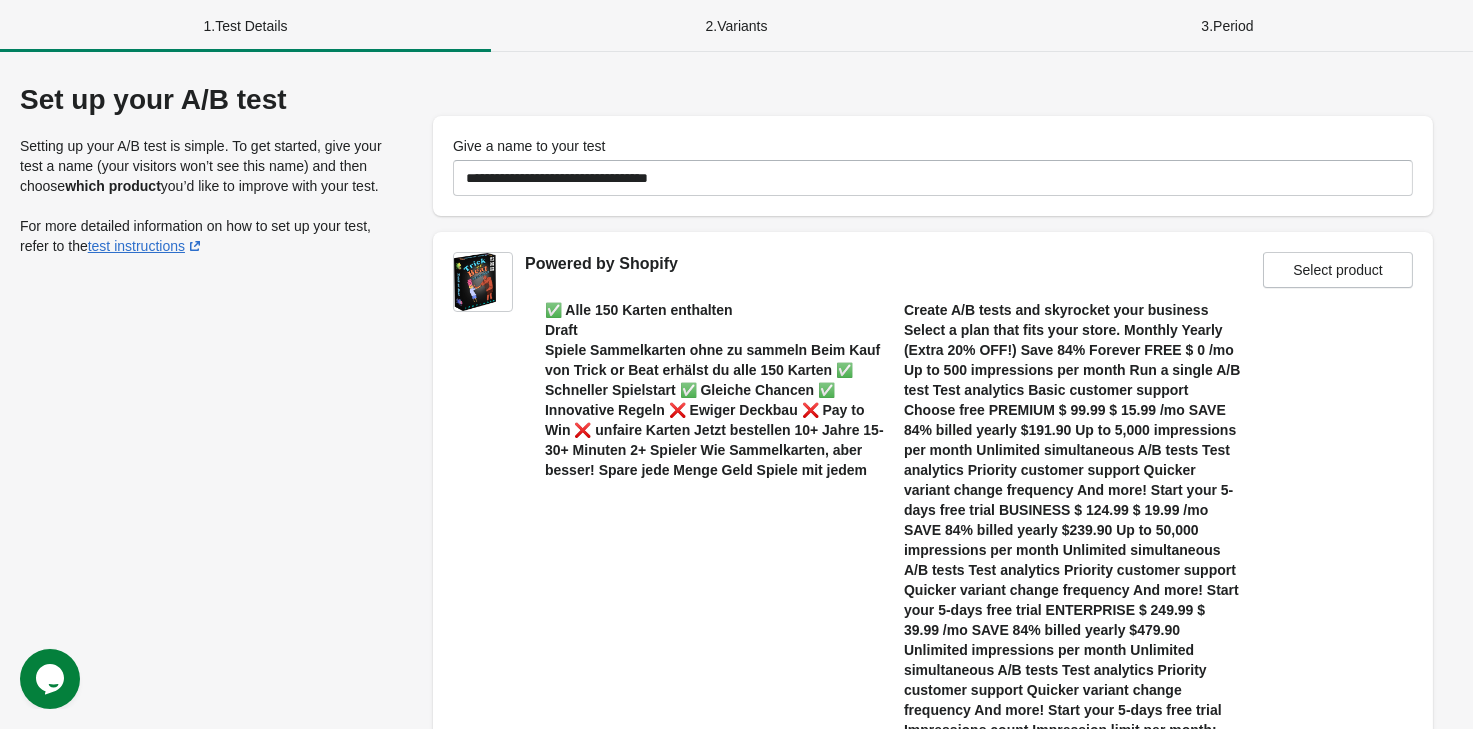 click on "Next step" at bounding box center (1114, 882) 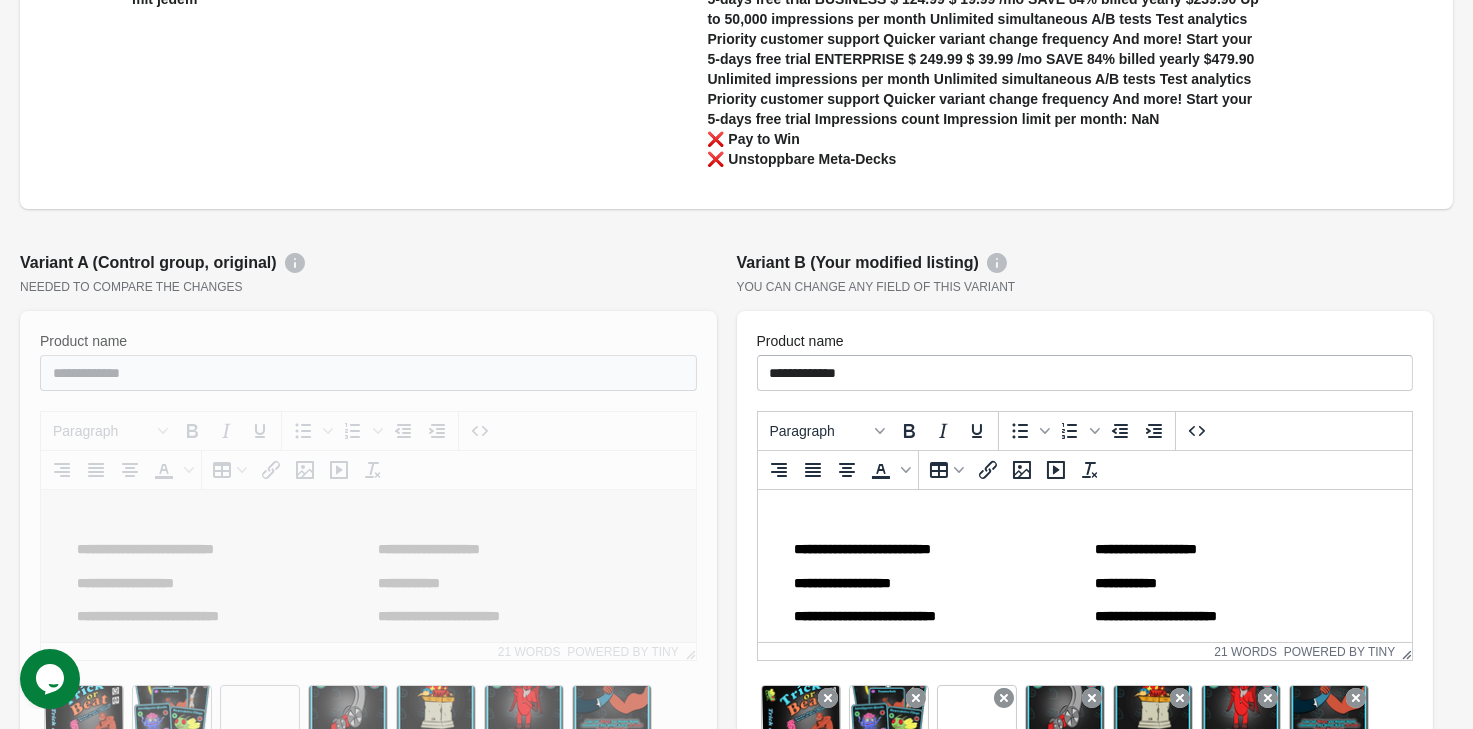 scroll, scrollTop: 34, scrollLeft: 0, axis: vertical 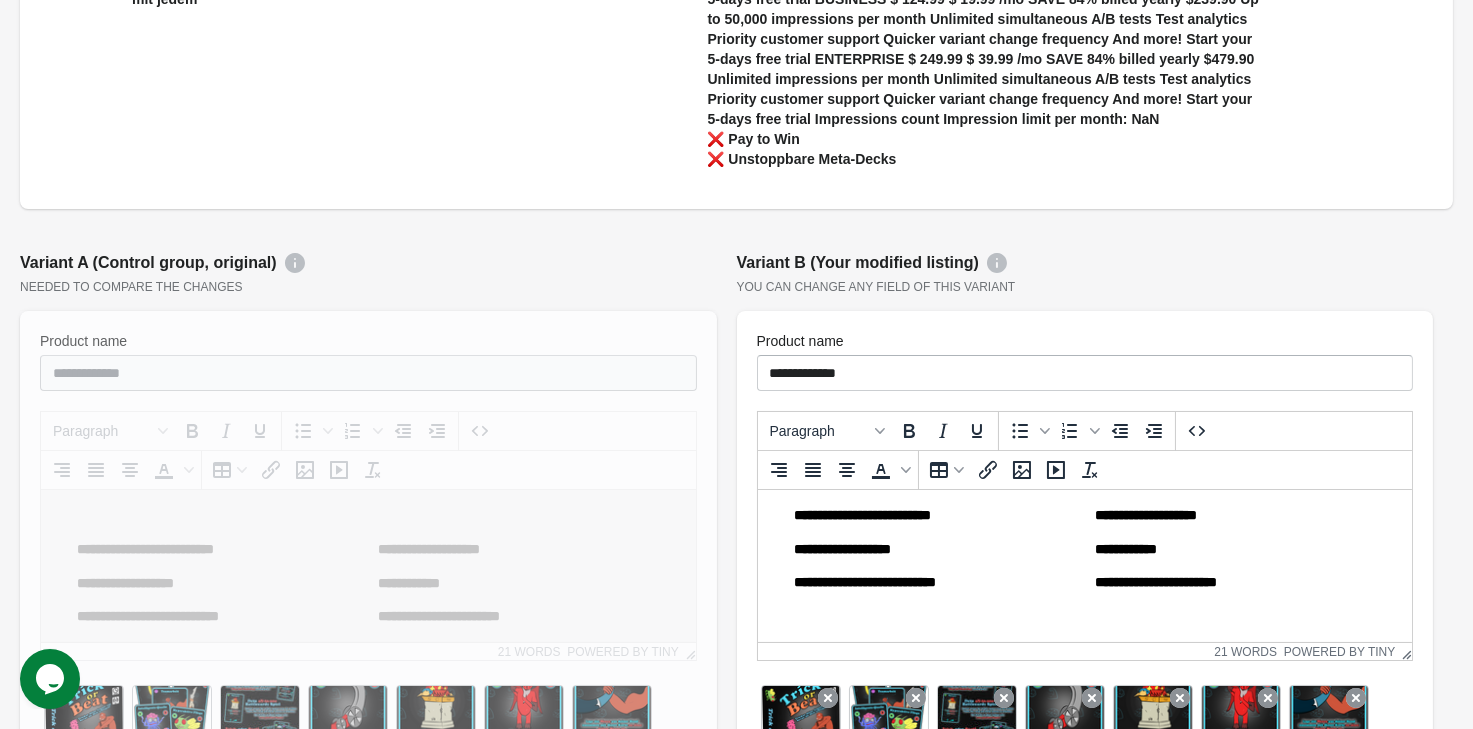 click on "[MONTH] 17, 2025" at bounding box center [1084, 548] 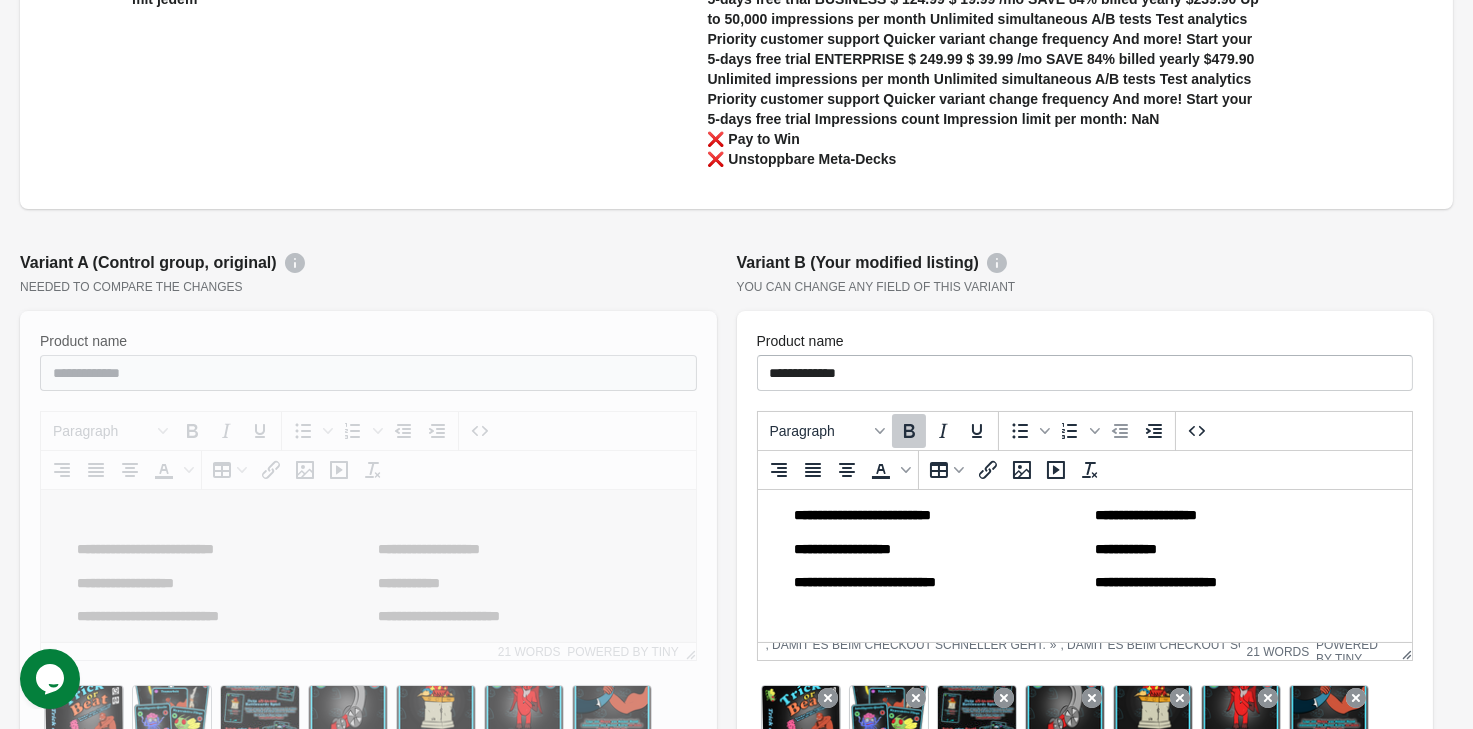 click on "**********" at bounding box center [1236, 582] 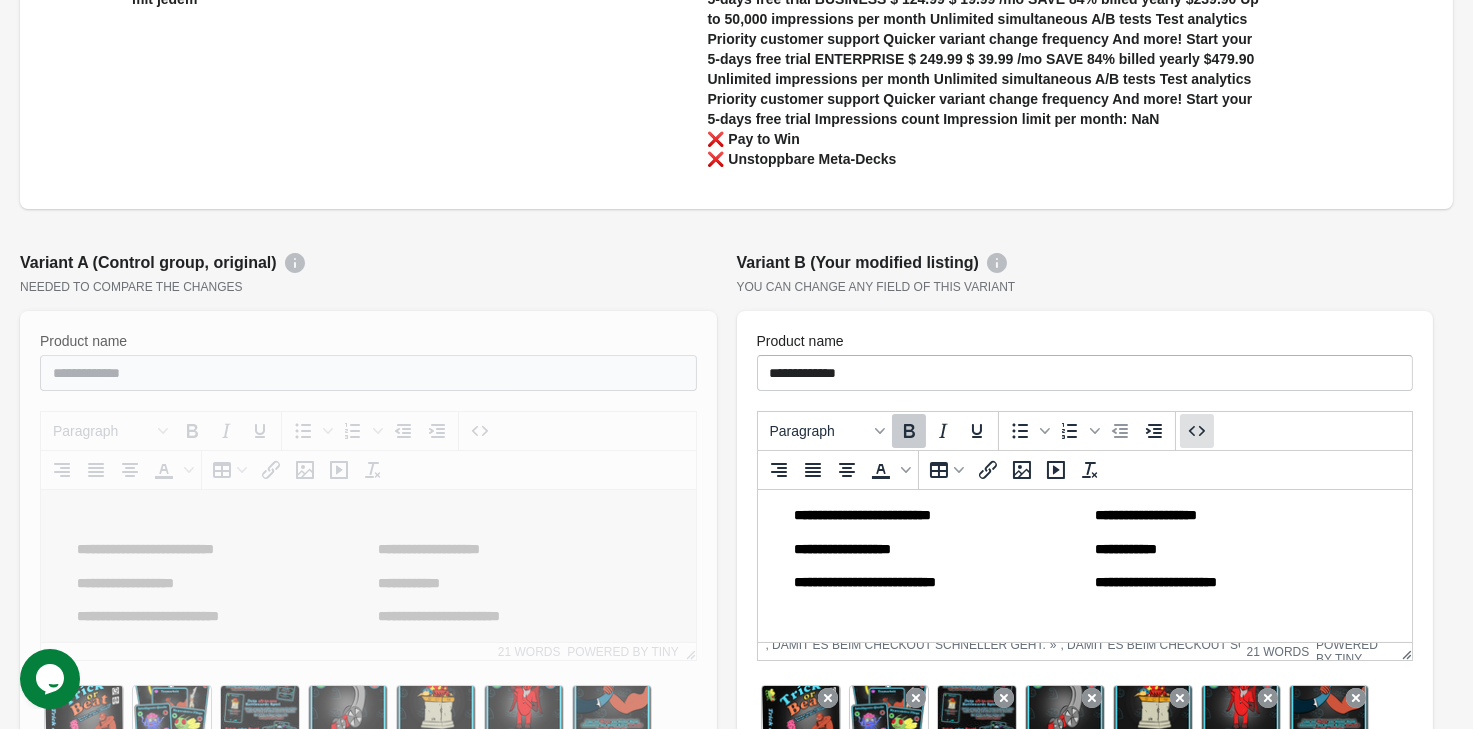 click 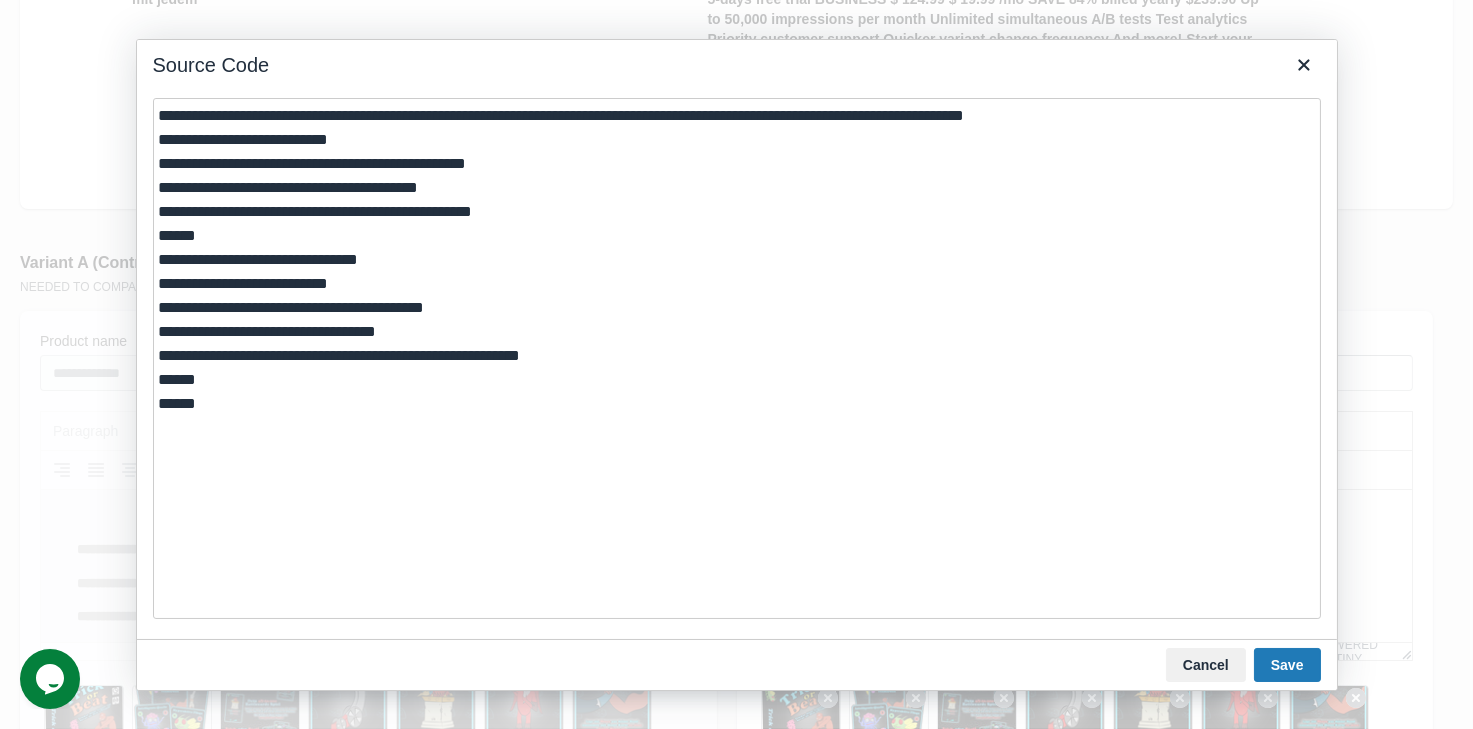 click on "Kontaktinformationen" at bounding box center (737, 358) 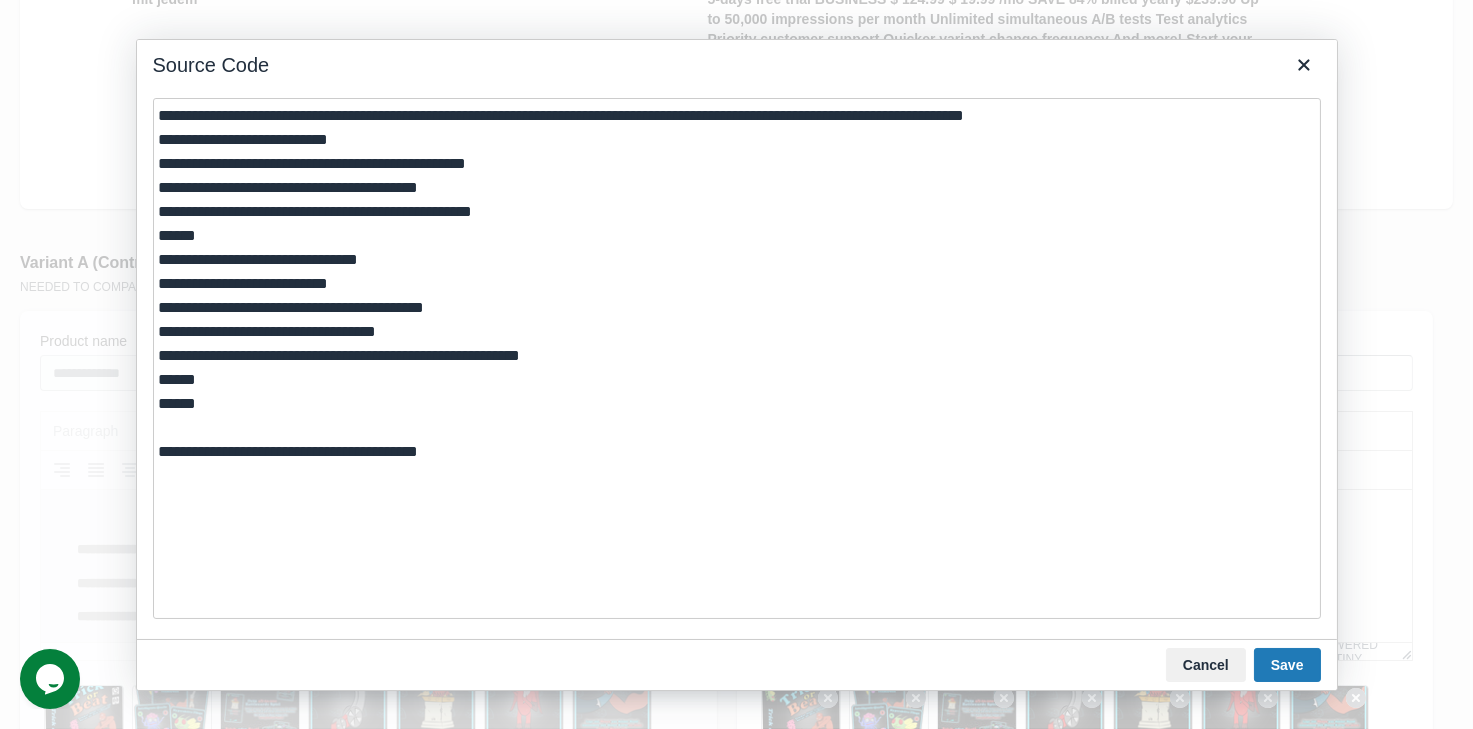 click on "Einloggen" at bounding box center [737, 358] 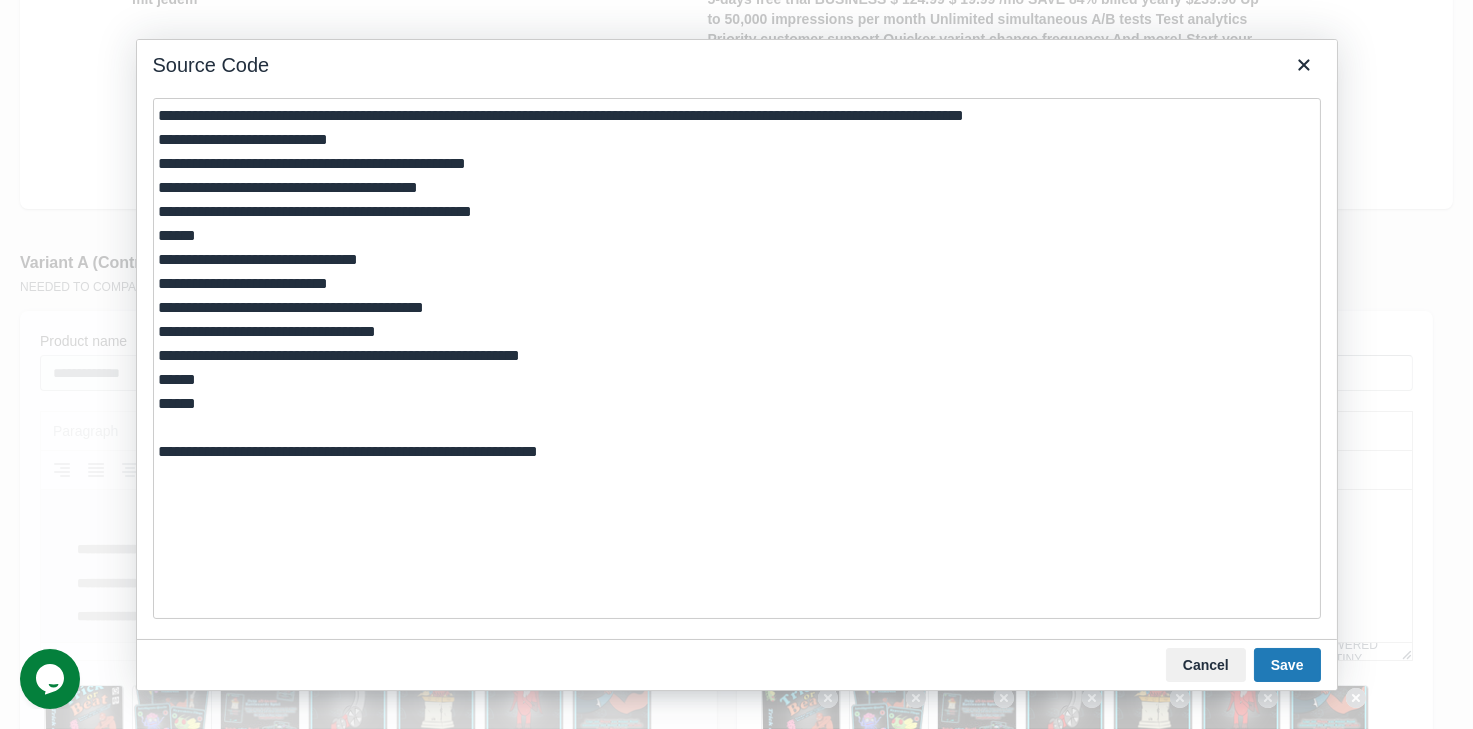 type on "[MONTH] 3, 2025" 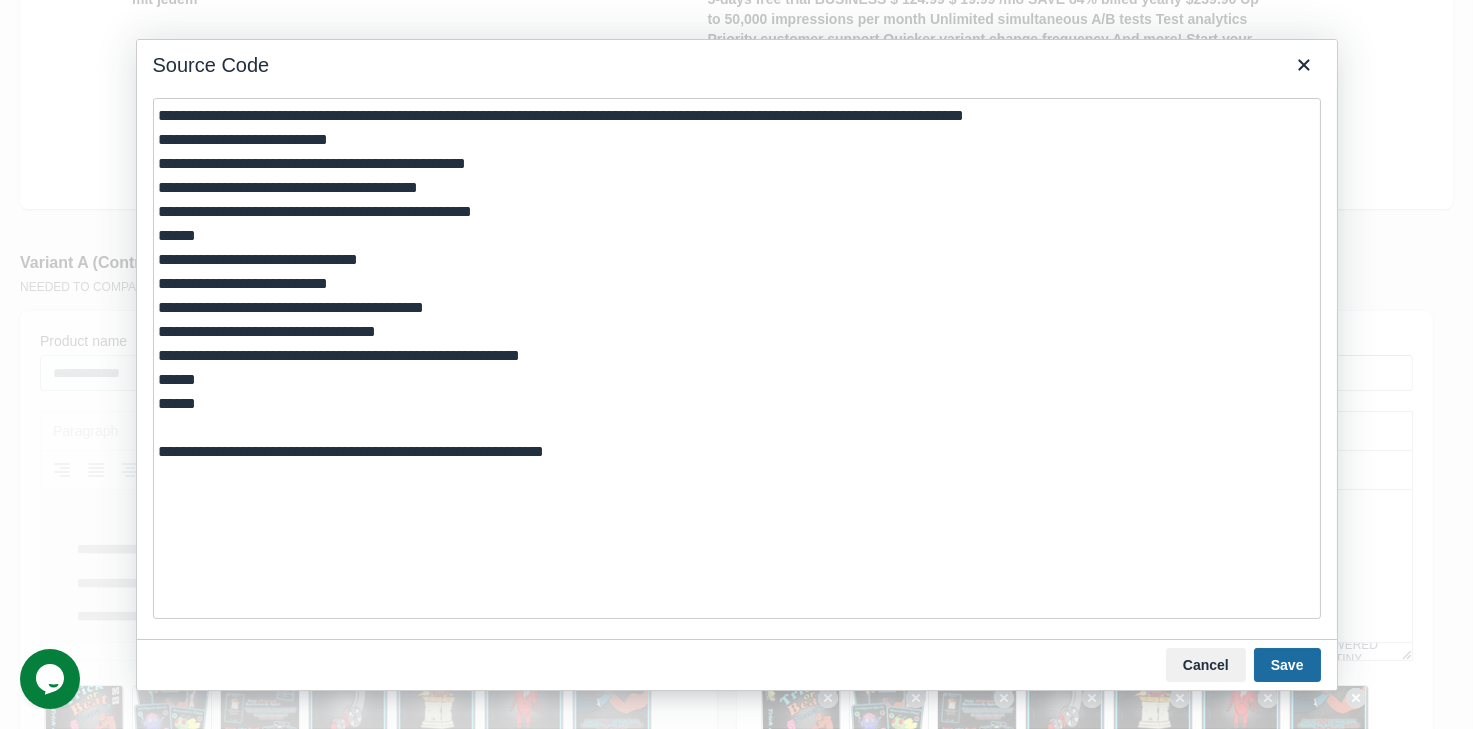 click on "Save" at bounding box center (1287, 665) 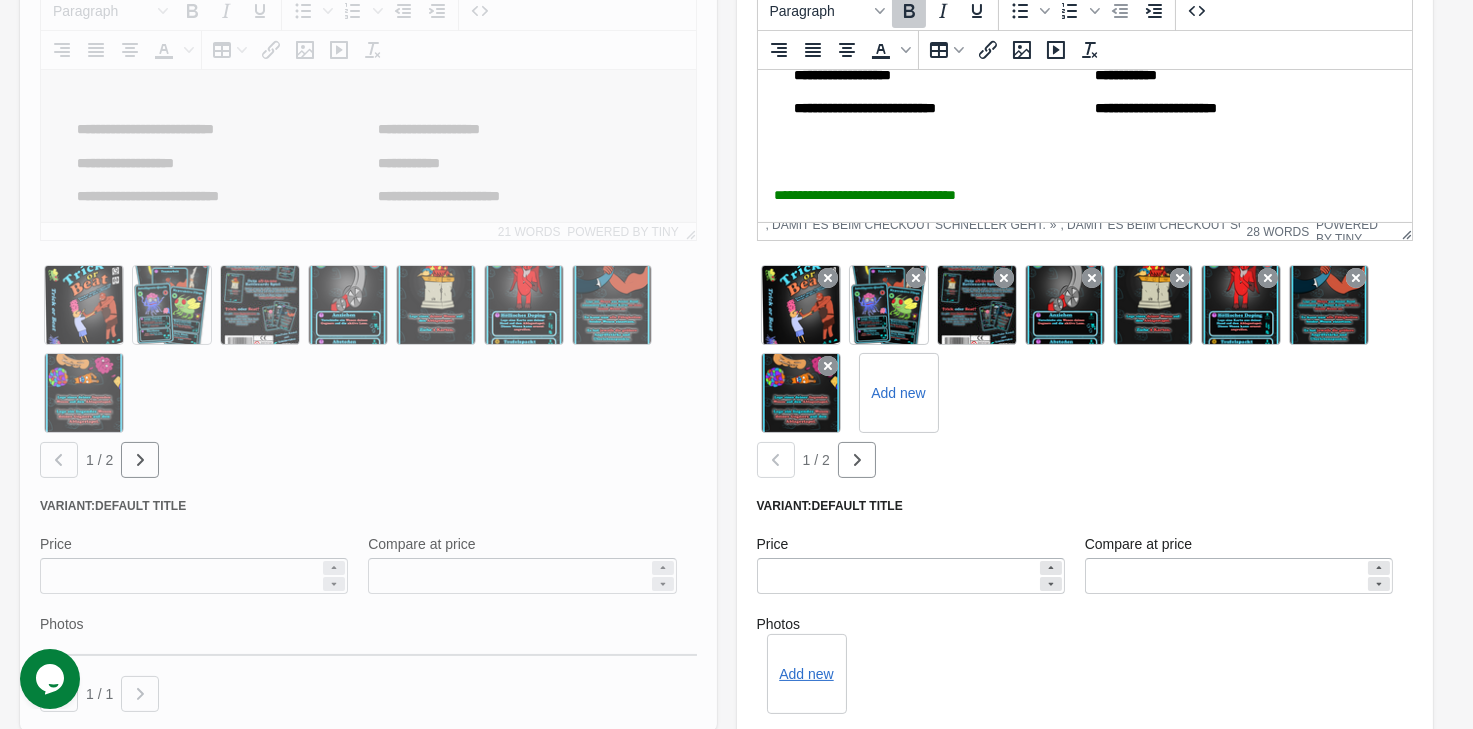 scroll, scrollTop: 922, scrollLeft: 0, axis: vertical 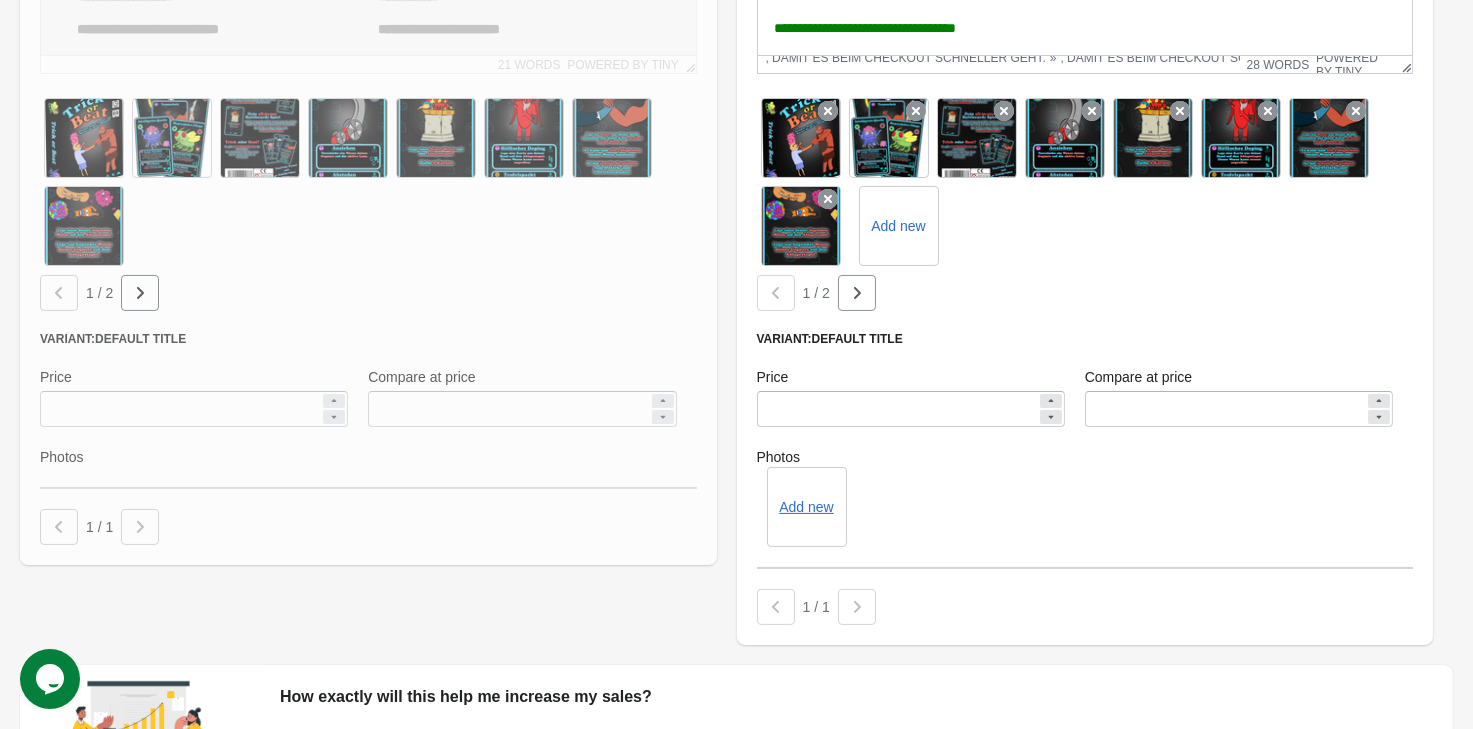 click on "Next step" at bounding box center [1103, 907] 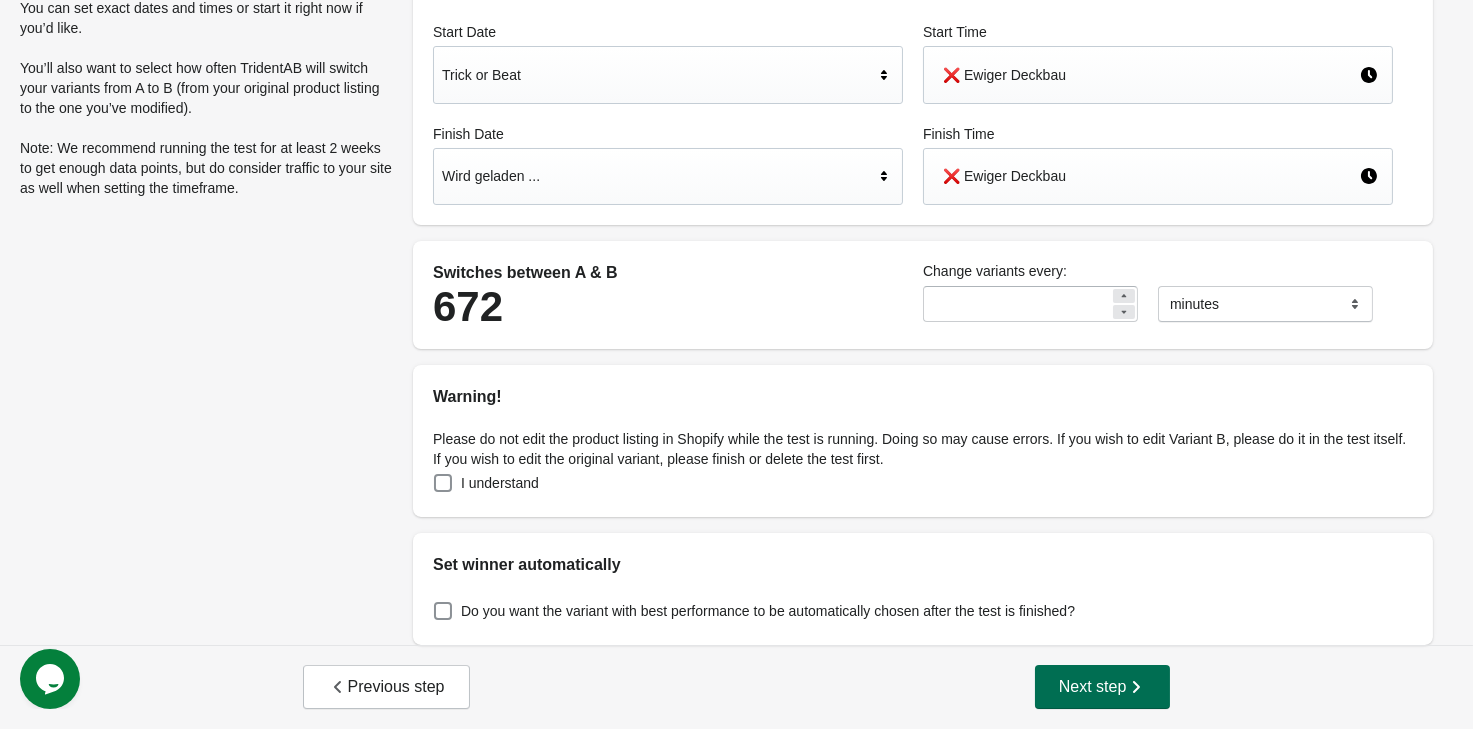 scroll, scrollTop: 0, scrollLeft: 0, axis: both 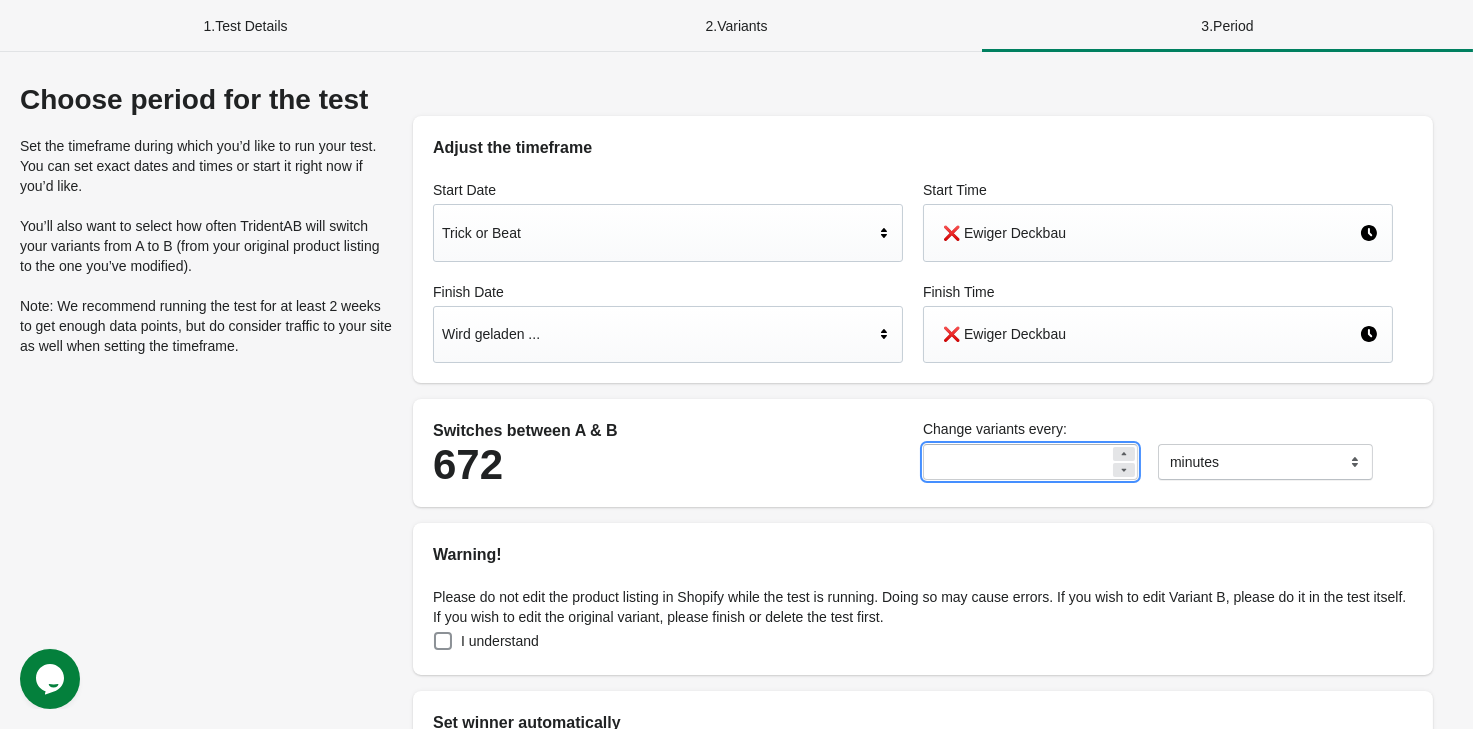 click on "**" at bounding box center [1016, 462] 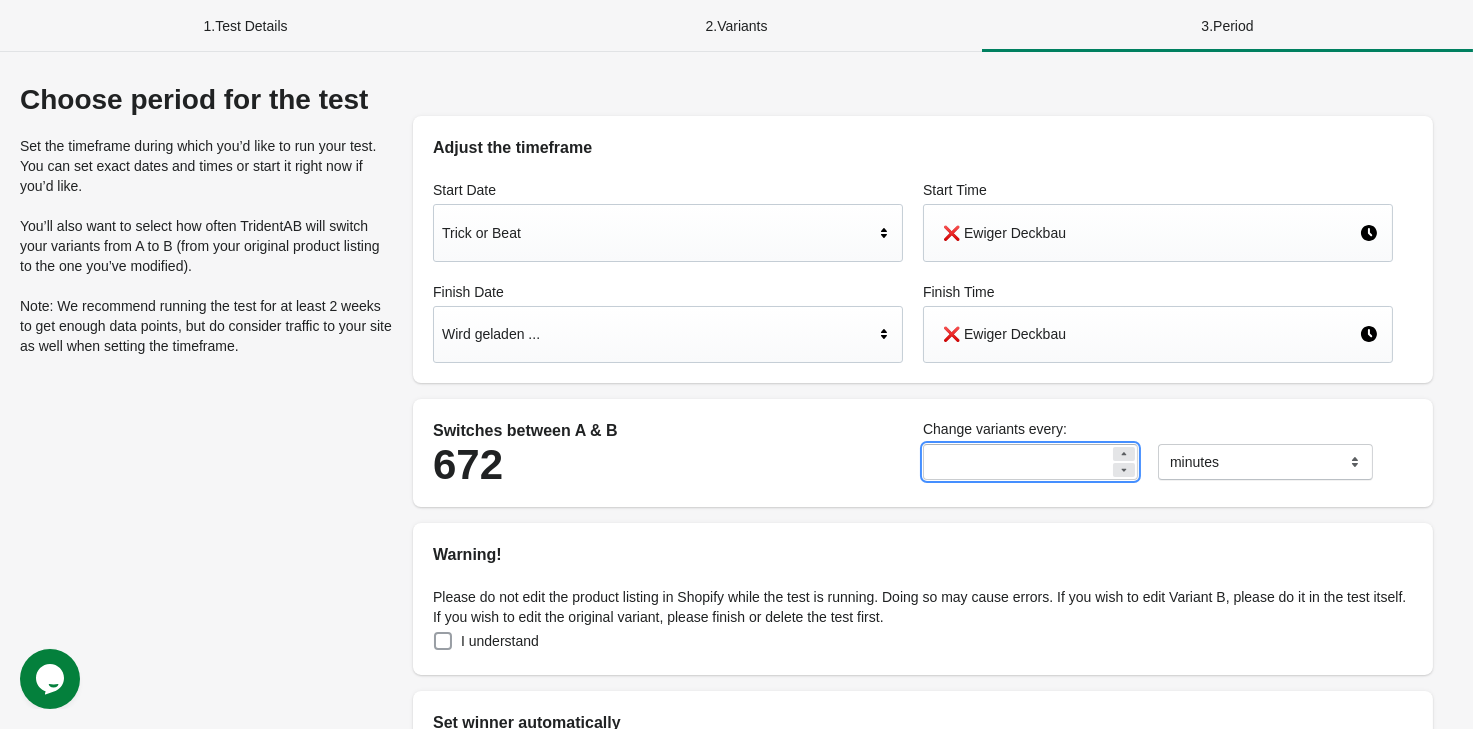 click at bounding box center (443, 641) 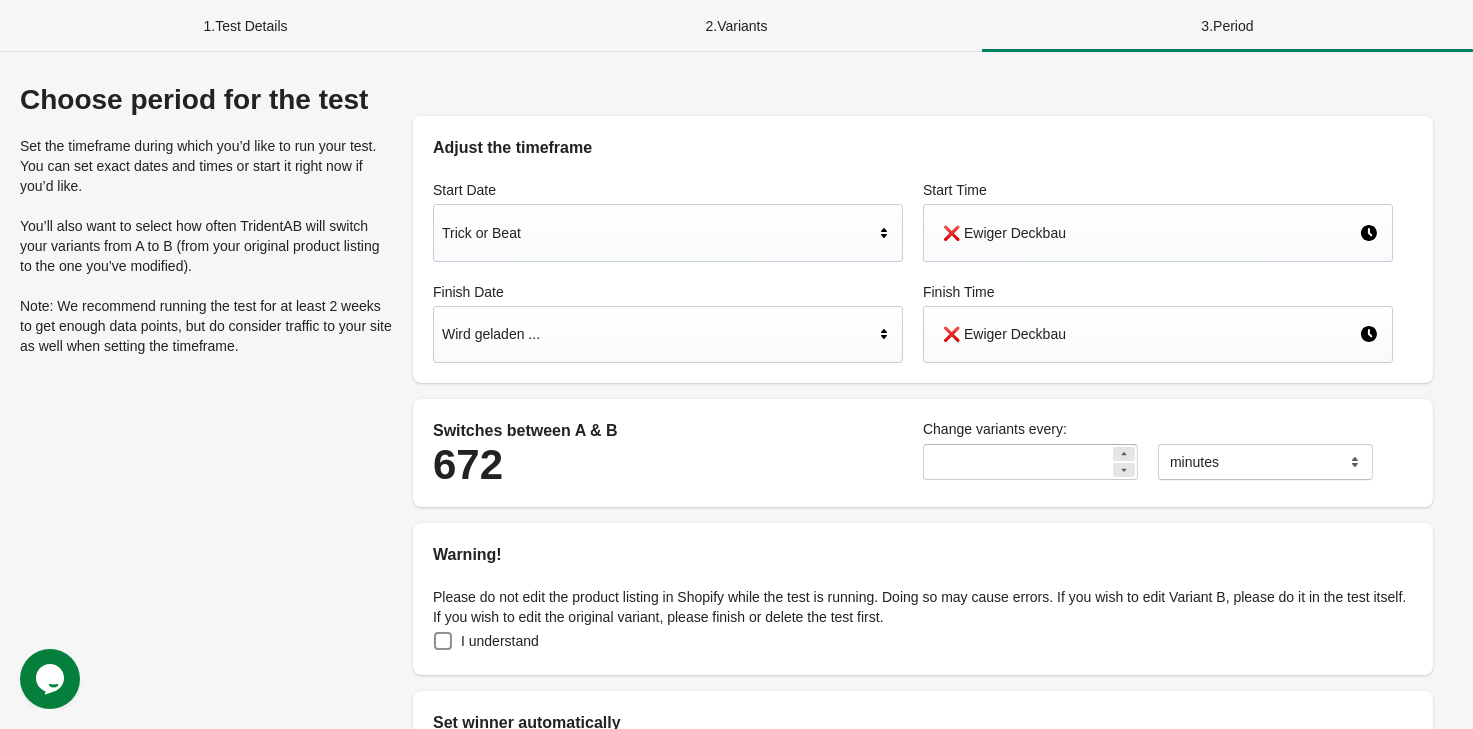 click on "Wird geladen ..." at bounding box center [658, 334] 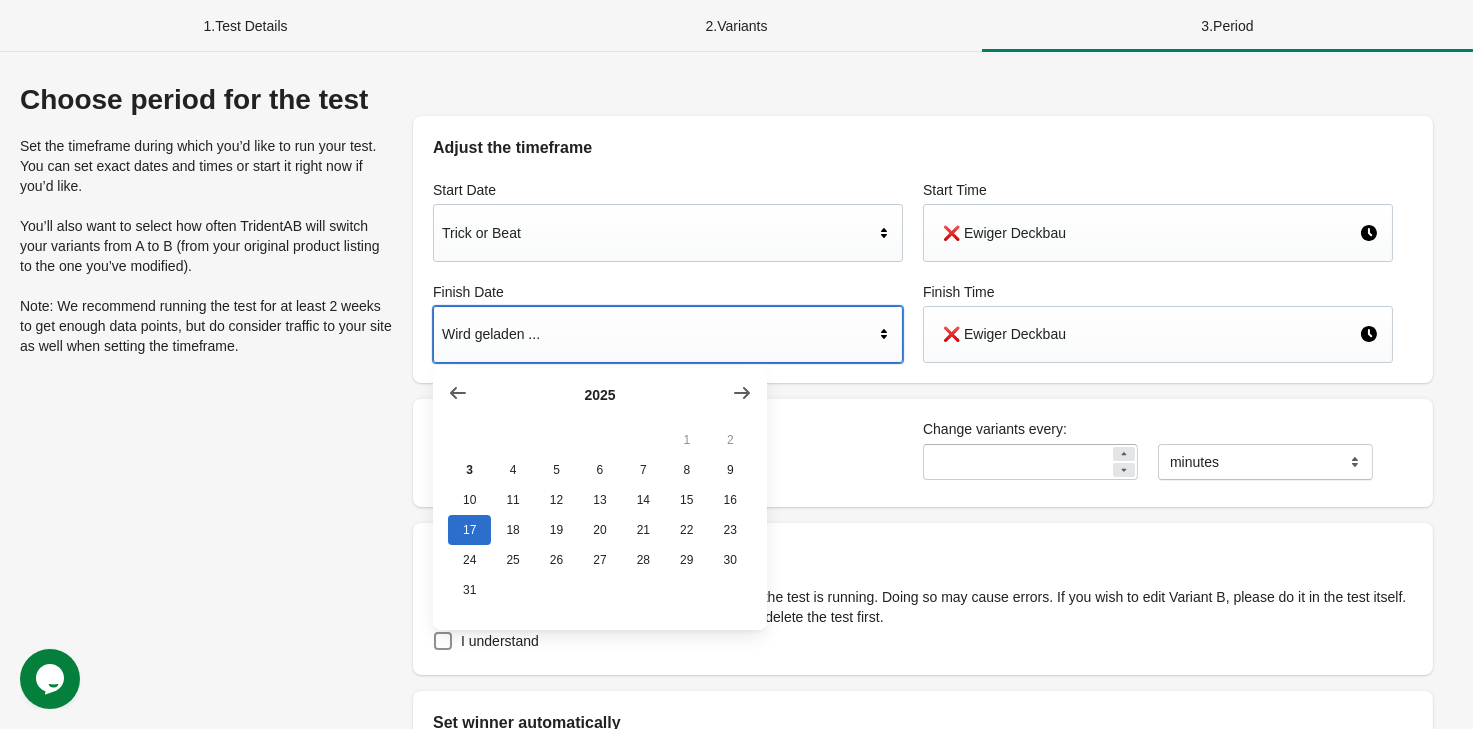 click on "672" at bounding box center [668, 465] 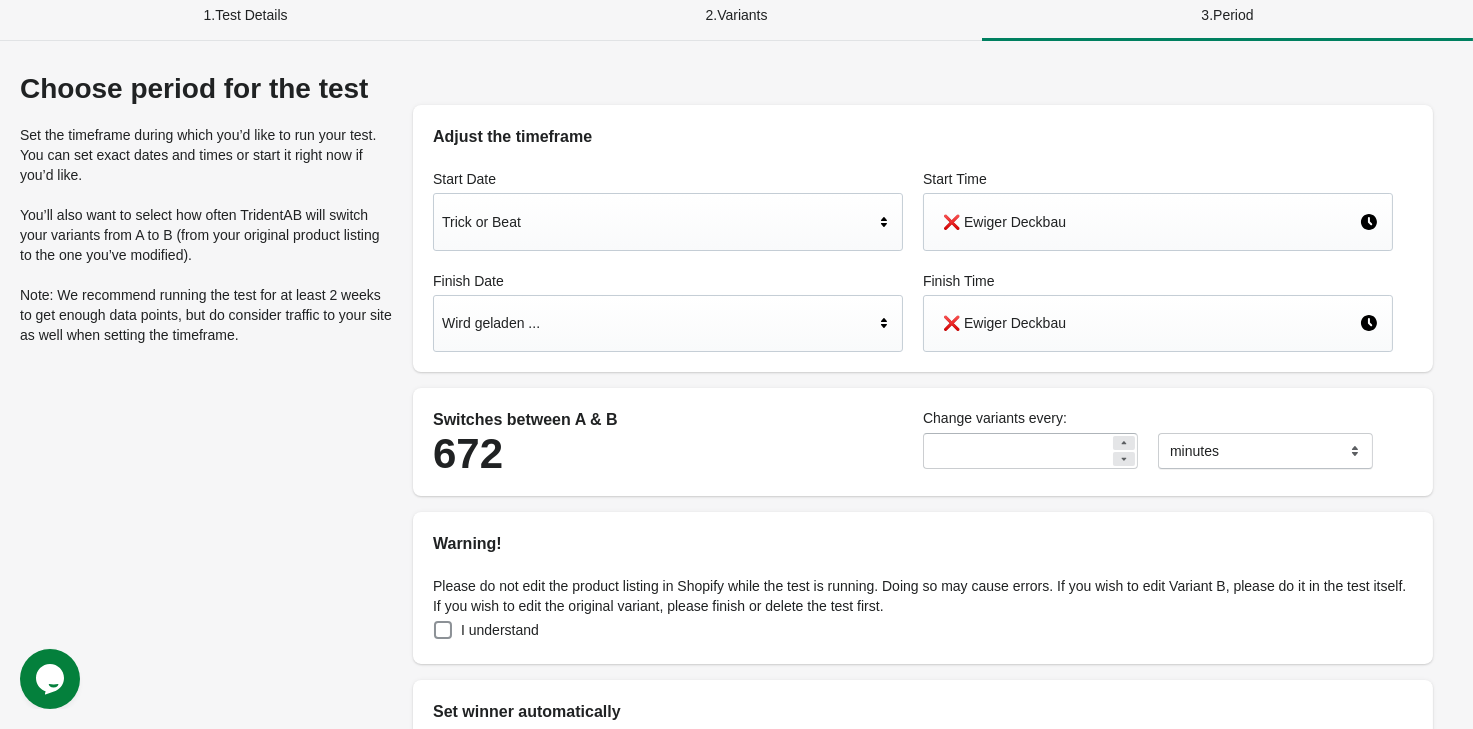 scroll, scrollTop: 158, scrollLeft: 0, axis: vertical 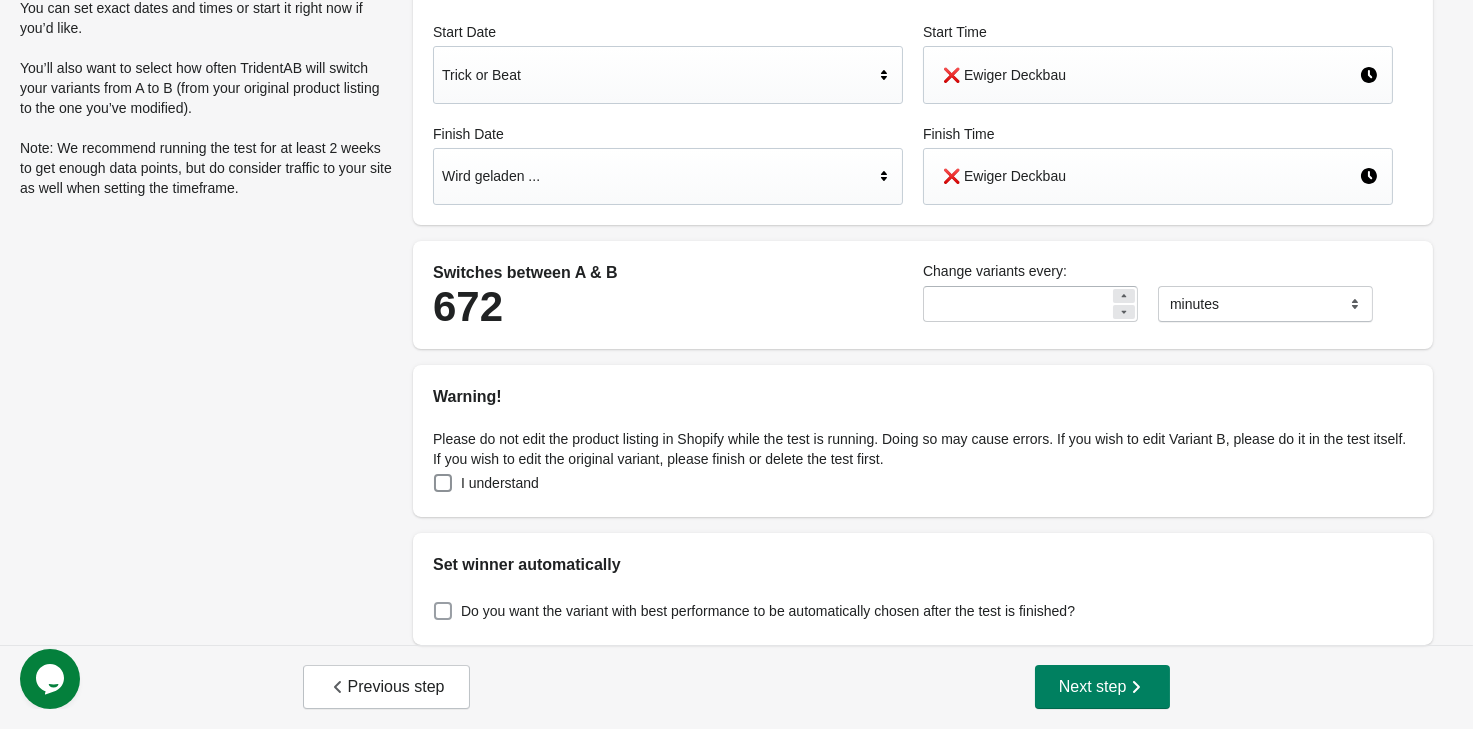 click on "Do you want the variant with best performance to be automatically chosen after the test is finished?" at bounding box center [768, 611] 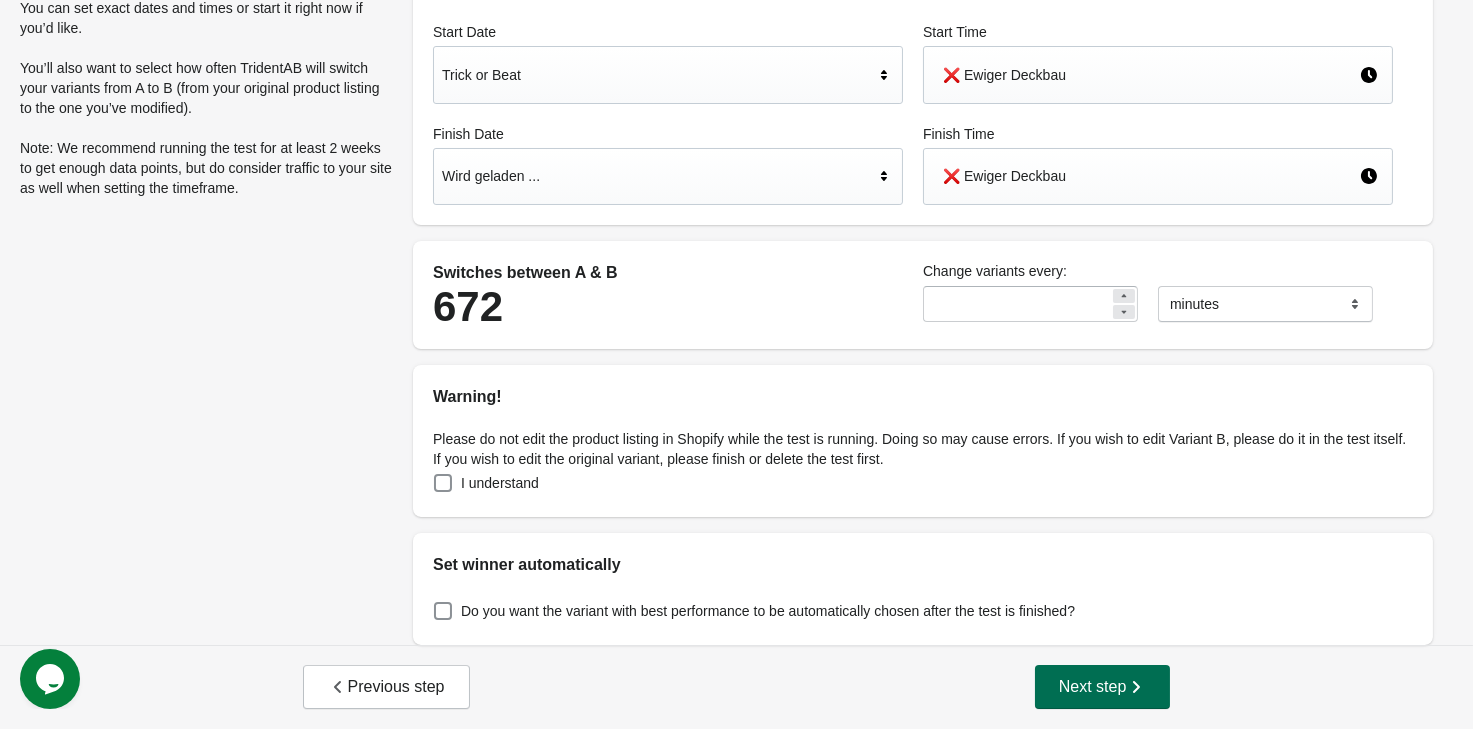 click on "Next step" at bounding box center [1103, 687] 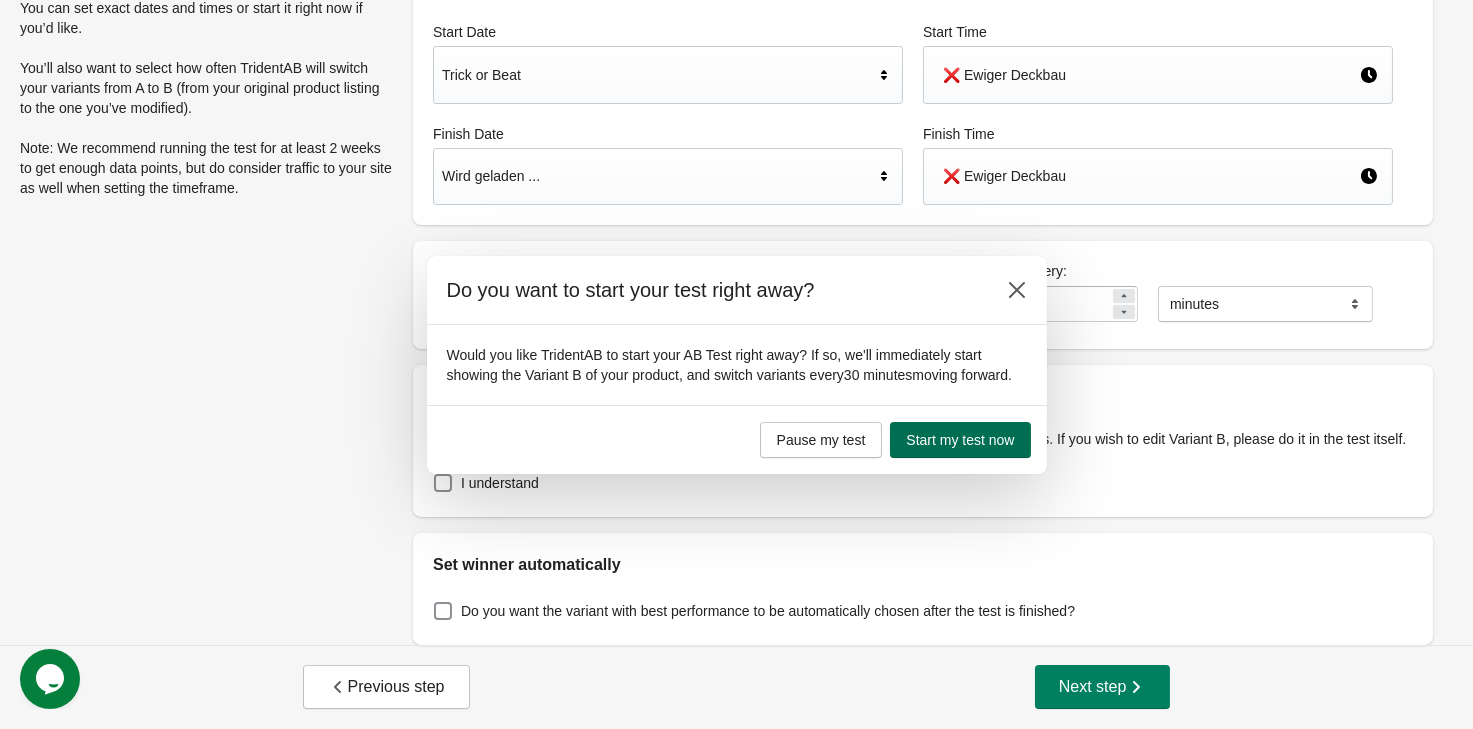 click on "Start my test now" at bounding box center (960, 440) 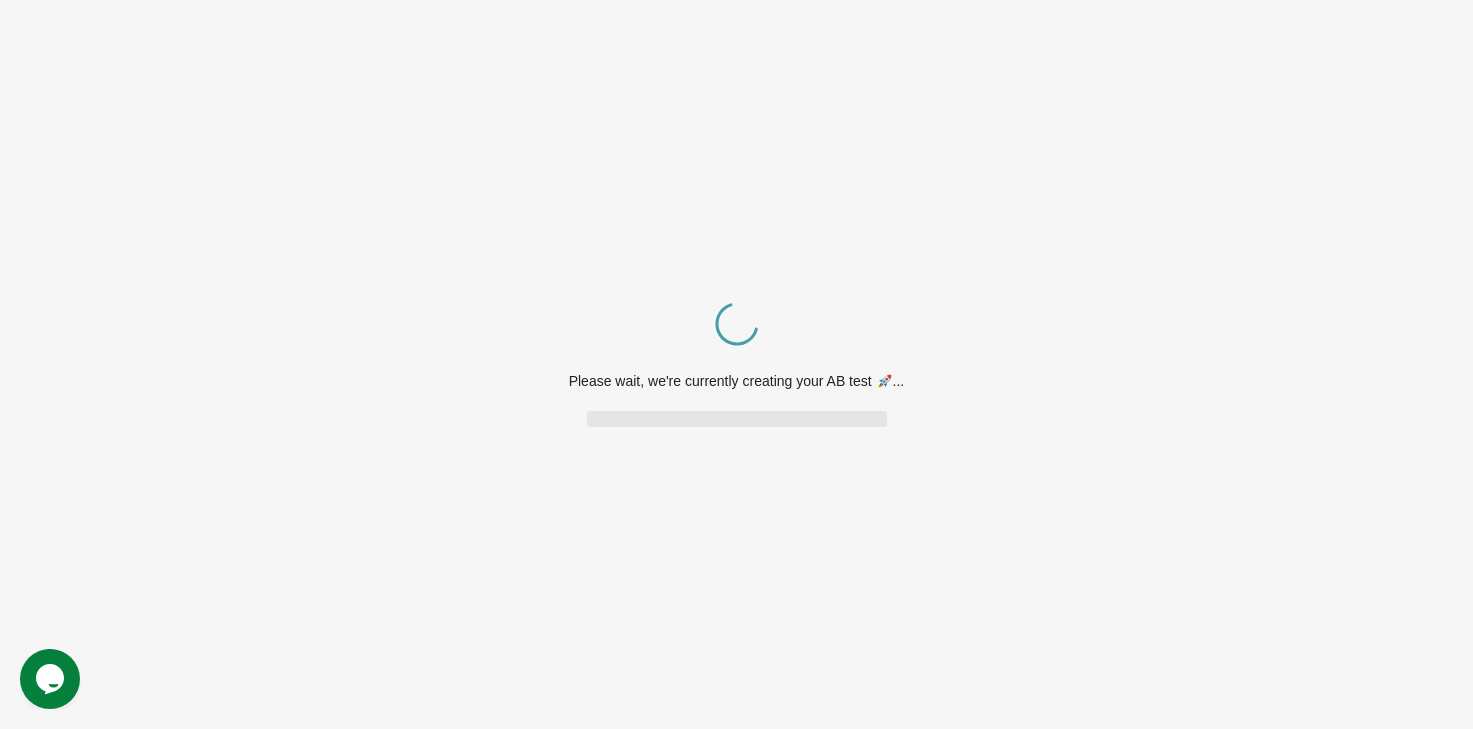 scroll, scrollTop: 0, scrollLeft: 0, axis: both 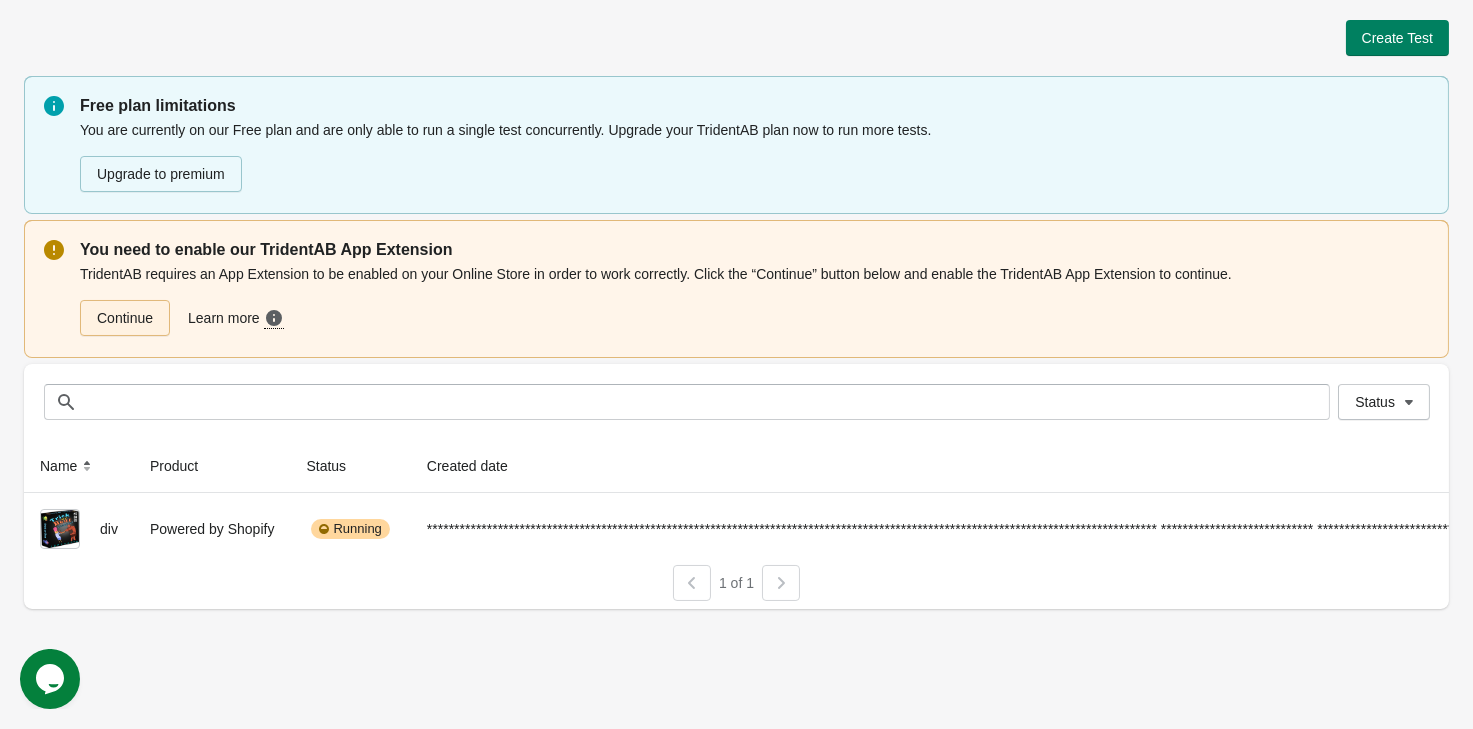 click on "Continue" at bounding box center (125, 318) 